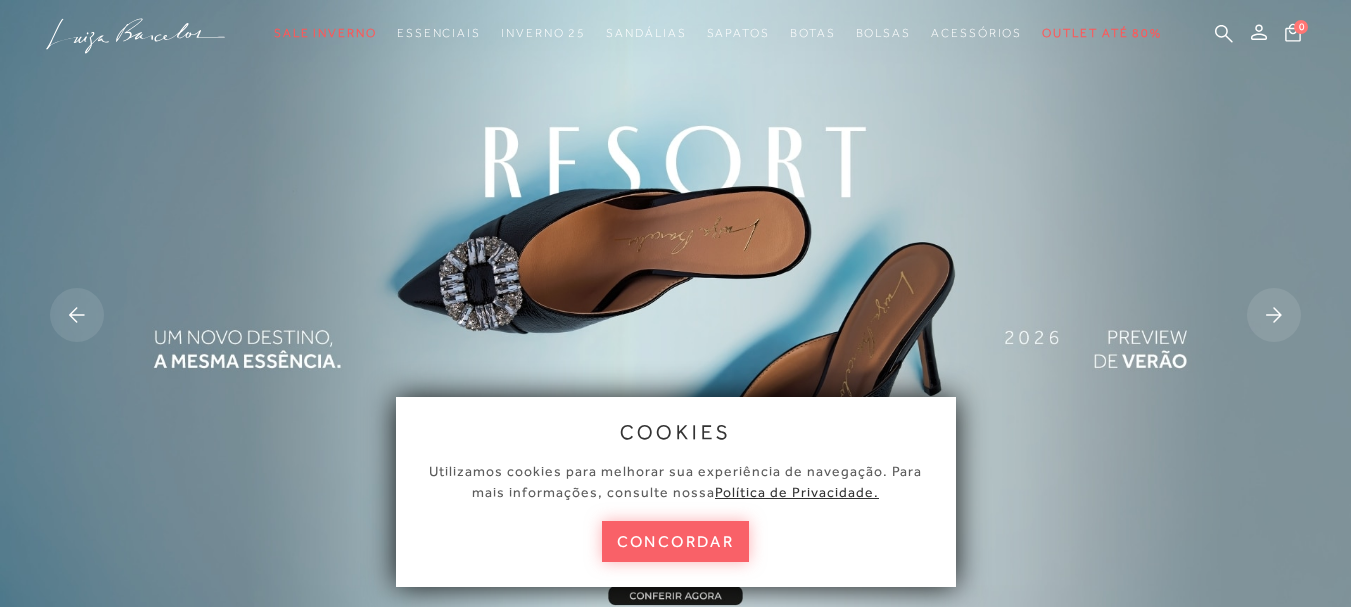 scroll, scrollTop: 0, scrollLeft: 0, axis: both 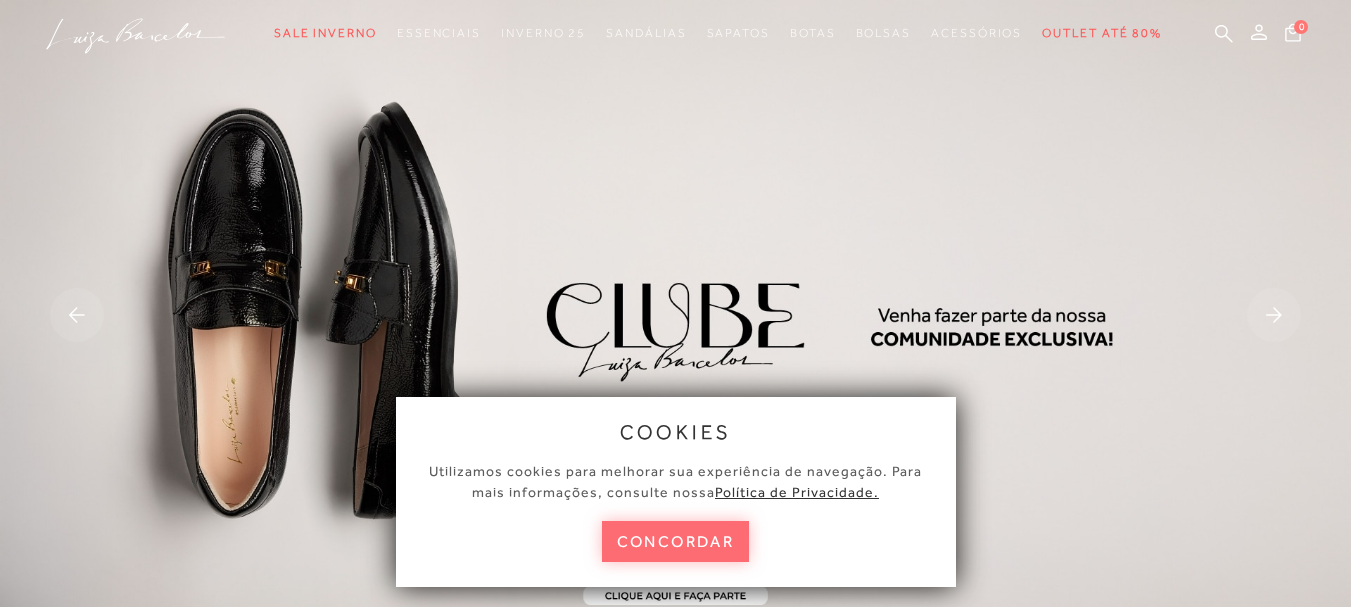 click on "concordar" at bounding box center [676, 541] 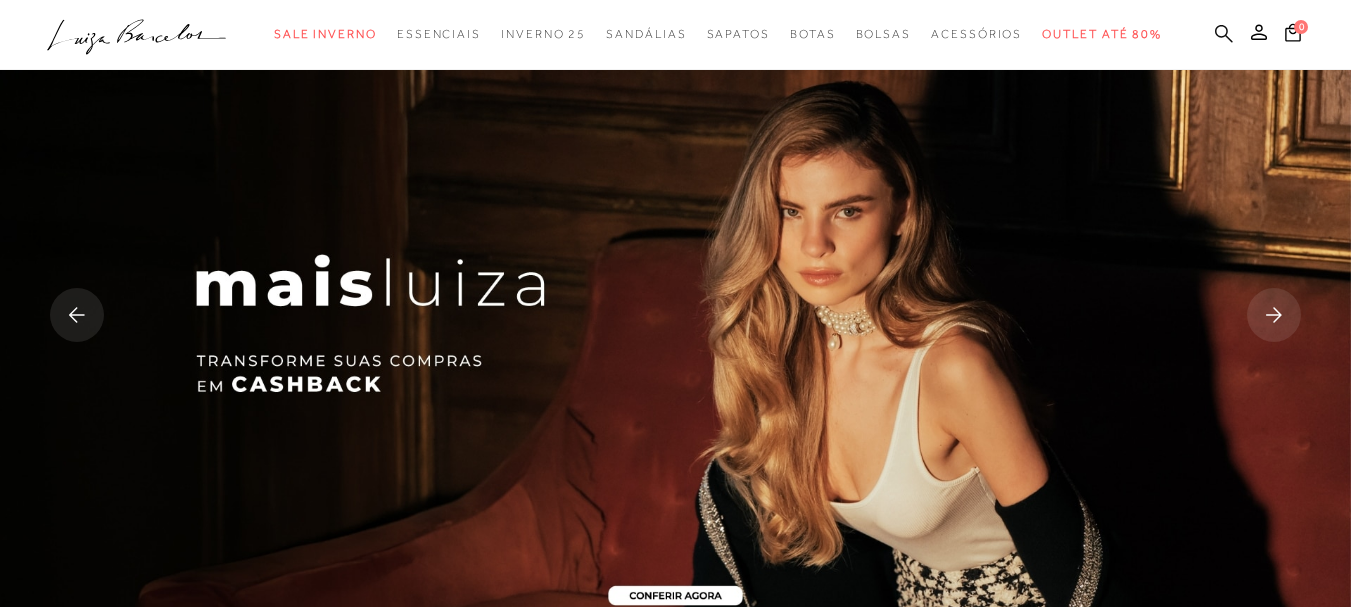 click at bounding box center [1224, 33] 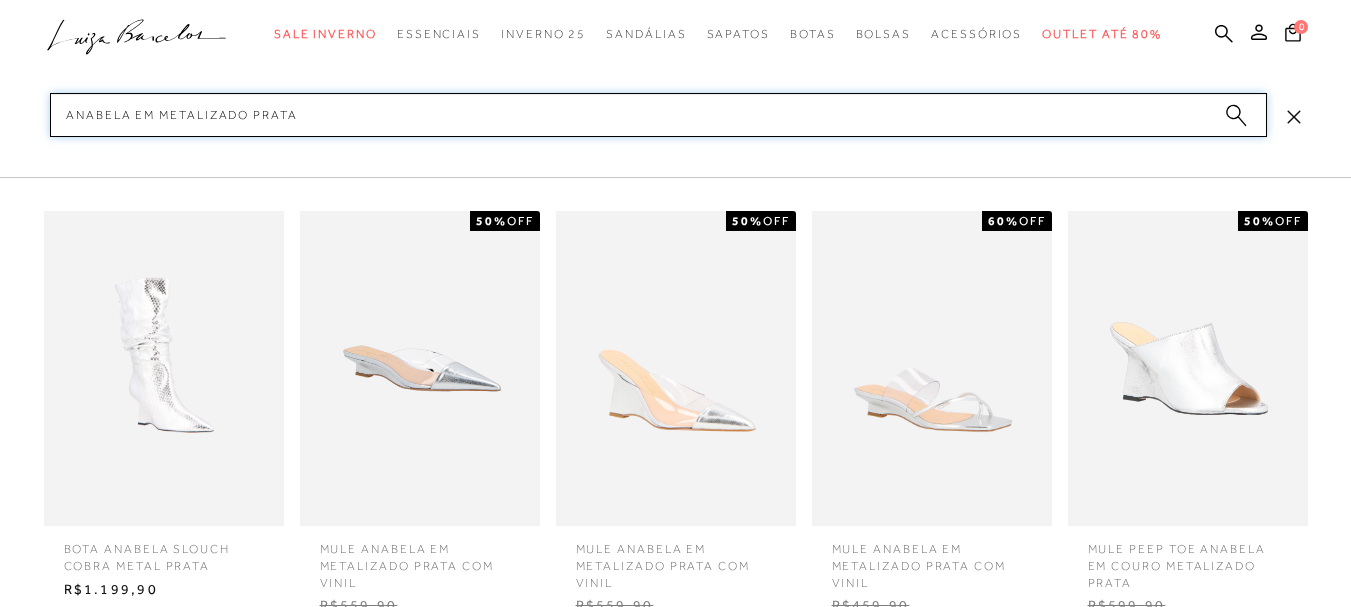 type on "anabela em metalizado prata" 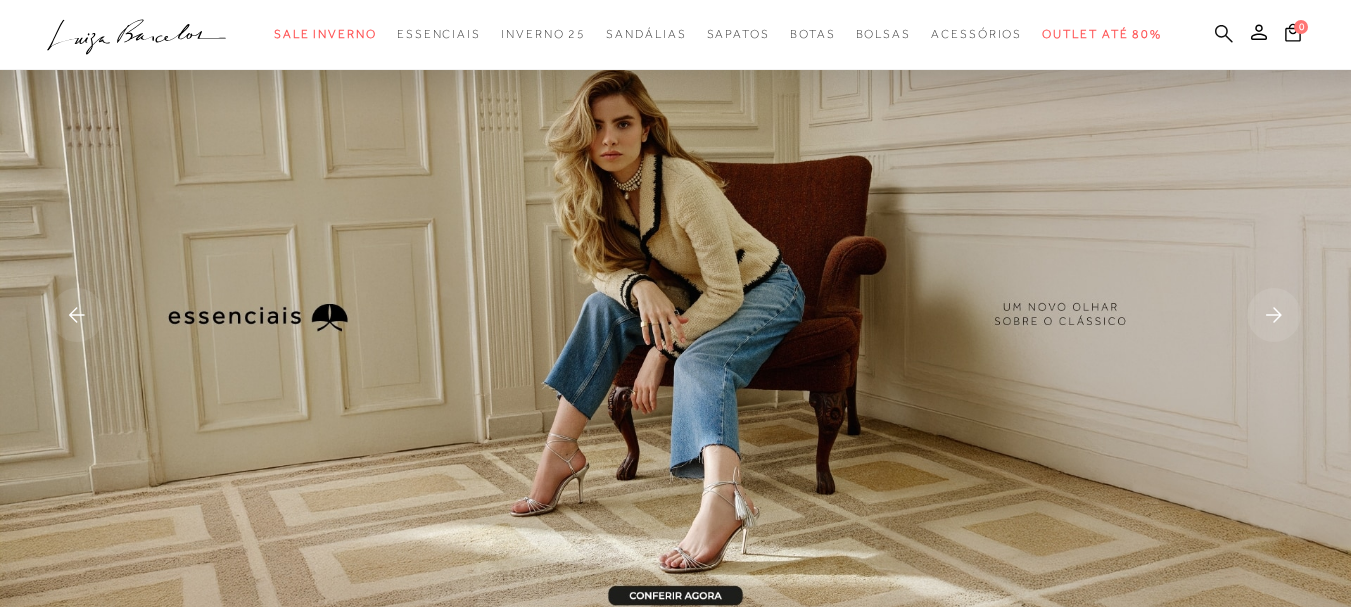 click at bounding box center [1224, 33] 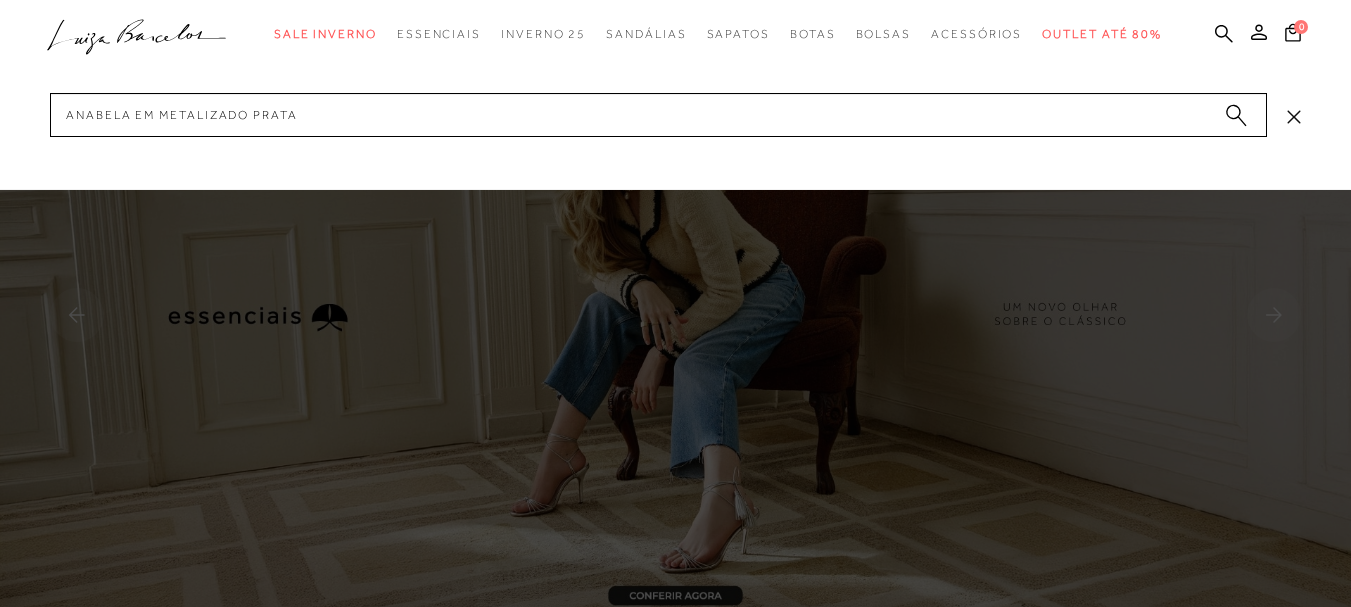 click at bounding box center (1233, 112) 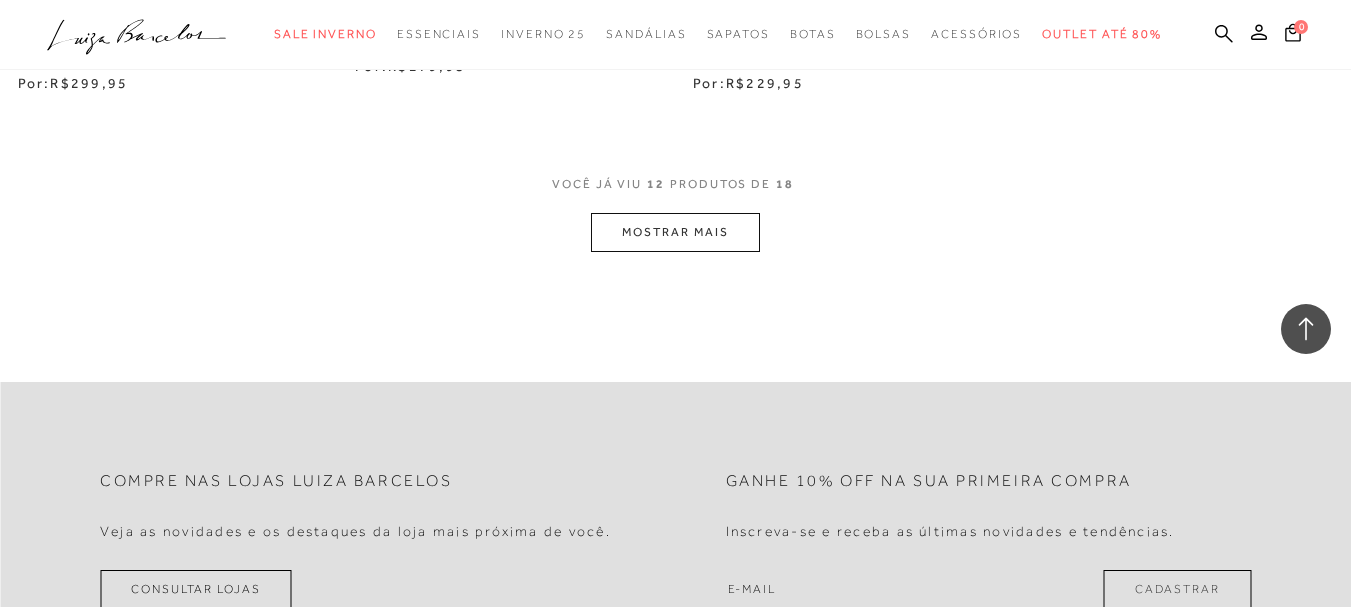 scroll, scrollTop: 2300, scrollLeft: 0, axis: vertical 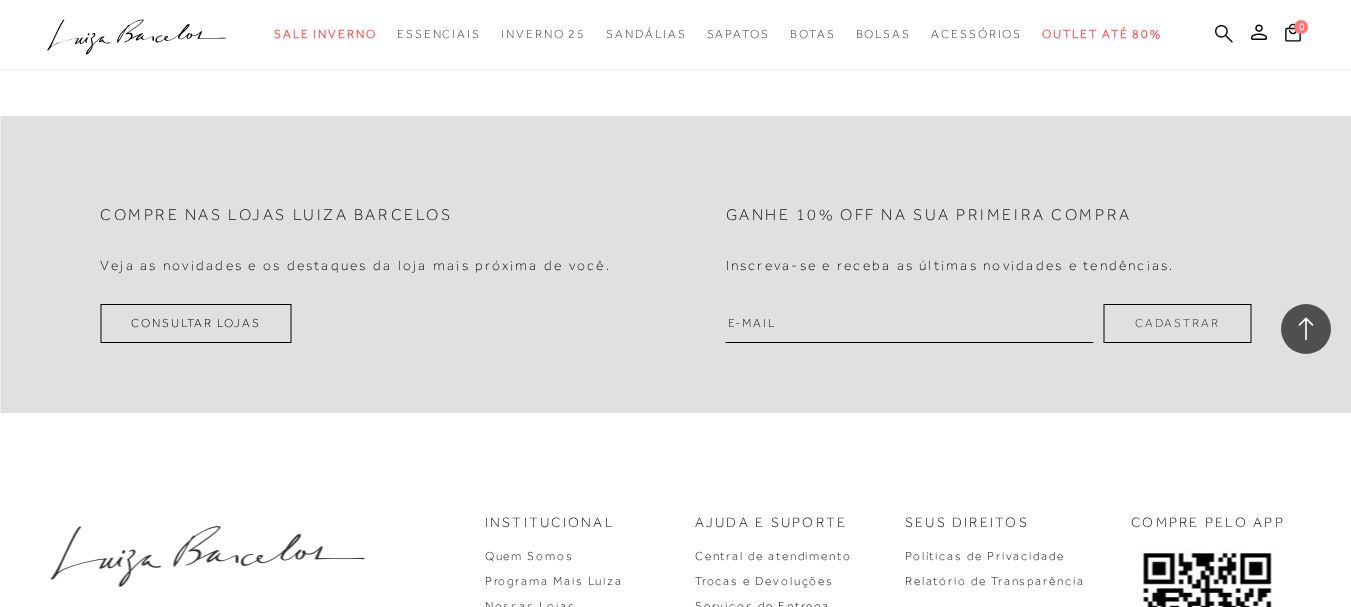 click at bounding box center (1224, 33) 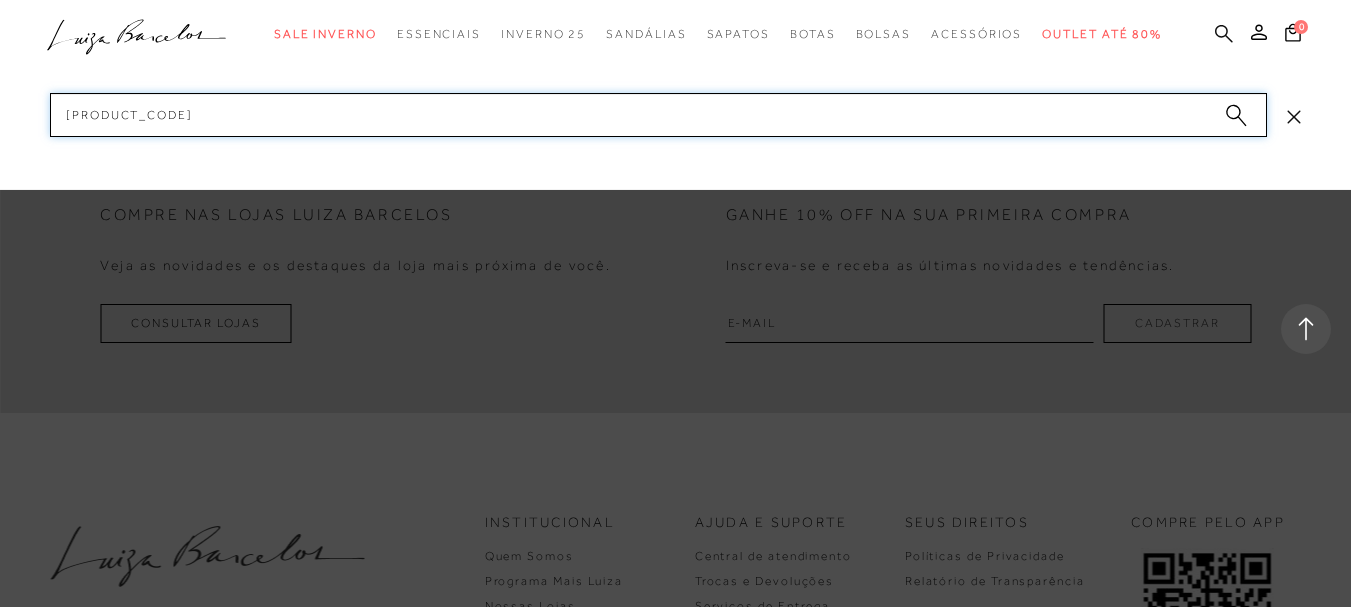 type on "134000" 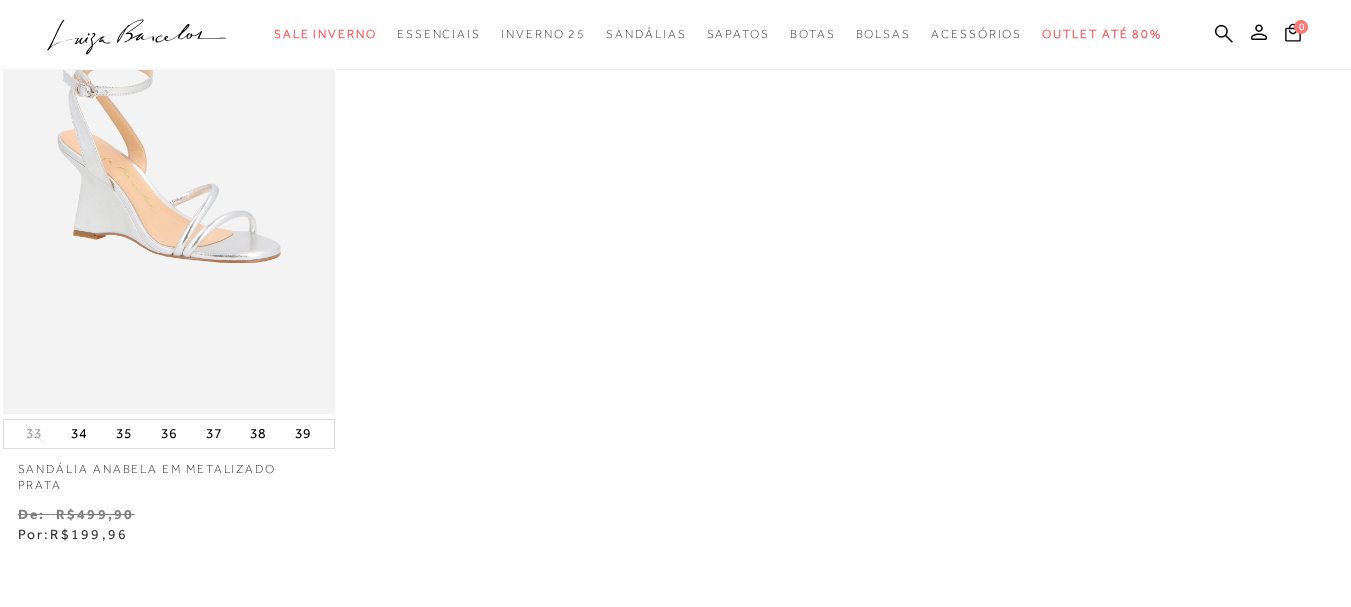scroll, scrollTop: 300, scrollLeft: 0, axis: vertical 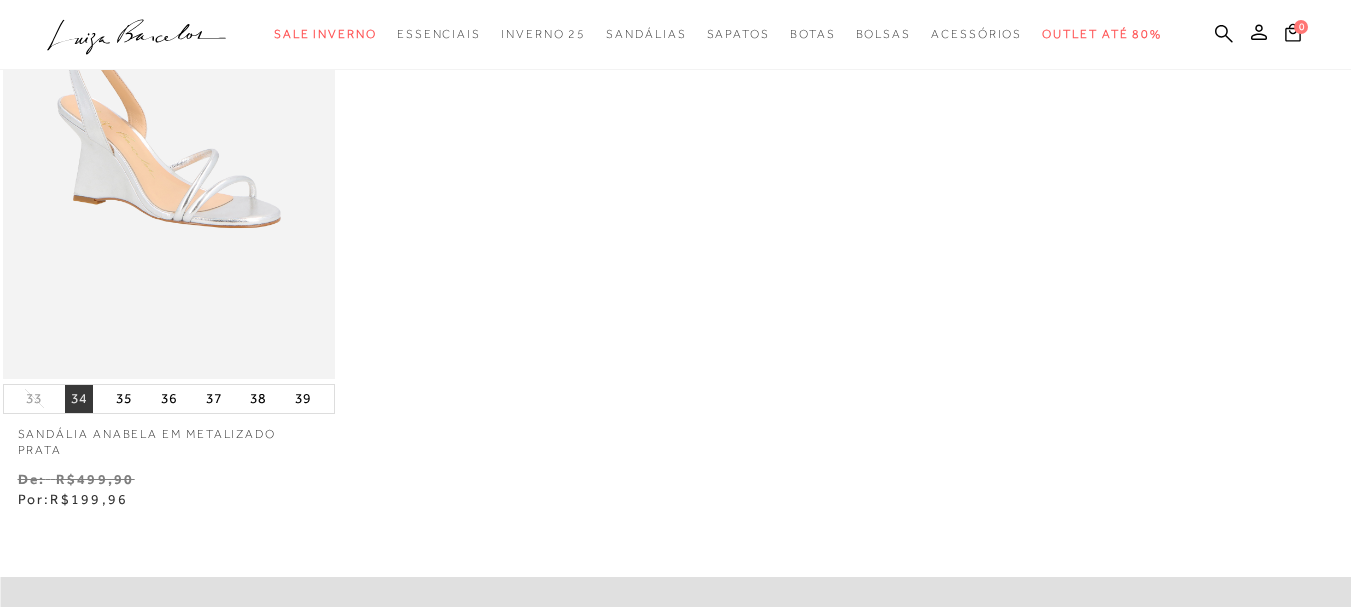 click on "34" at bounding box center (79, 399) 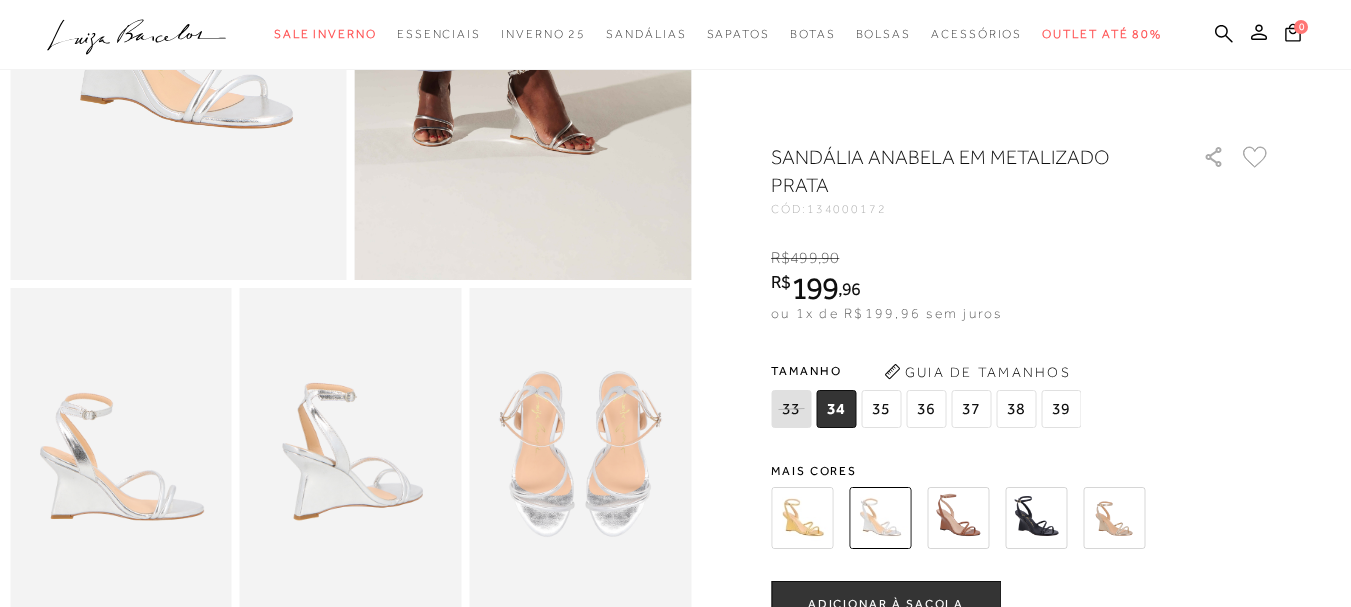 scroll, scrollTop: 400, scrollLeft: 0, axis: vertical 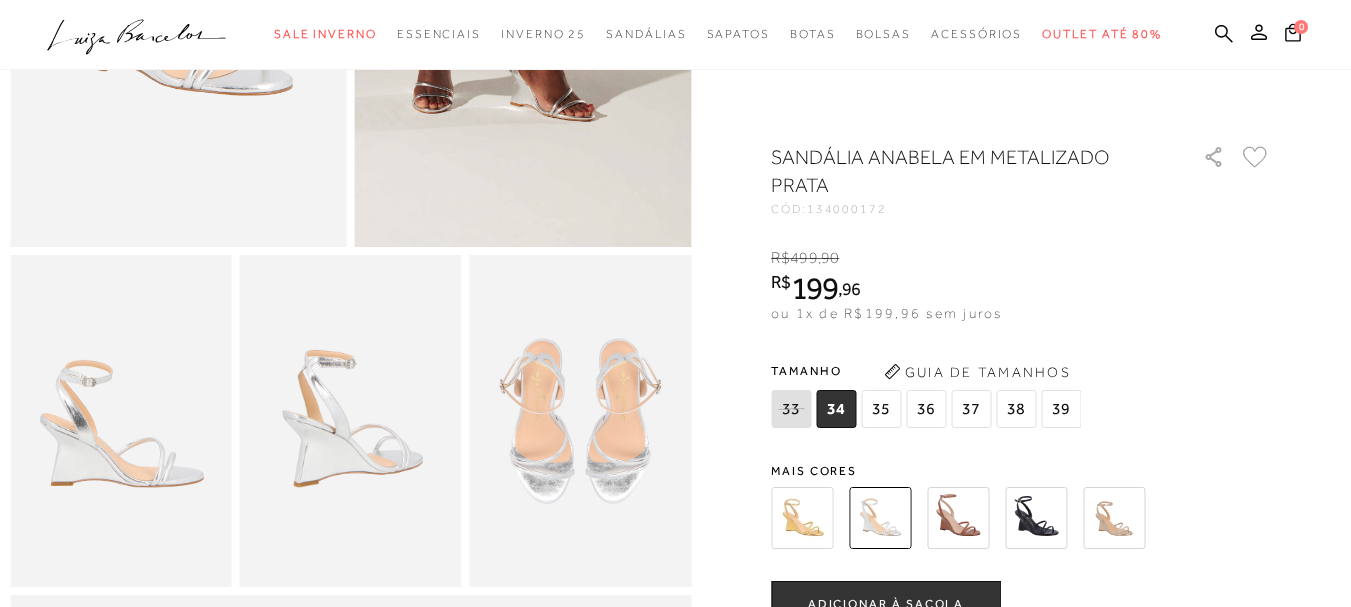 click on "ADICIONAR À SACOLA" at bounding box center (886, 605) 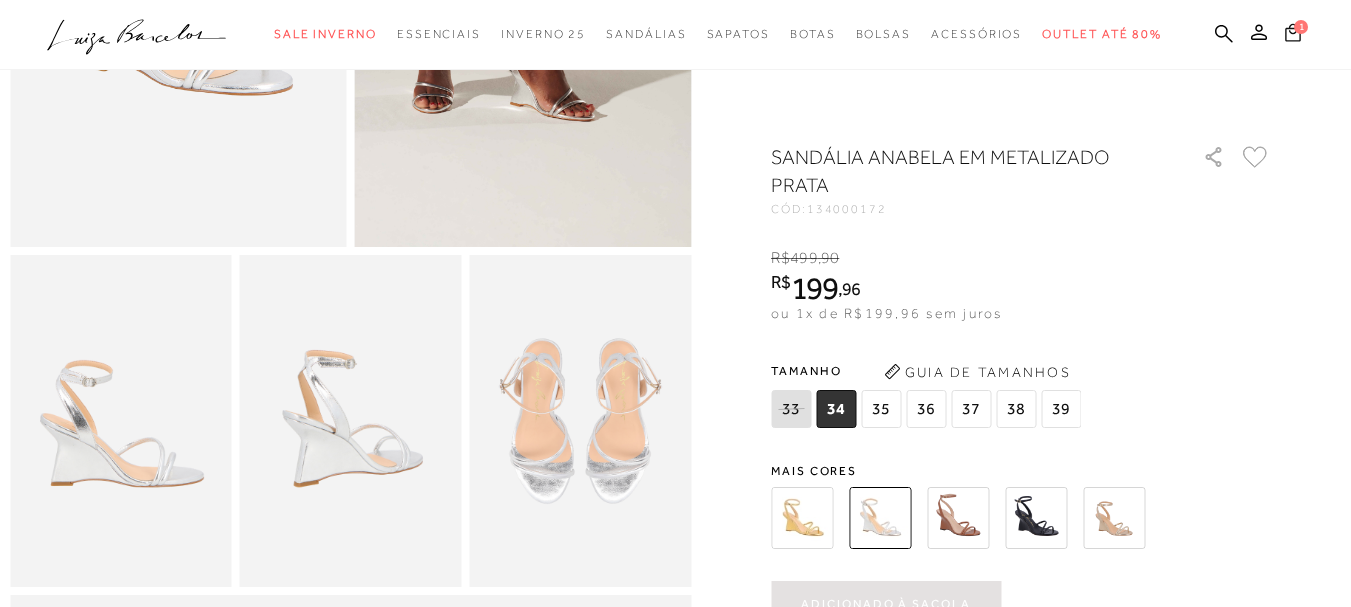 click on "1" at bounding box center (1293, 35) 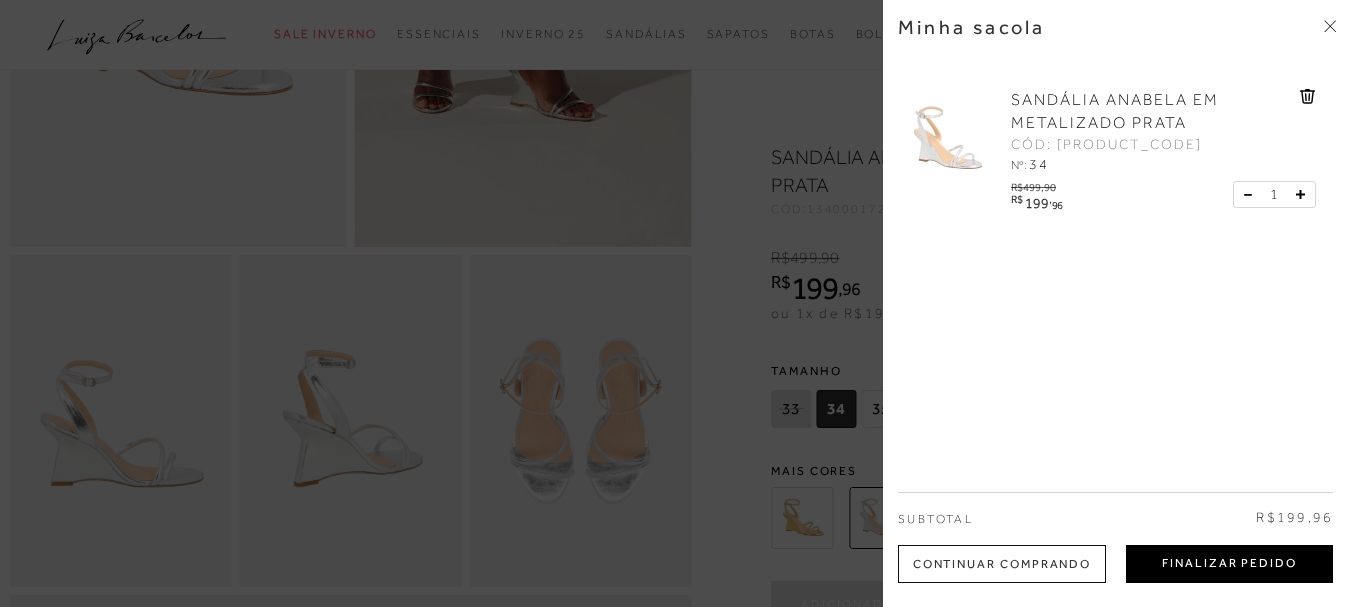 click on "Finalizar Pedido" at bounding box center [1229, 564] 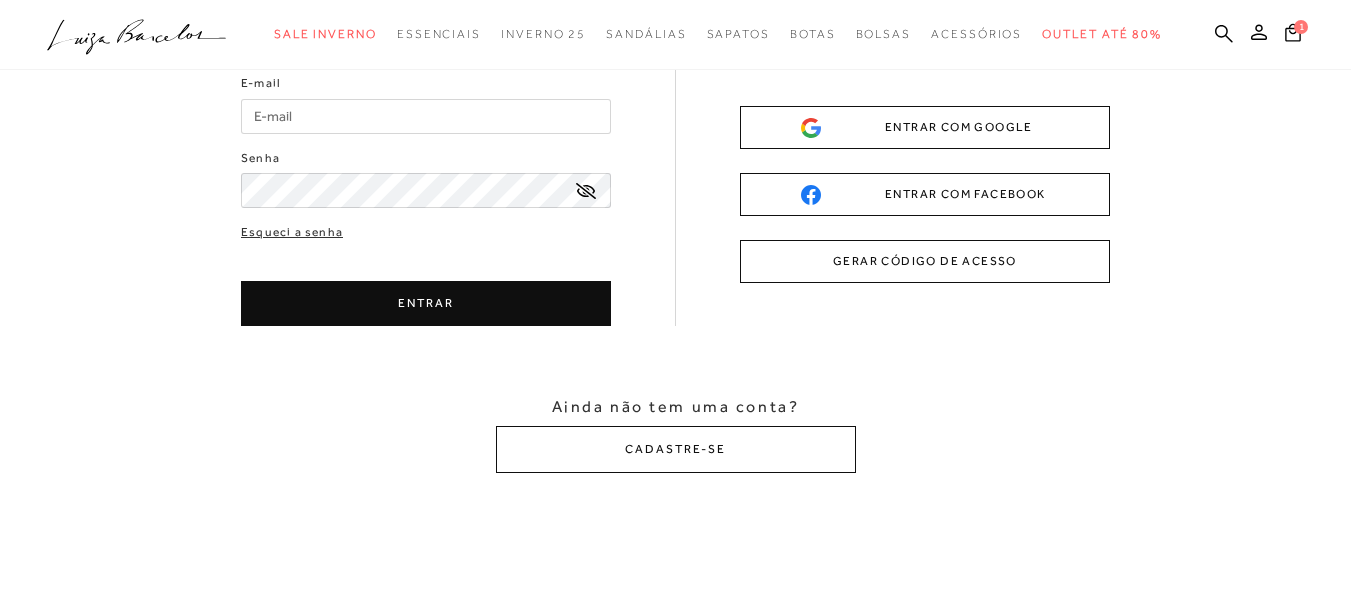 scroll, scrollTop: 0, scrollLeft: 0, axis: both 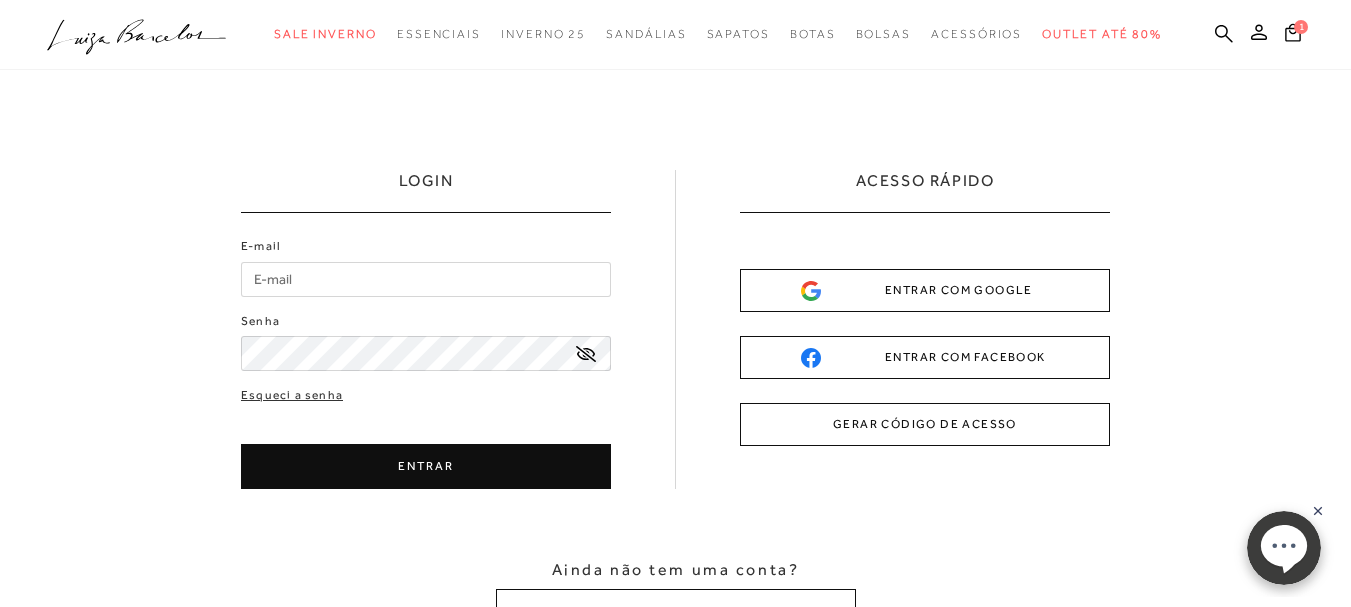 click on "GERAR CÓDIGO DE ACESSO" at bounding box center [925, 424] 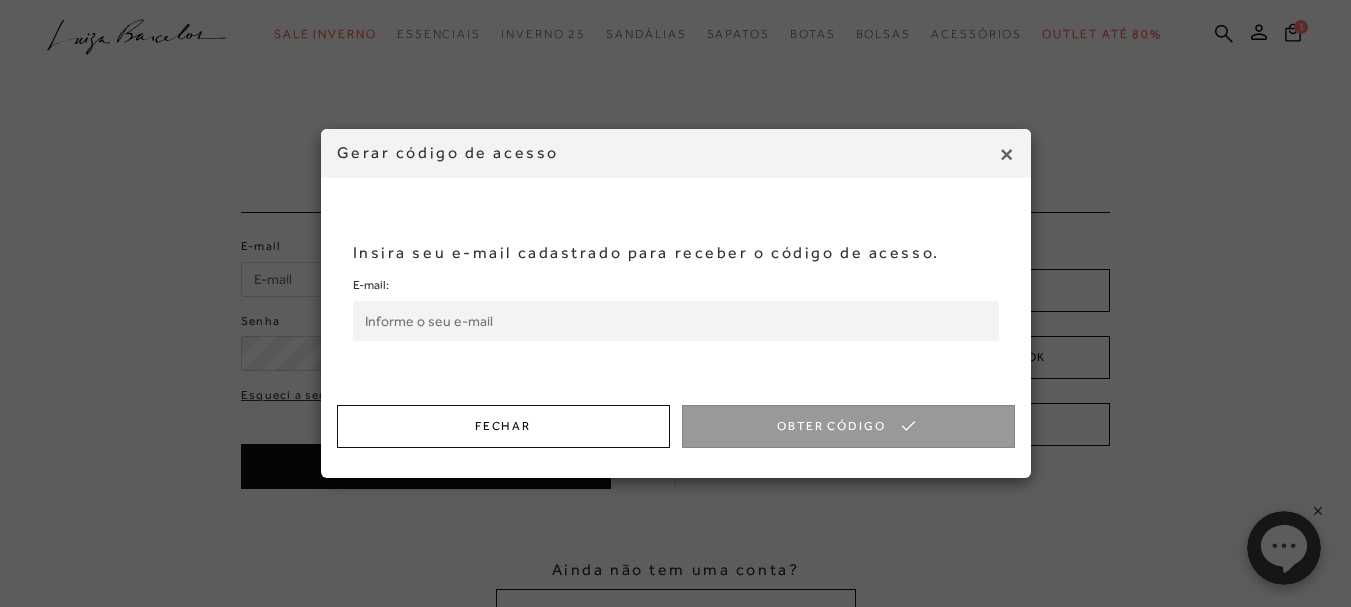 click on "E-mail:" at bounding box center [676, 321] 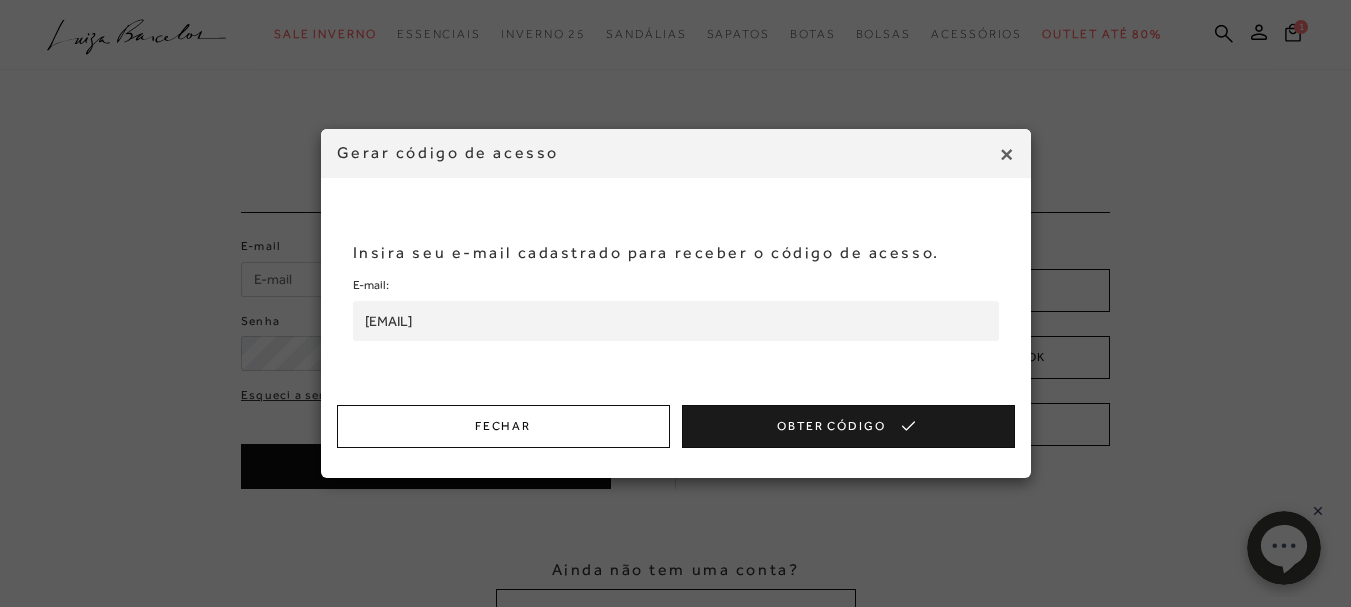 click on "Obter Código" at bounding box center [848, 426] 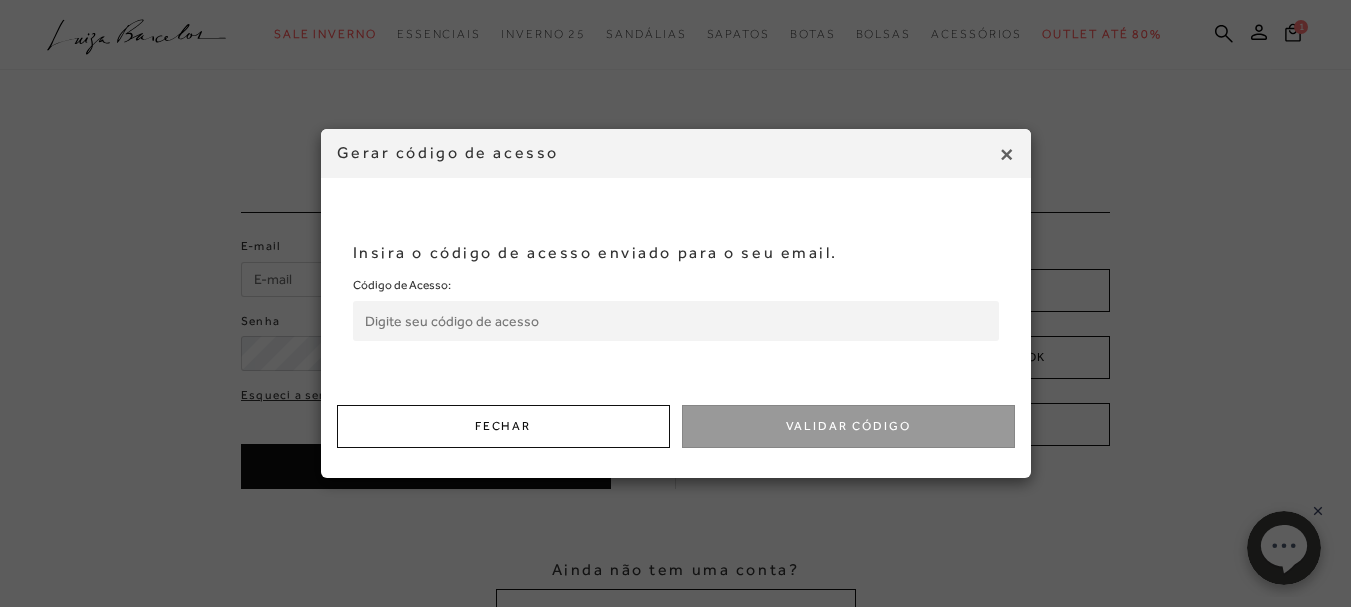 click on "Código de Acesso:" at bounding box center (676, 321) 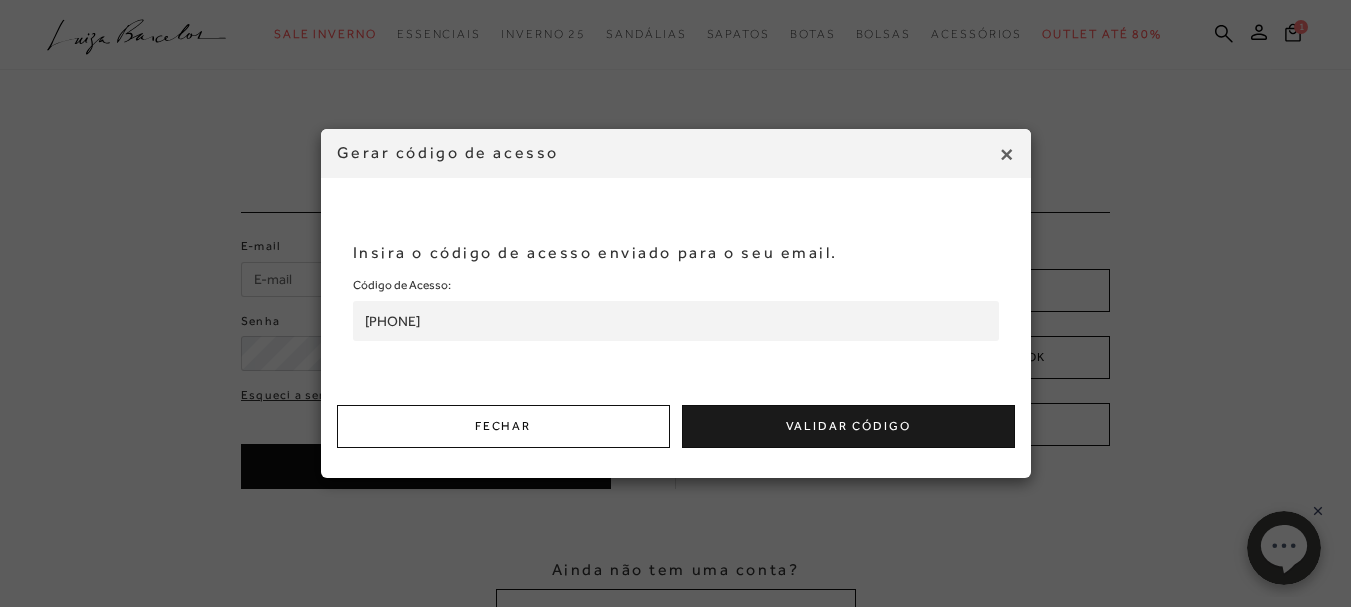 type on "519047365" 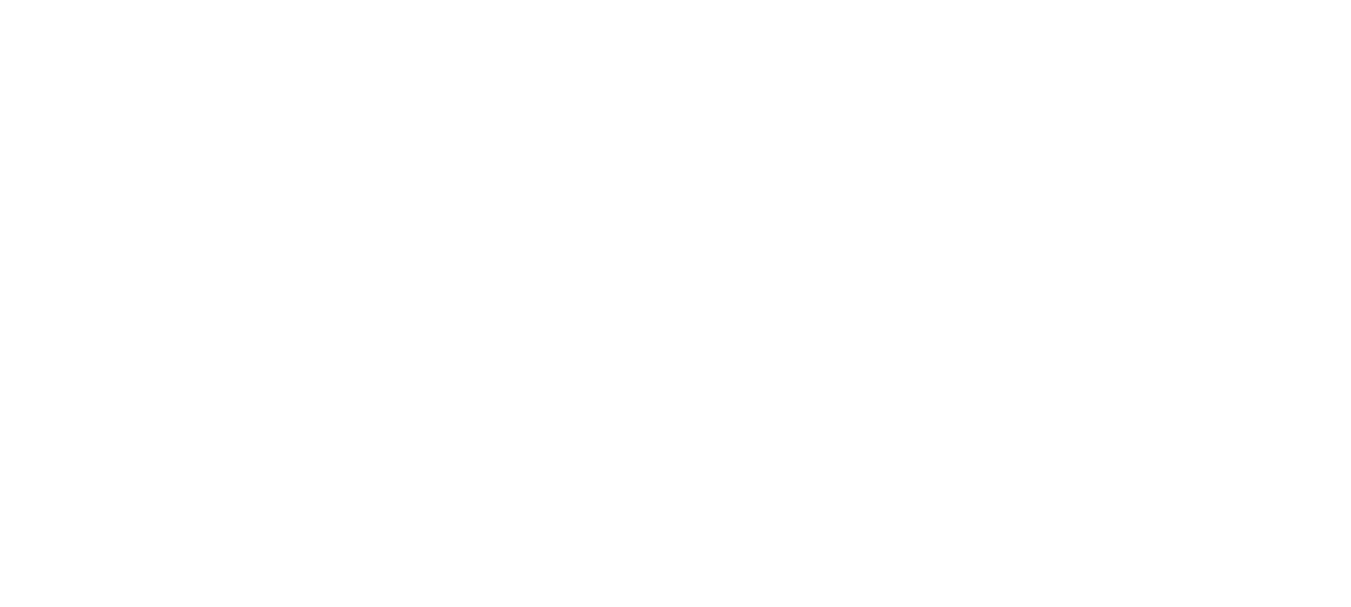 scroll, scrollTop: 0, scrollLeft: 0, axis: both 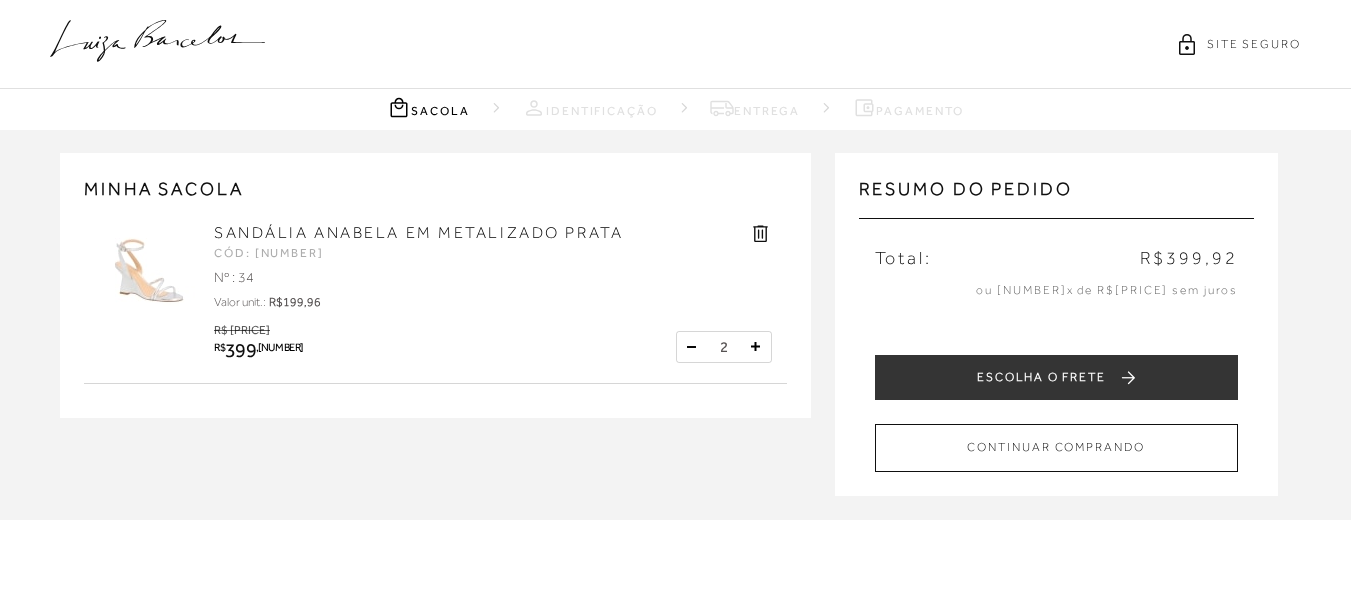 click at bounding box center [691, 347] 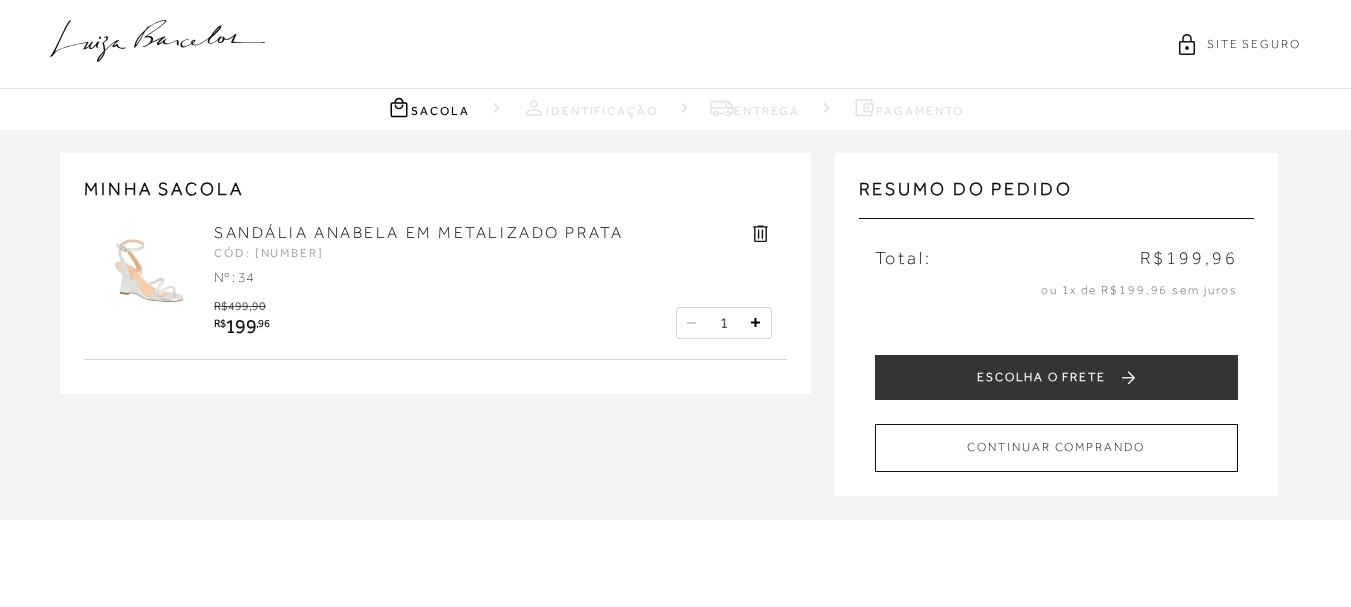 scroll, scrollTop: 100, scrollLeft: 0, axis: vertical 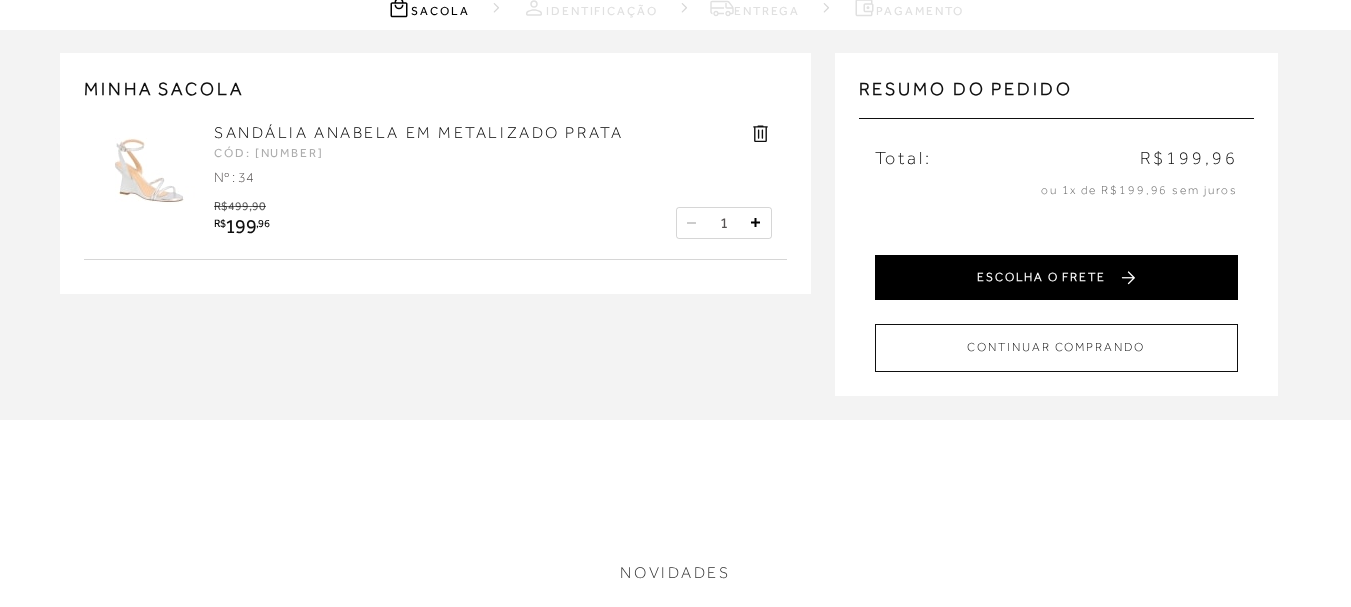 click on "ESCOLHA O FRETE" at bounding box center (1056, 277) 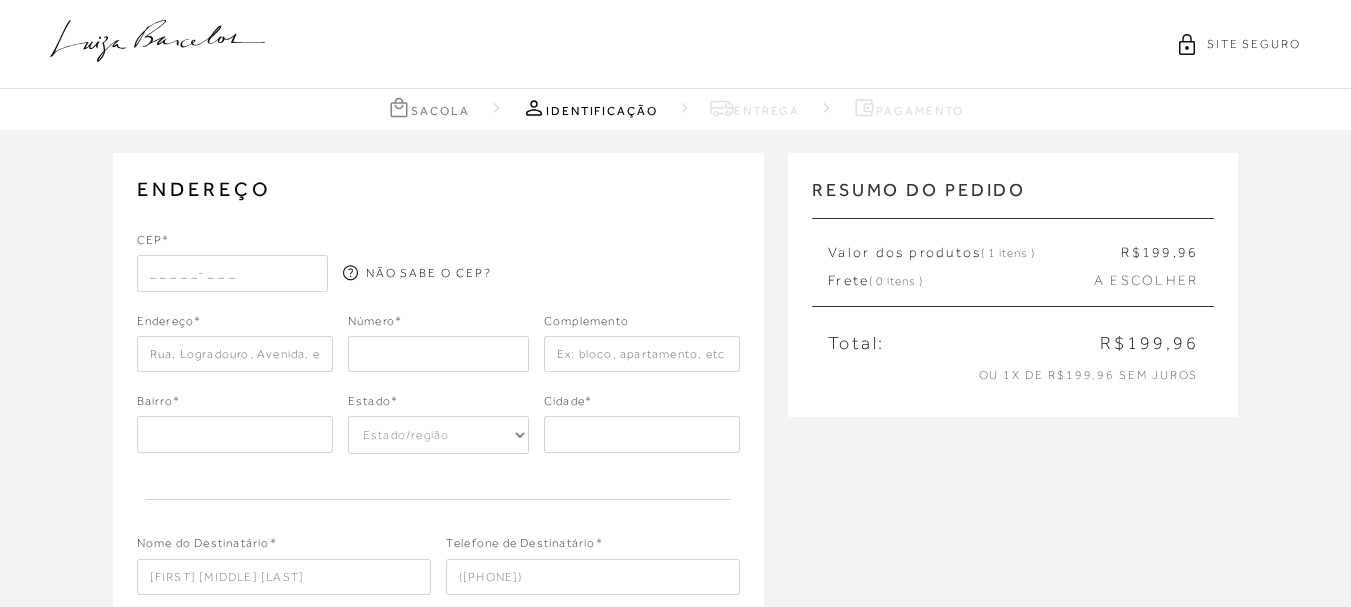 scroll, scrollTop: 100, scrollLeft: 0, axis: vertical 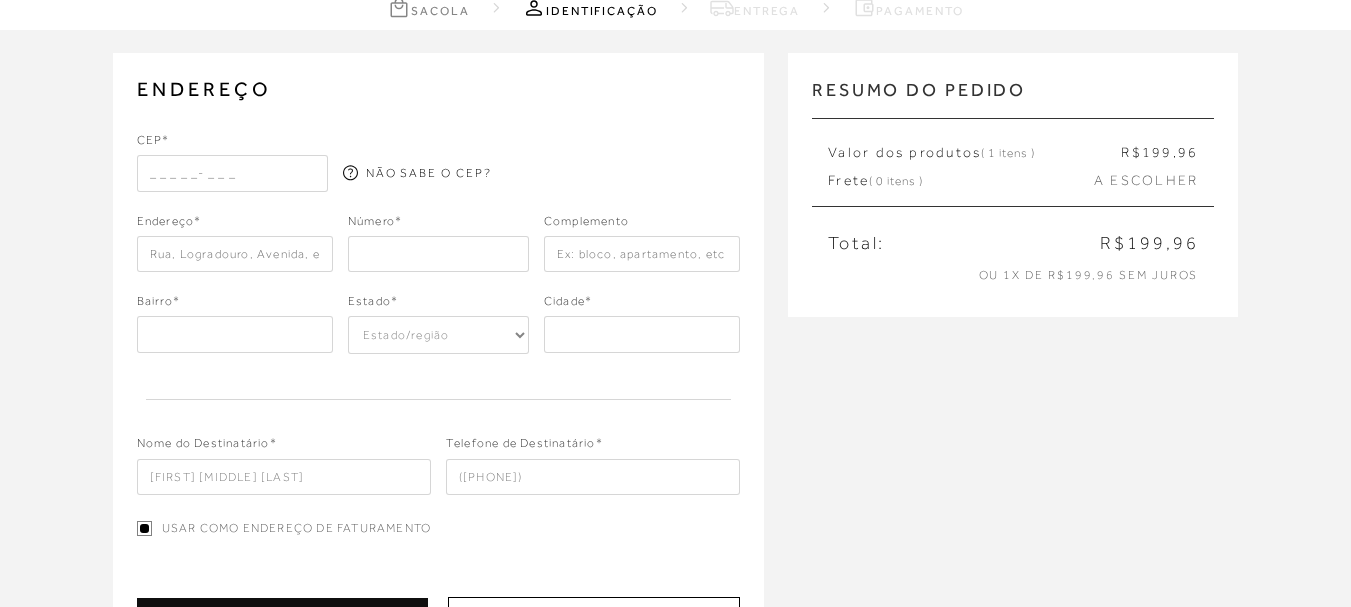 click at bounding box center [232, 173] 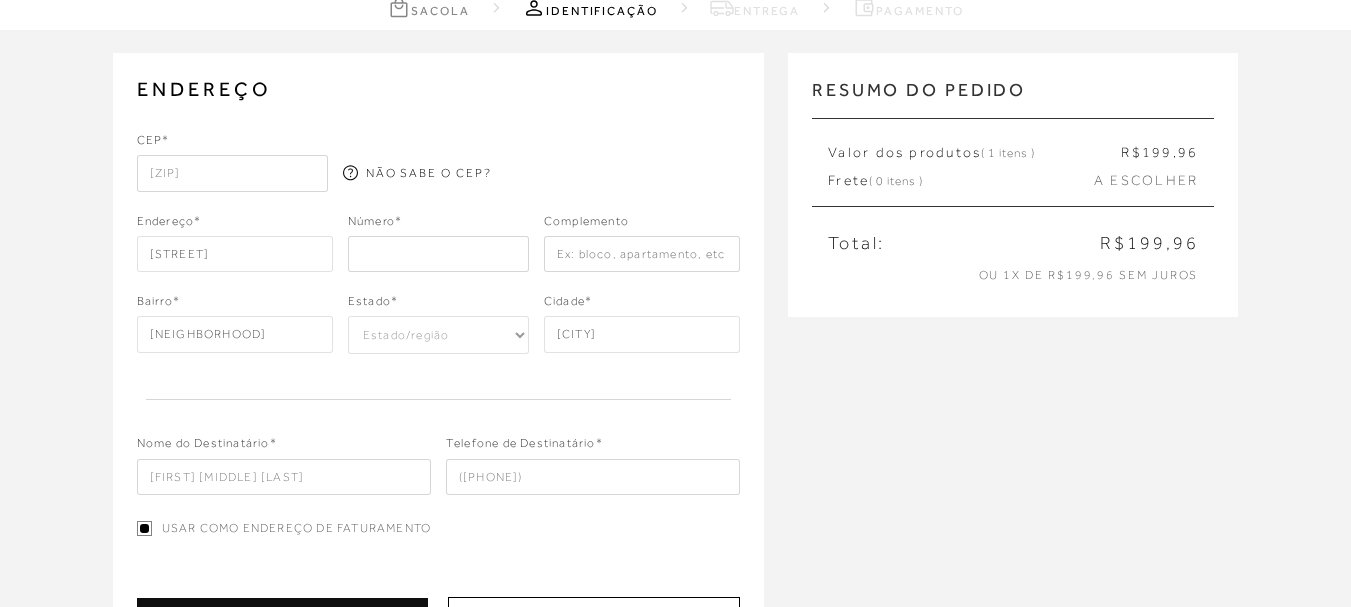 type on "[ZIP]" 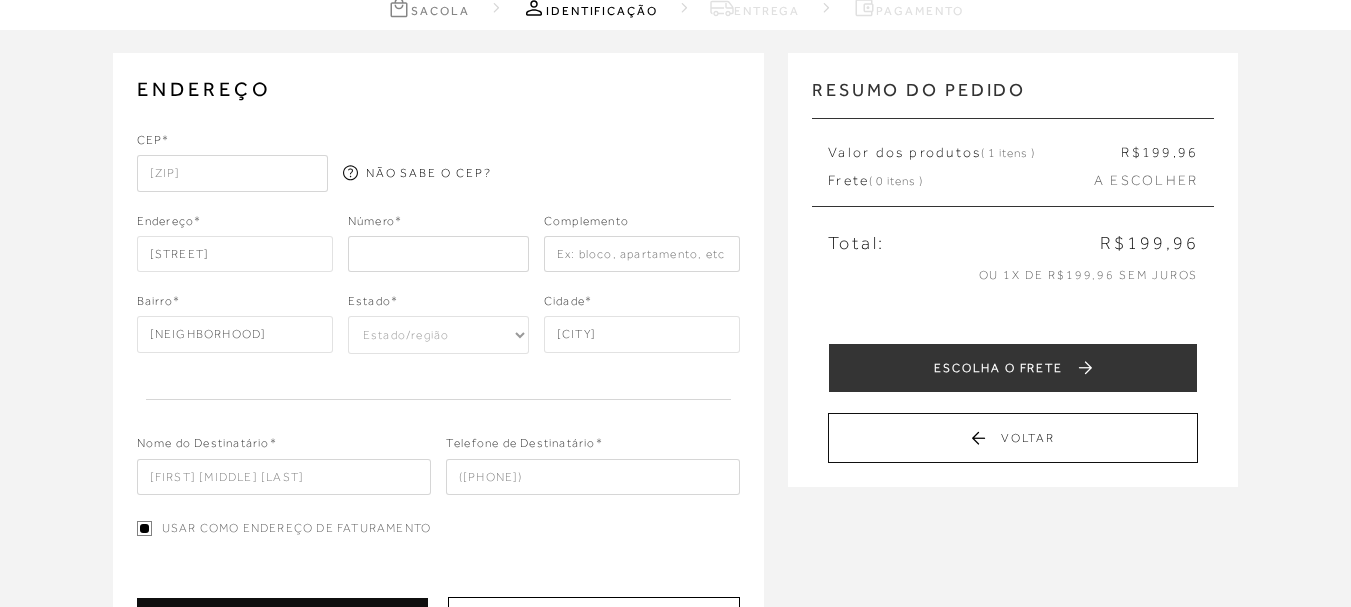 click at bounding box center (438, 254) 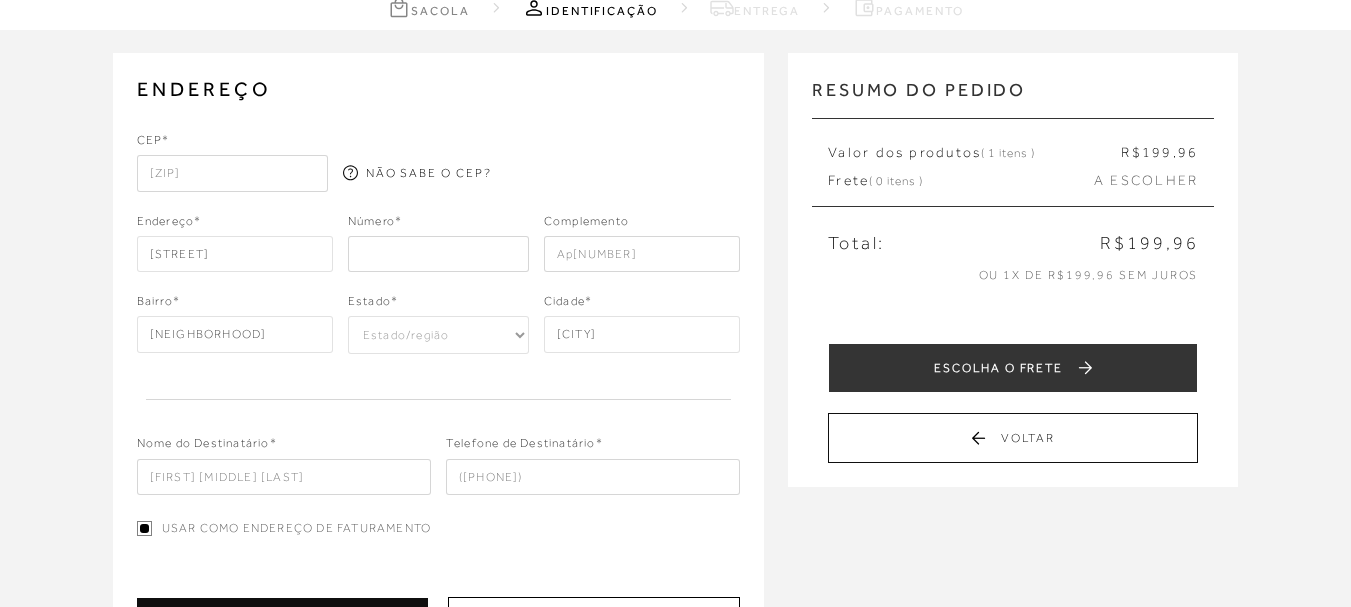 click on "ENDEREÇO
Selecione um endereço para entrega
Nenhum endereço salvo.
CEP*
[ZIP]
NÃO SABE O CEP?" at bounding box center [675, 561] 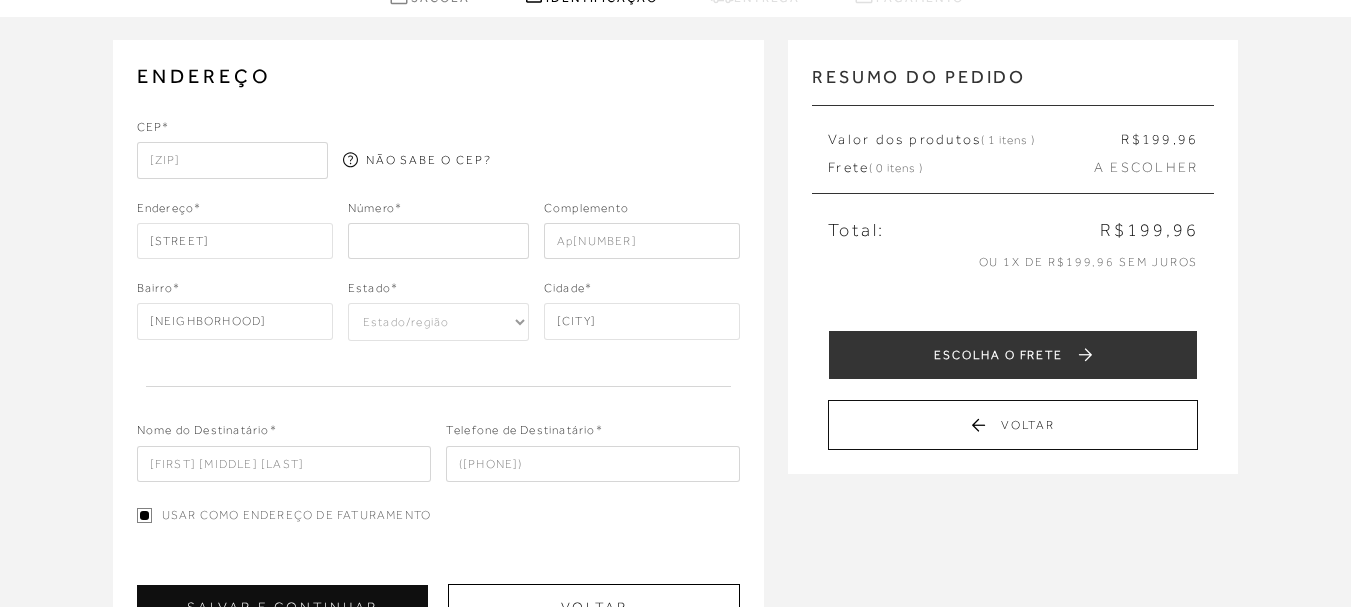 scroll, scrollTop: 100, scrollLeft: 0, axis: vertical 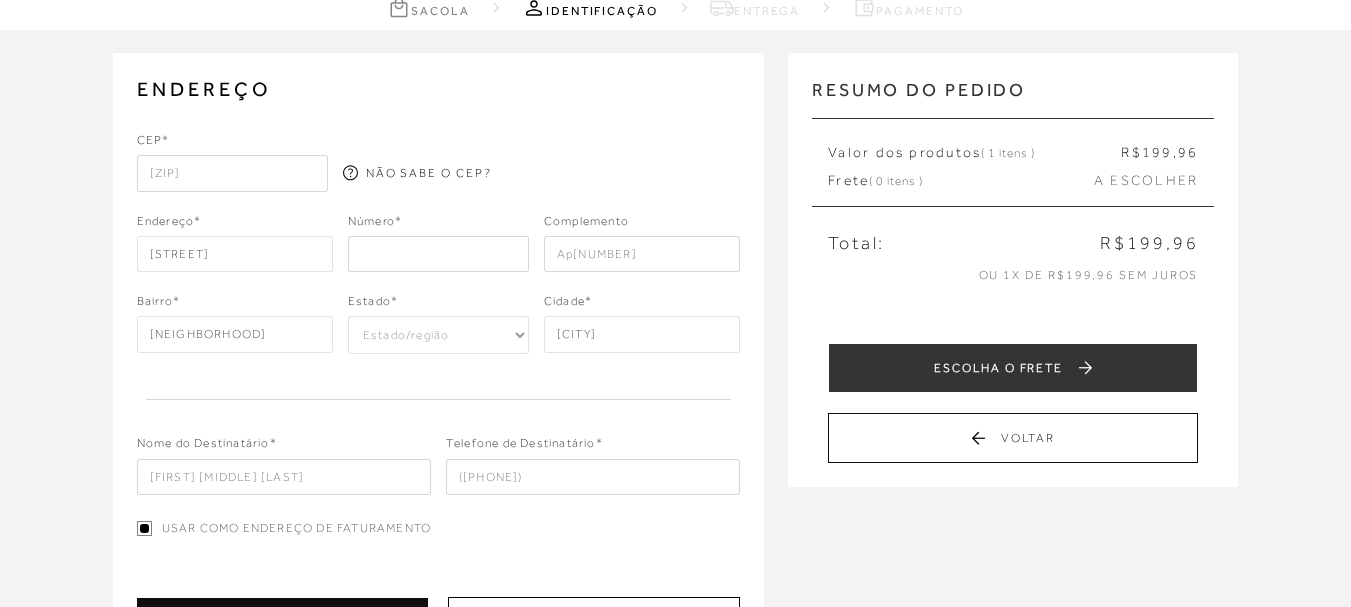 click on "Ap[NUMBER]" at bounding box center [642, 254] 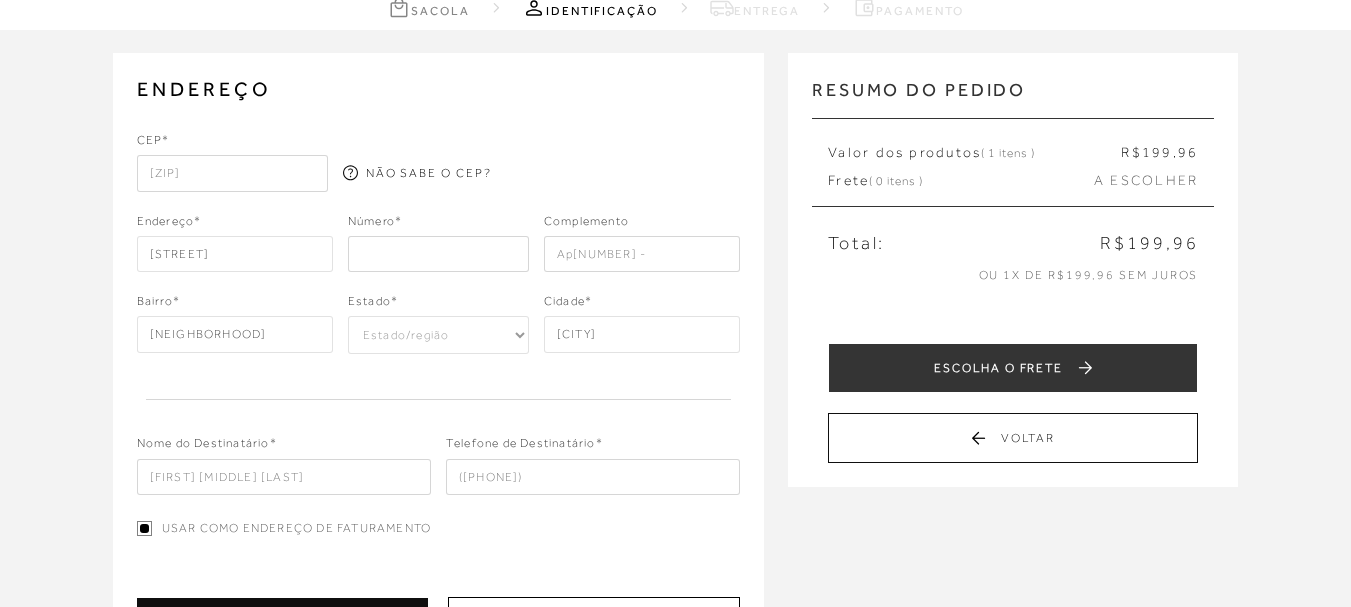 type on "Ap[NUMBER] -" 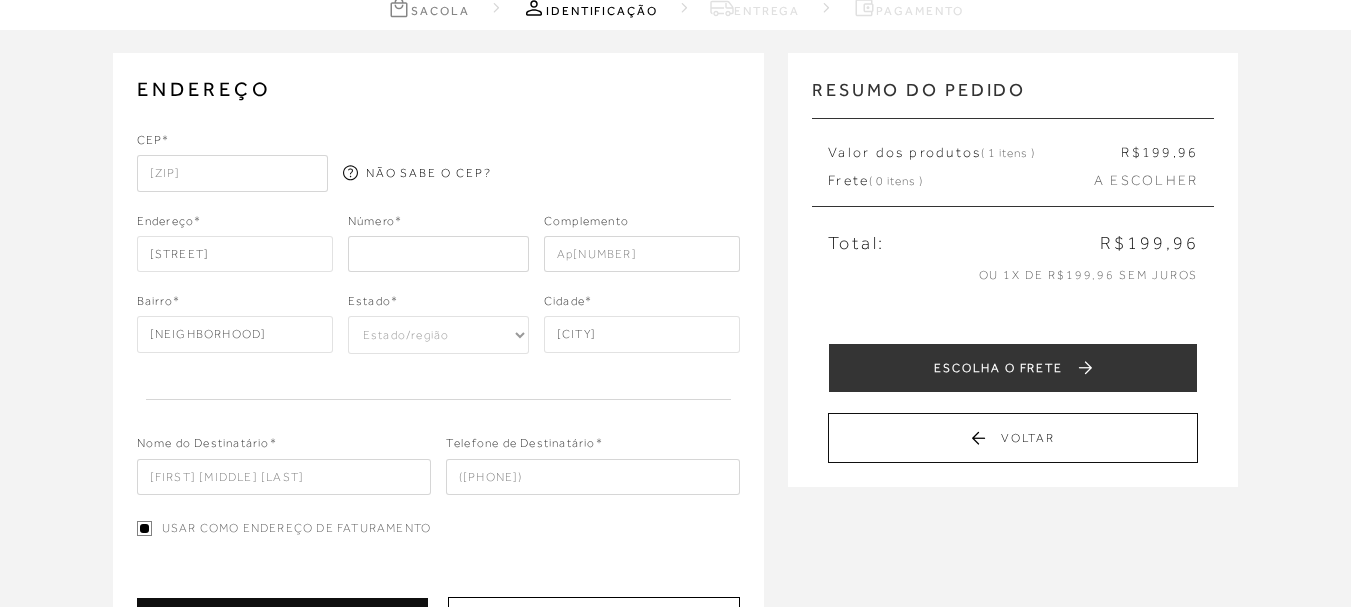 click on "ENDEREÇO
Selecione um endereço para entrega
Nenhum endereço salvo.
CEP*
[ZIP]
NÃO SABE O CEP?" at bounding box center [675, 561] 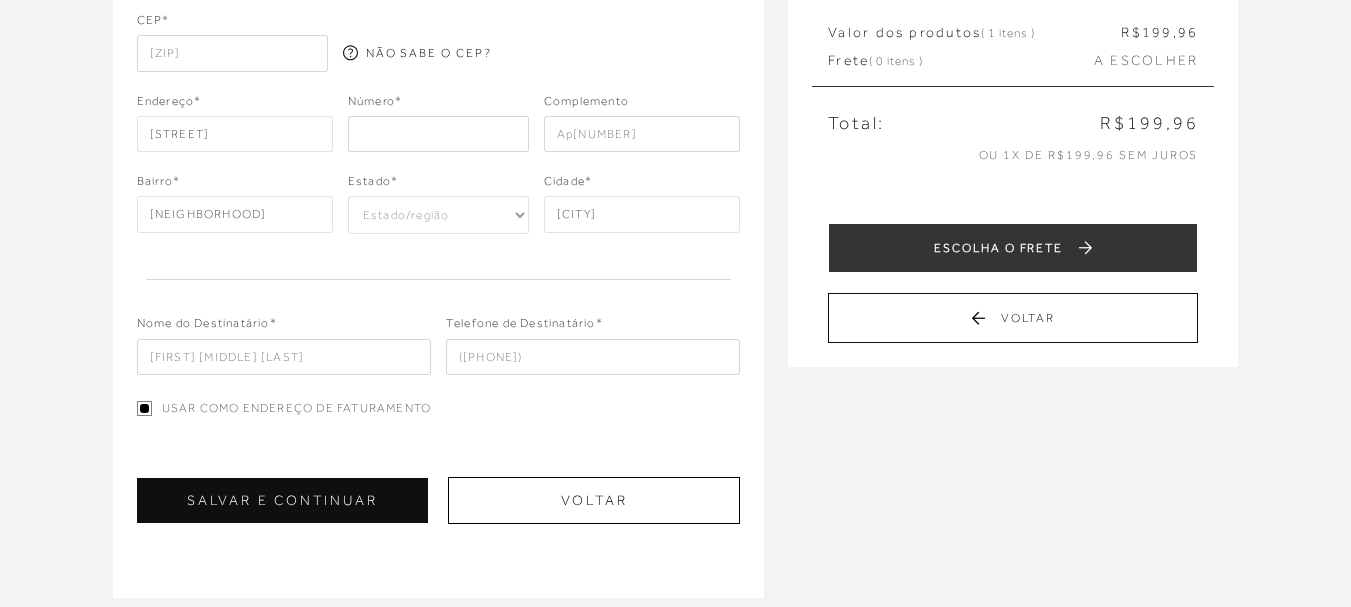 scroll, scrollTop: 300, scrollLeft: 0, axis: vertical 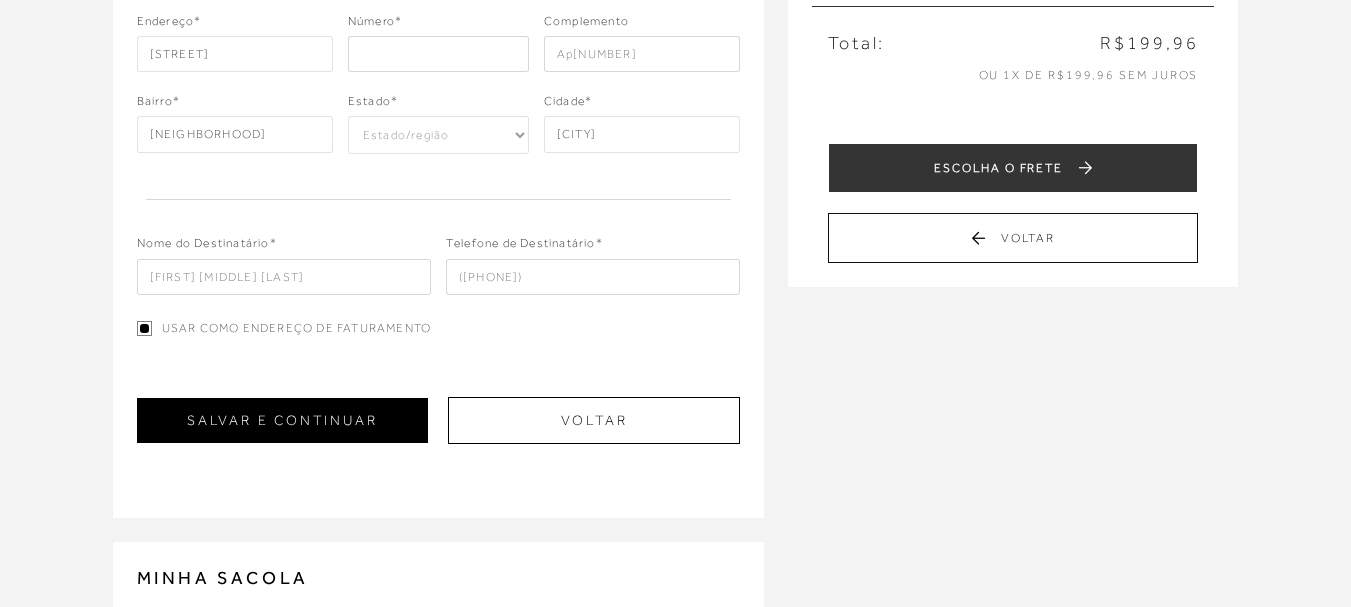 click on "SALVAR E CONTINUAR" at bounding box center (282, 420) 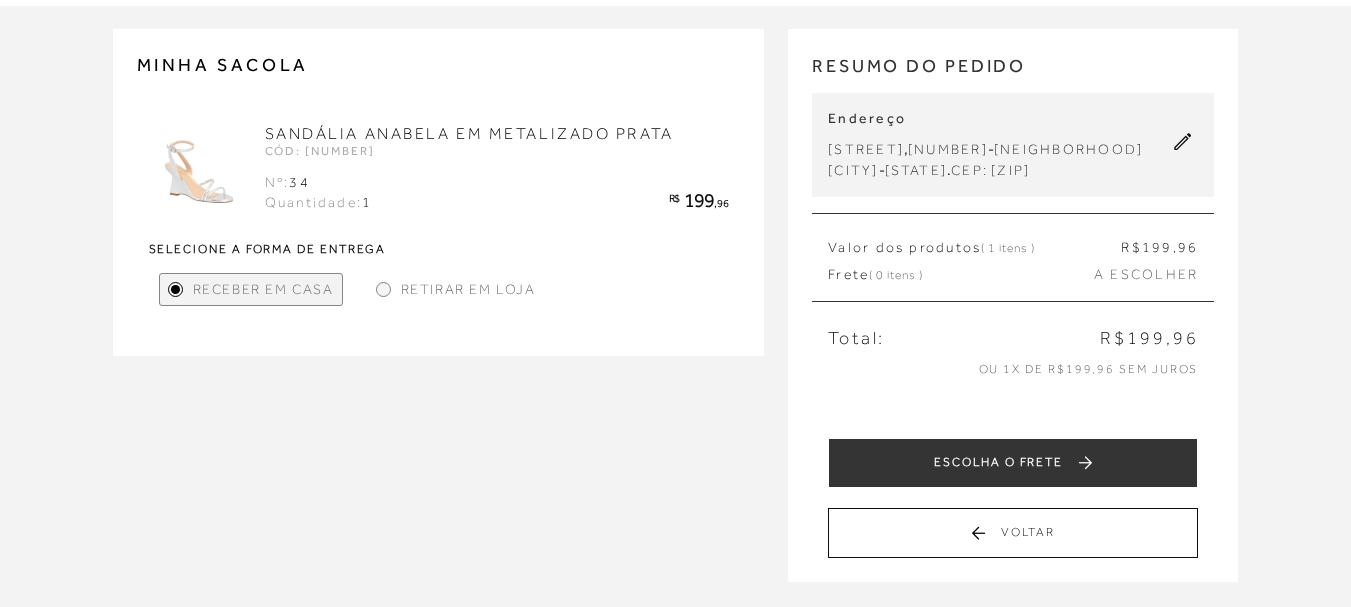 scroll, scrollTop: 200, scrollLeft: 0, axis: vertical 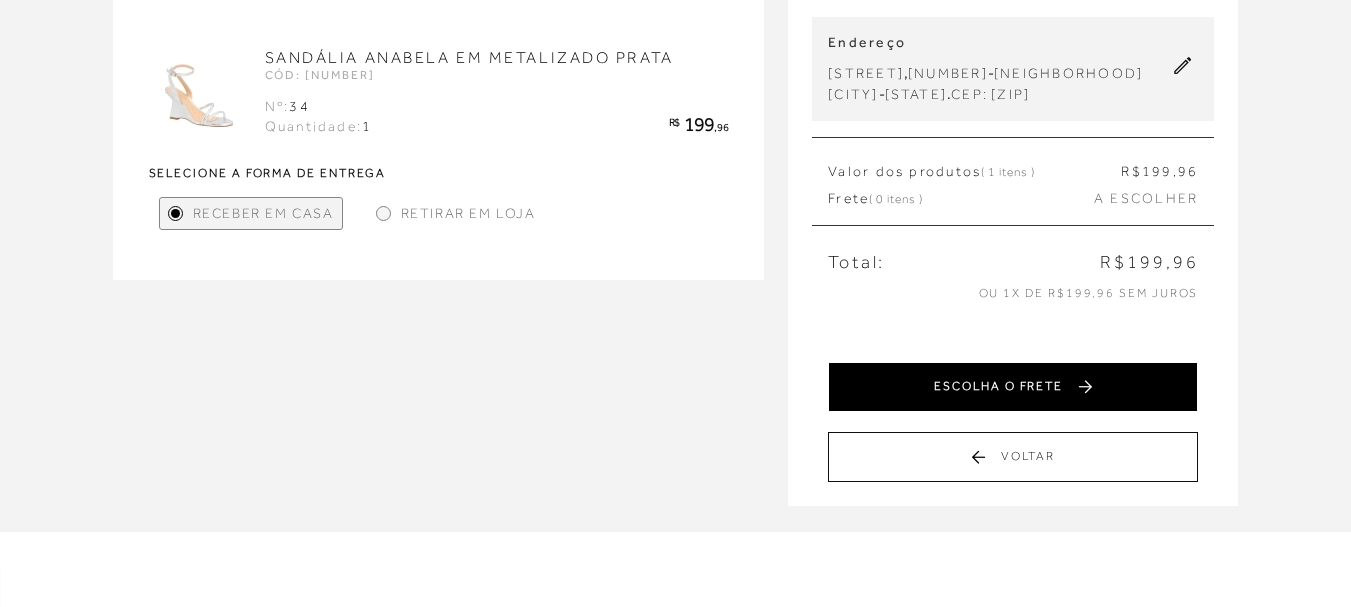 click on "ESCOLHA O FRETE" at bounding box center [1013, 387] 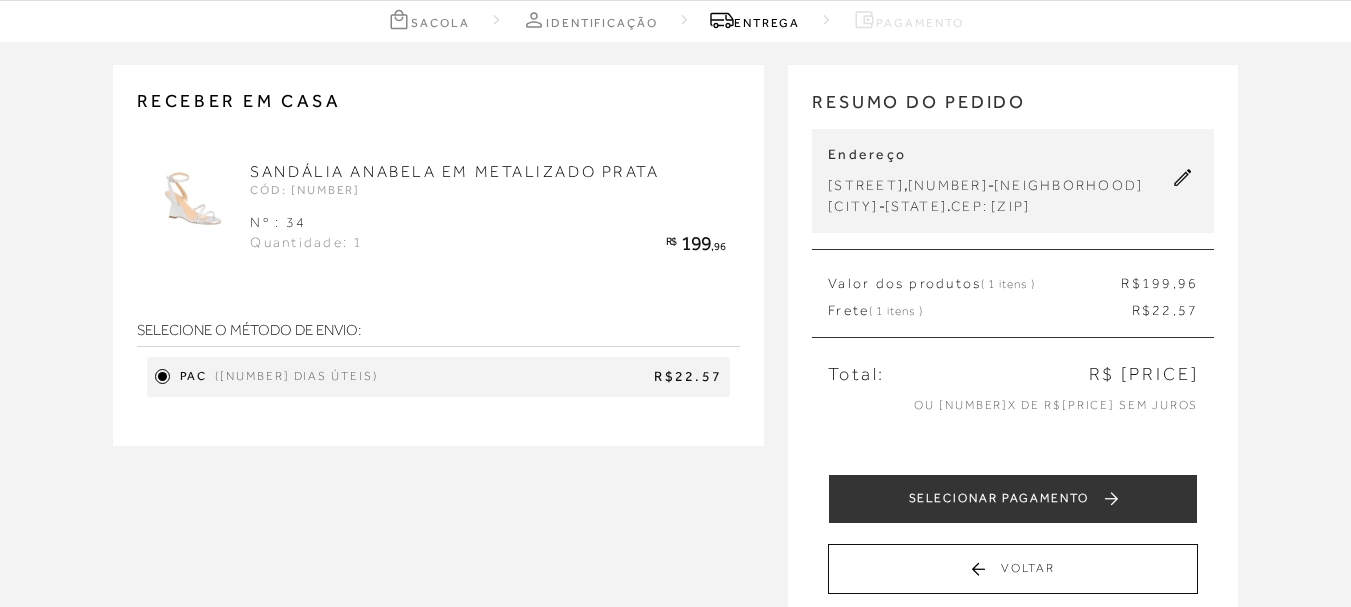 scroll, scrollTop: 100, scrollLeft: 0, axis: vertical 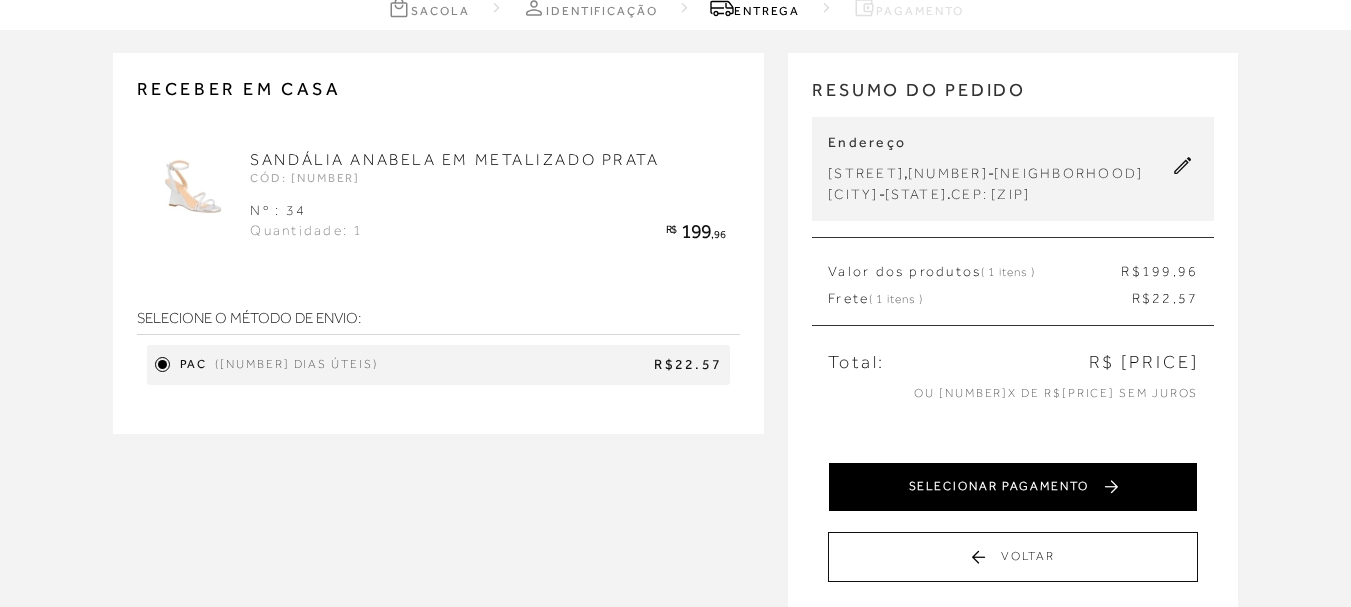click on "SELECIONAR PAGAMENTO" at bounding box center [1013, 487] 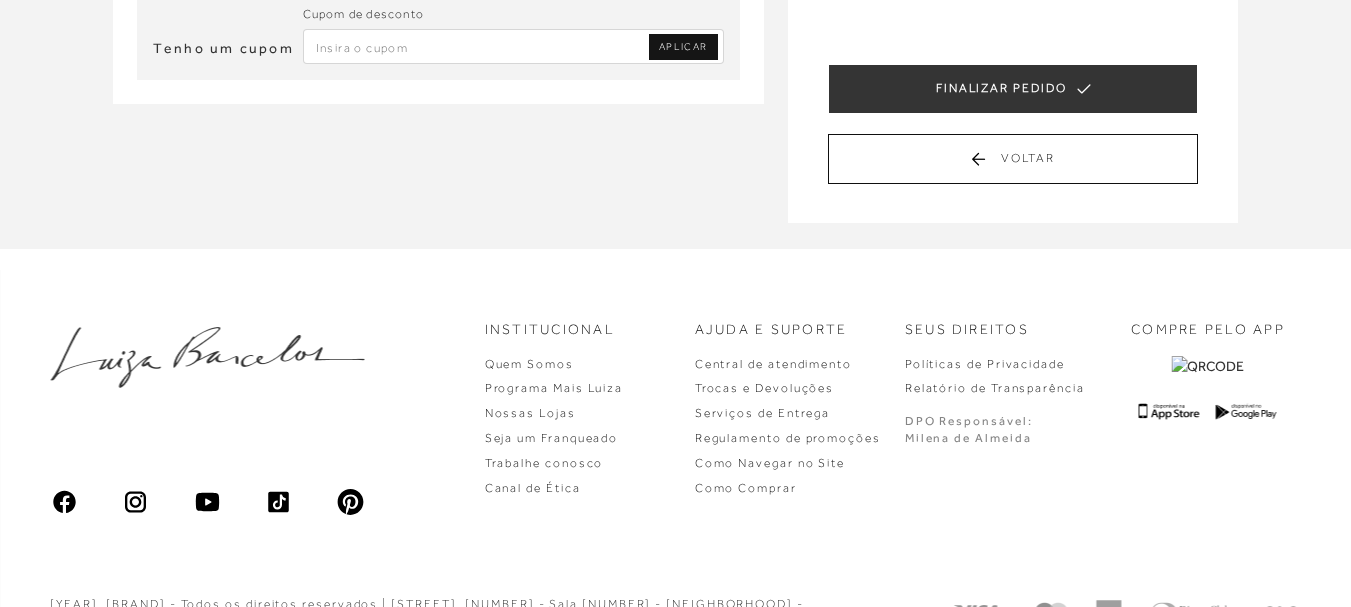scroll, scrollTop: 500, scrollLeft: 0, axis: vertical 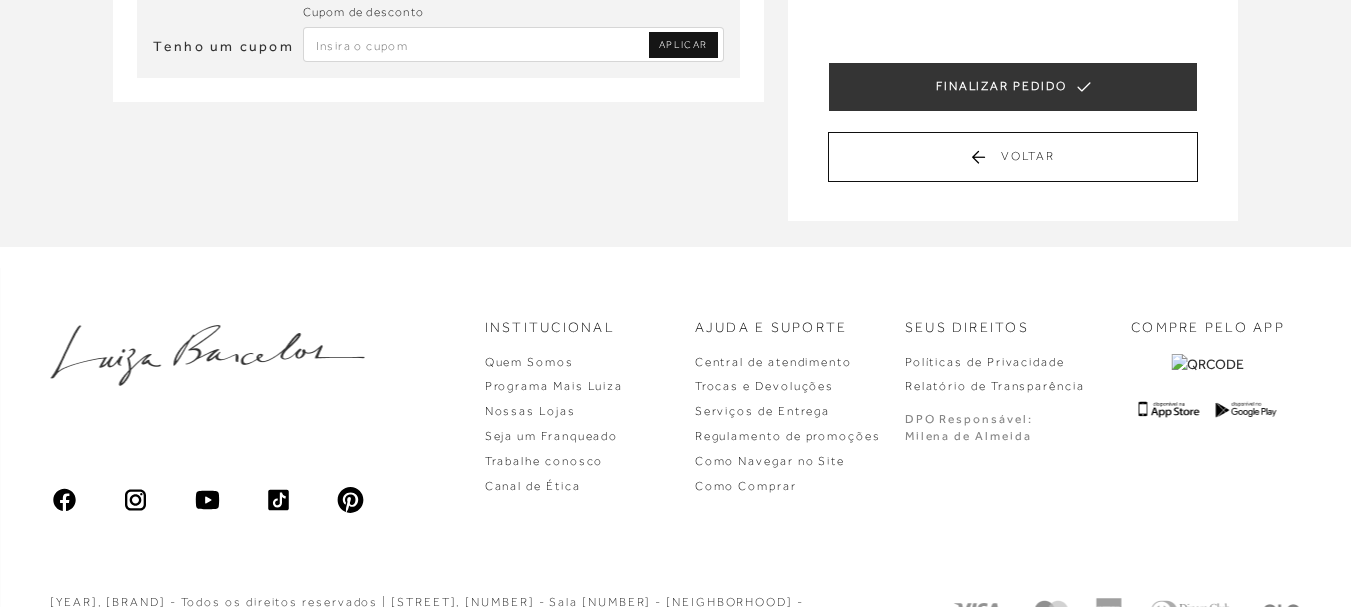 click at bounding box center [514, 44] 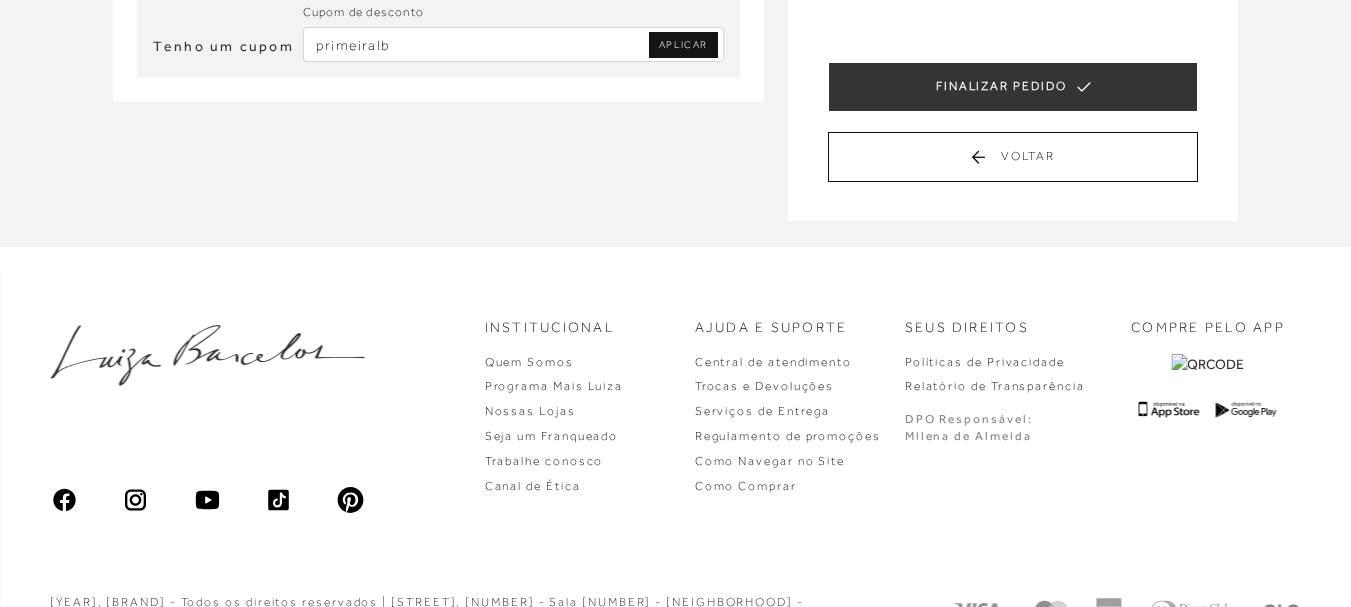 click on "primeiralb" at bounding box center [514, 44] 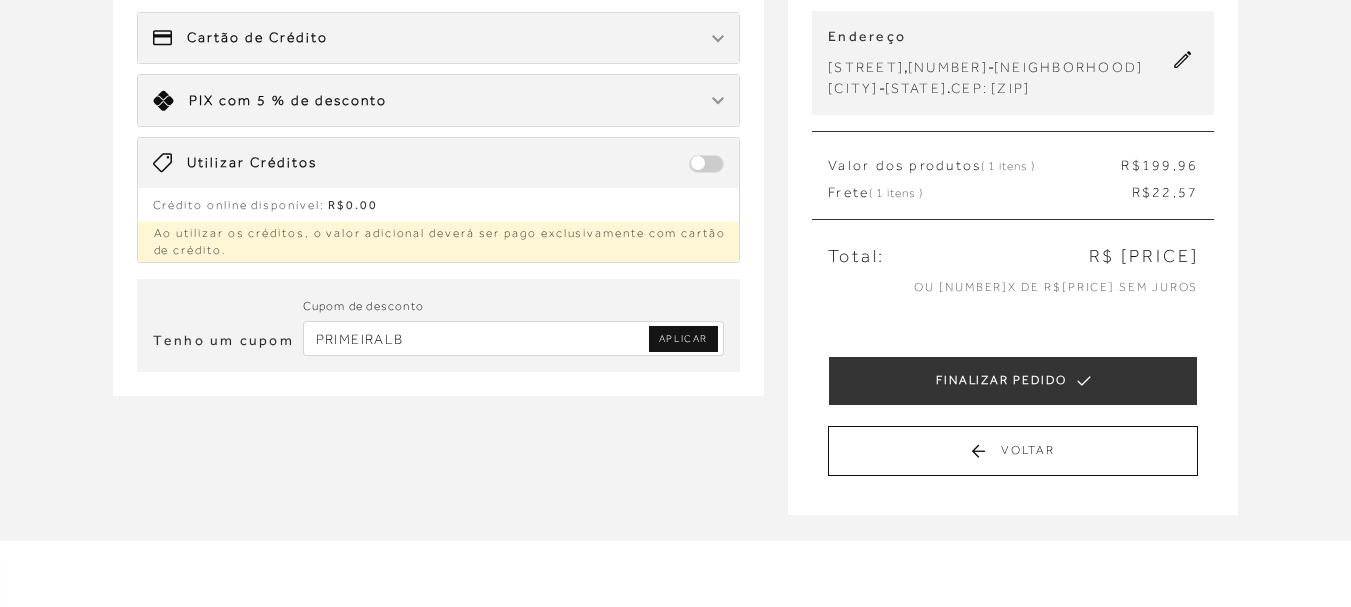 scroll, scrollTop: 200, scrollLeft: 0, axis: vertical 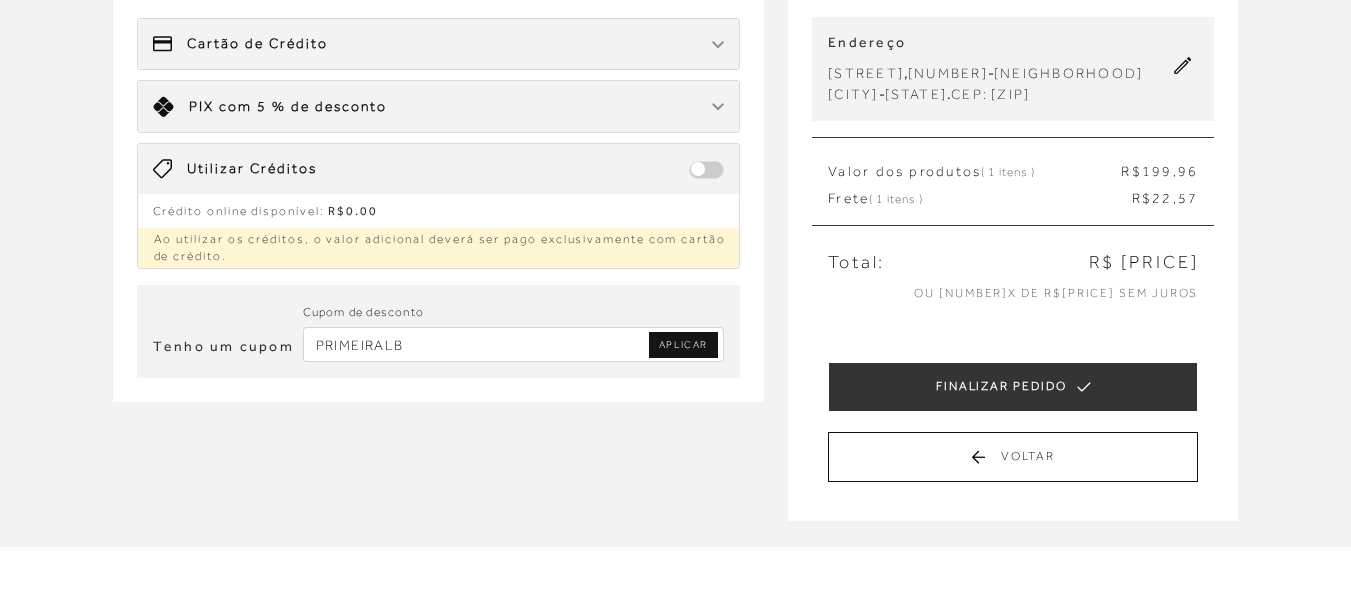type on "PRIMEIRALB" 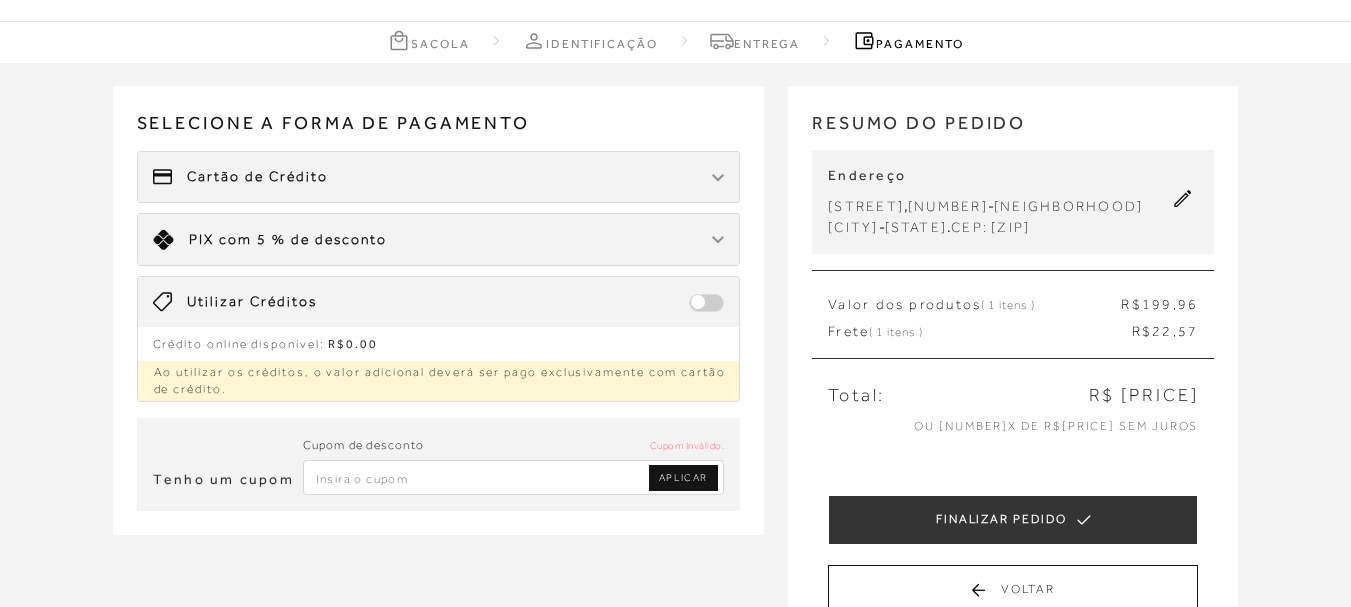 scroll, scrollTop: 100, scrollLeft: 0, axis: vertical 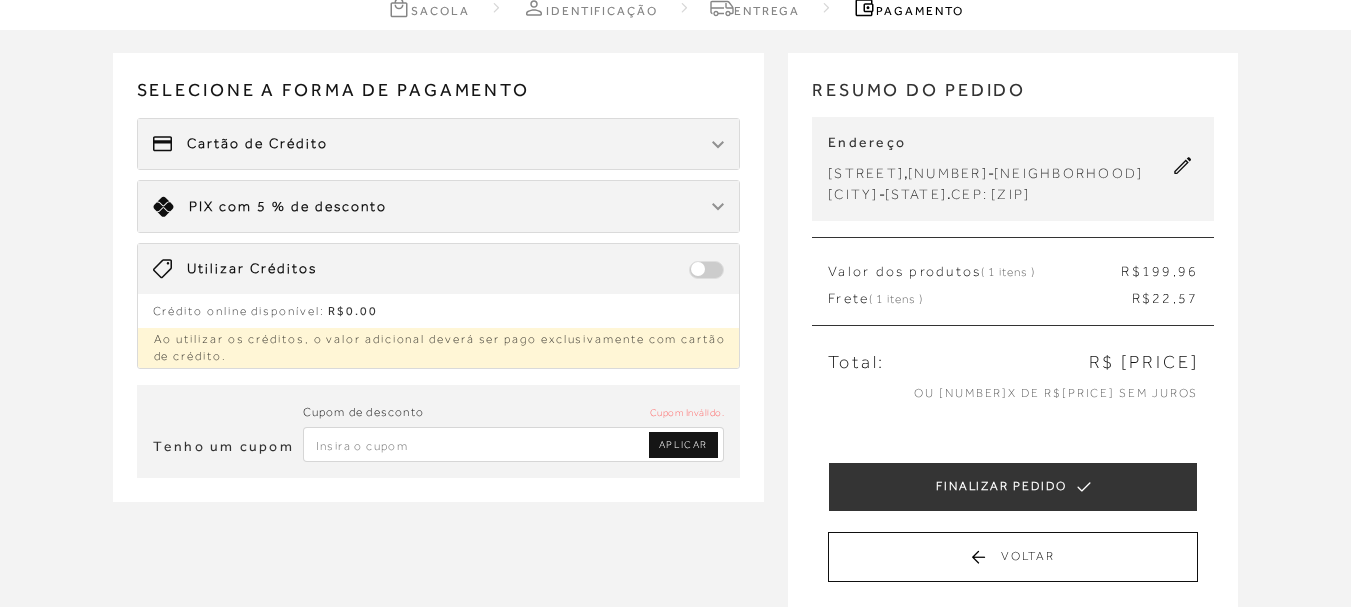 click on "Receber em casa
SANDÁLIA ANABELA EM METALIZADO PRATA
CÓD: [NUMBER]
Nº : [NUMBER]
Quantidade: [NUMBER]
R$ [PRICE]" at bounding box center (675, 337) 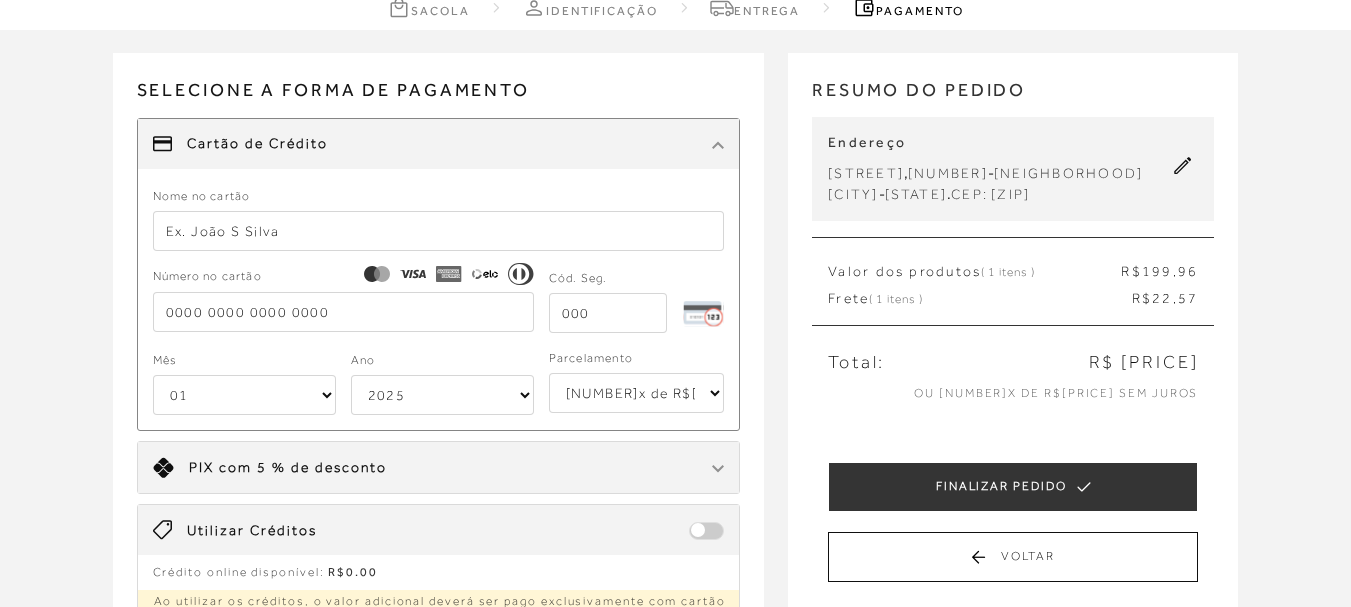 click at bounding box center [439, 231] 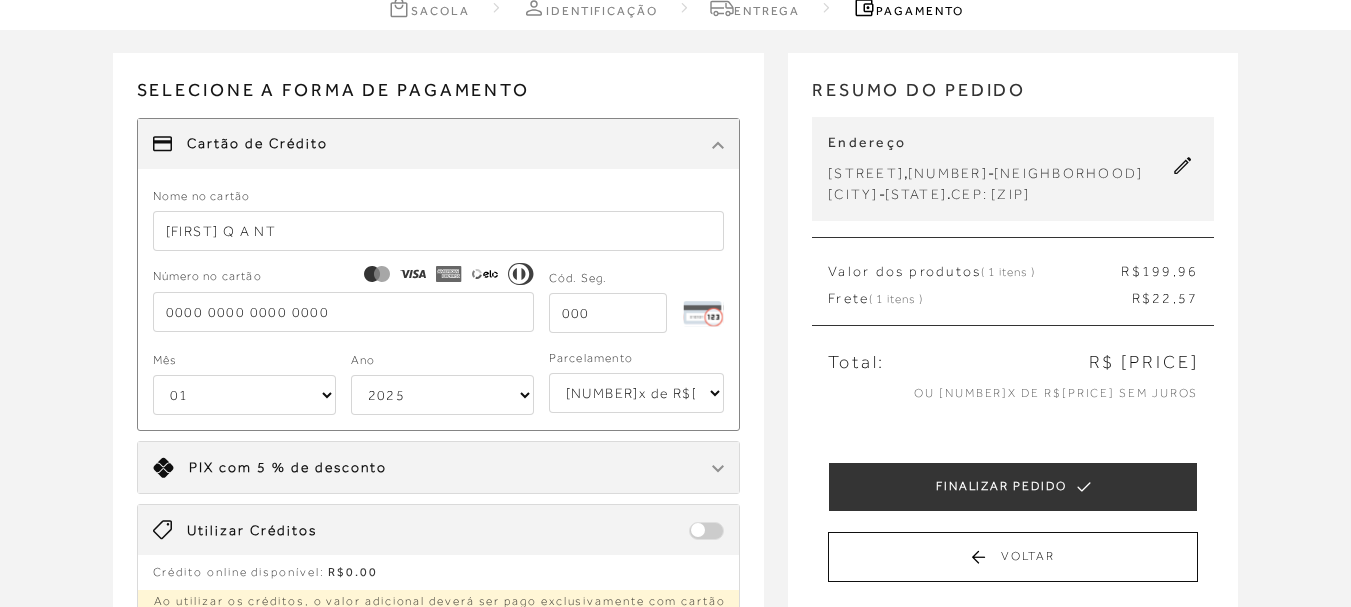 type on "[FIRST] Q A NT" 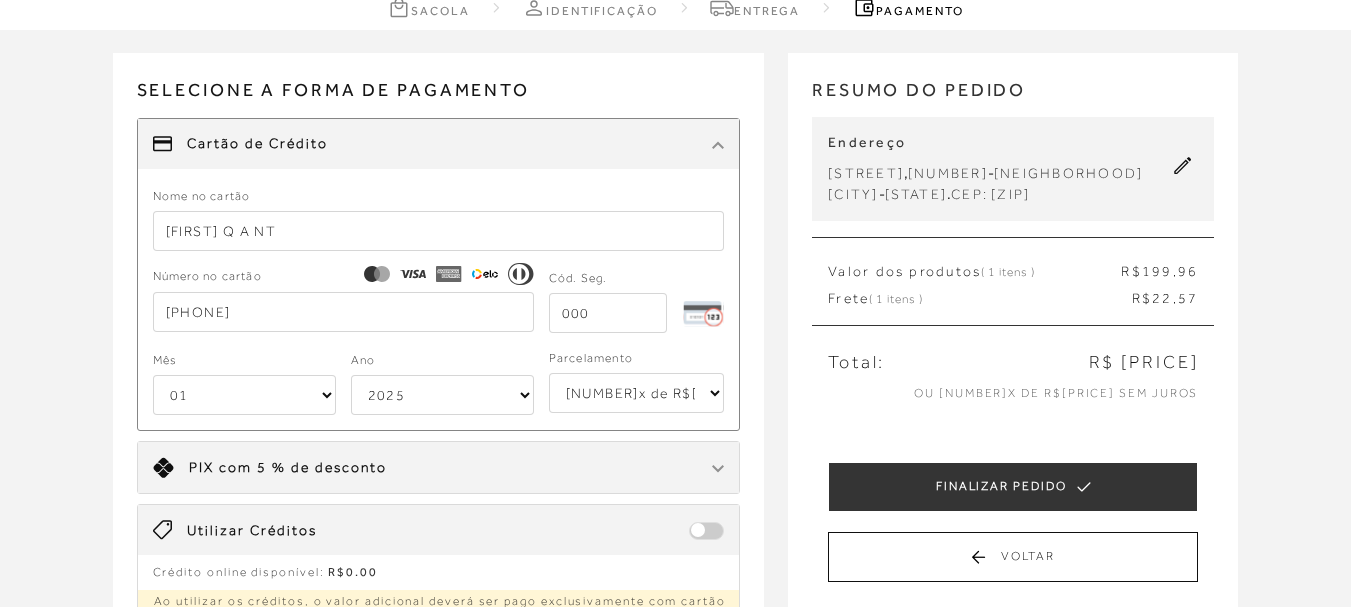 type on "[PHONE]" 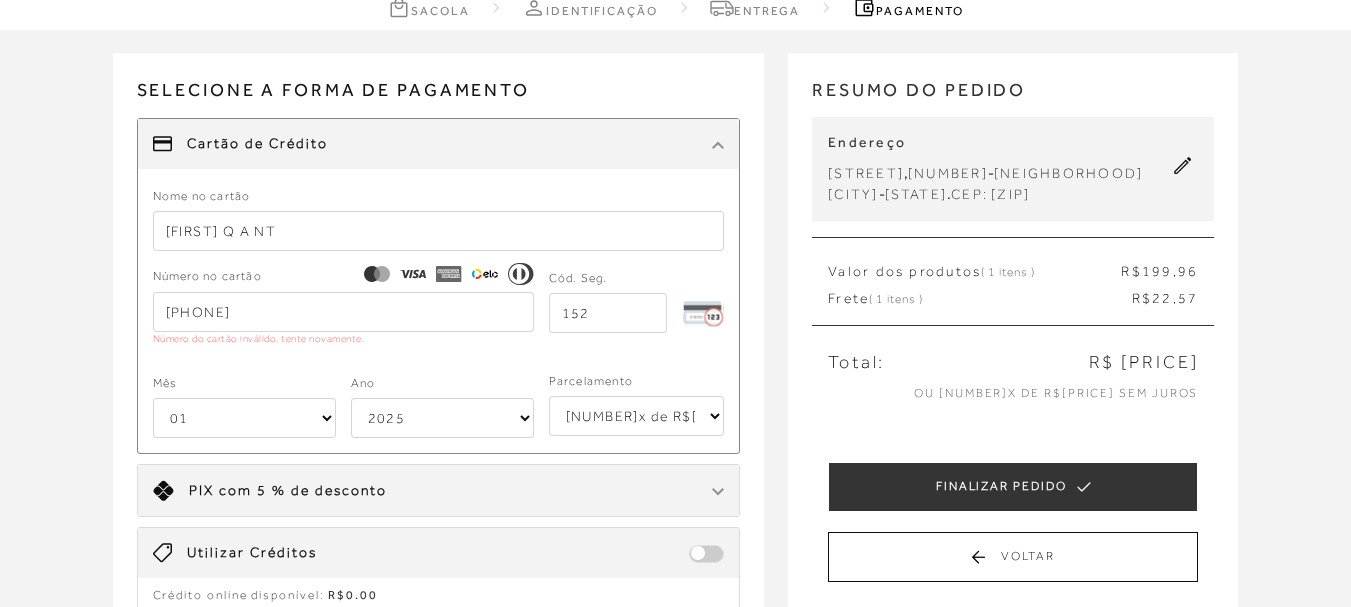 type on "152" 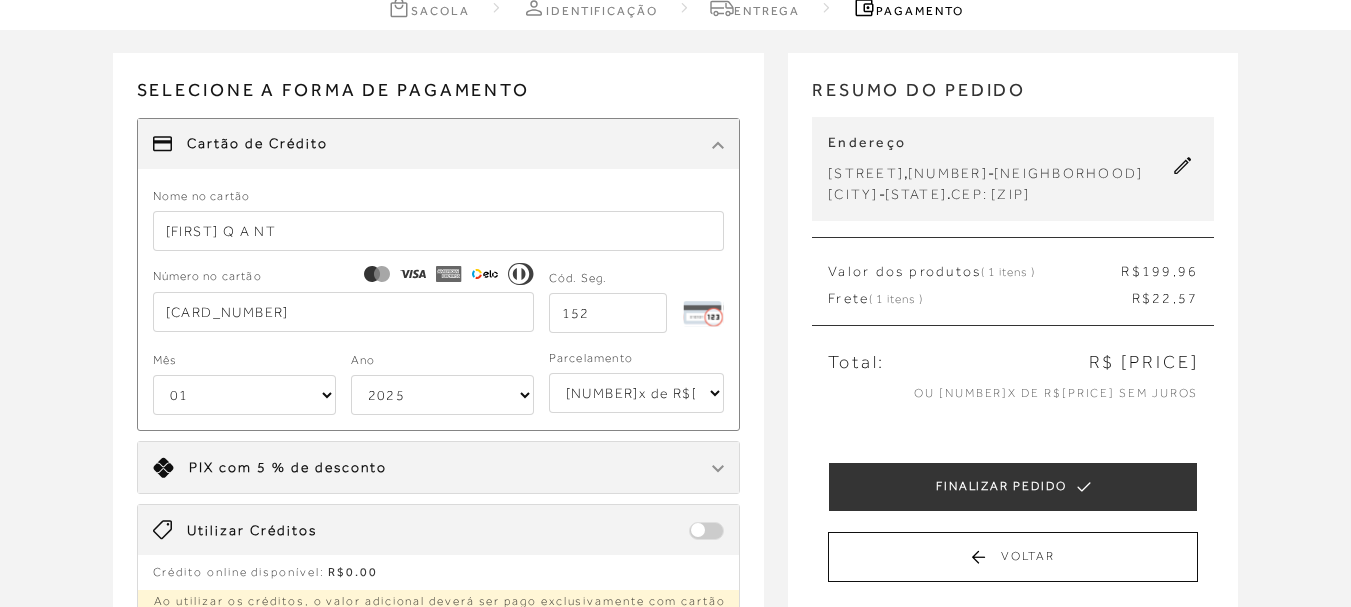 type on "[CARD_NUMBER]" 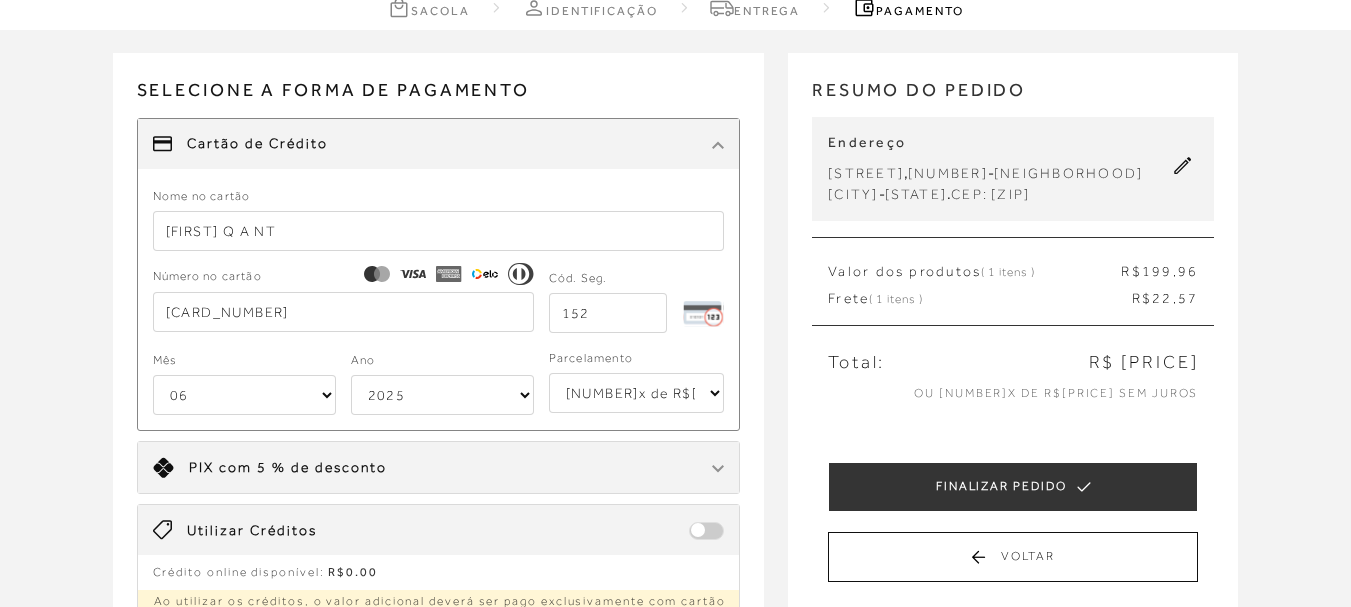 click on "01 02 03 04 05 06 07 08 09 10 11 12" at bounding box center (244, 395) 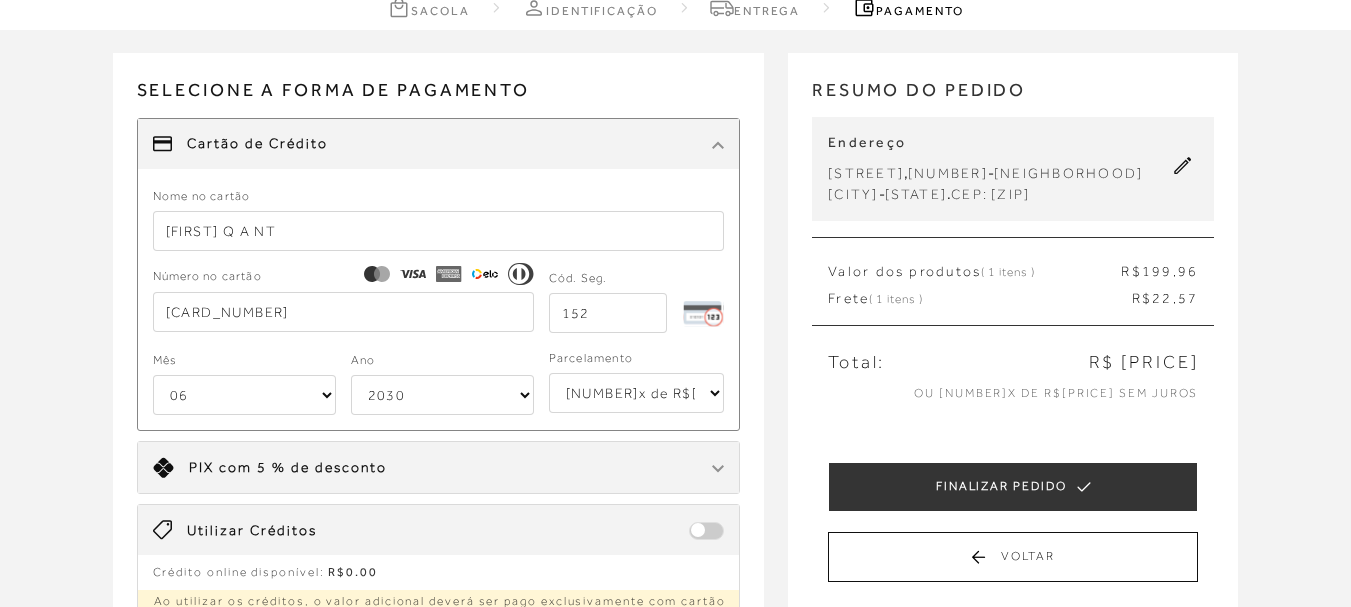 click on "2025 2026 2027 2028 2029 2030 2031 2032 2033 2034 2035 2036 2037 2038 2039 2040 2041 2042 2043 2044" at bounding box center [442, 395] 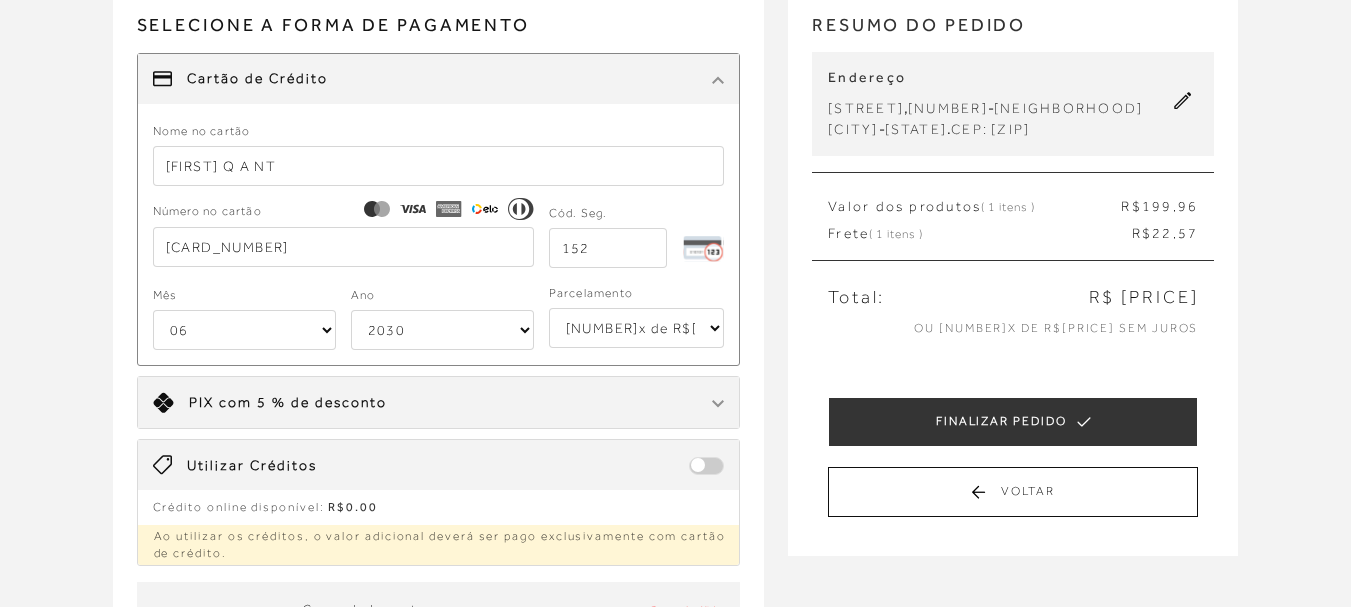 scroll, scrollTop: 200, scrollLeft: 0, axis: vertical 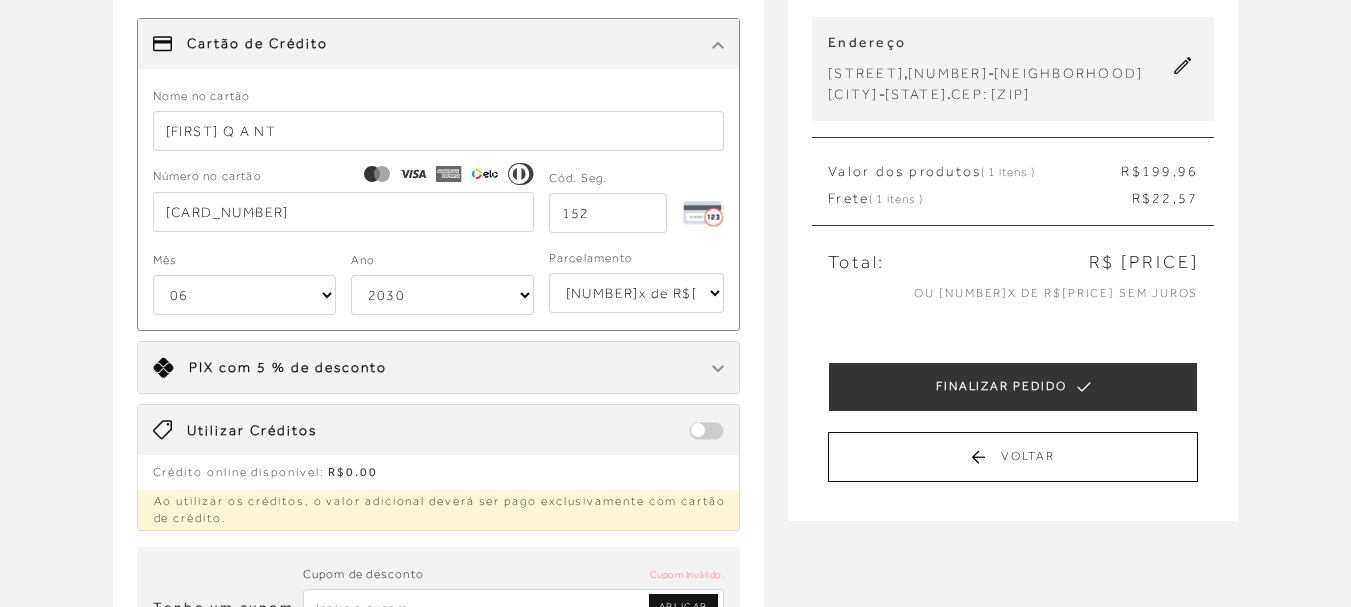 click on "Receber em casa
SANDÁLIA ANABELA EM METALIZADO PRATA
CÓD: [NUMBER]
Nº : [NUMBER]
Quantidade: [NUMBER]
R$ [PRICE]" at bounding box center [675, 329] 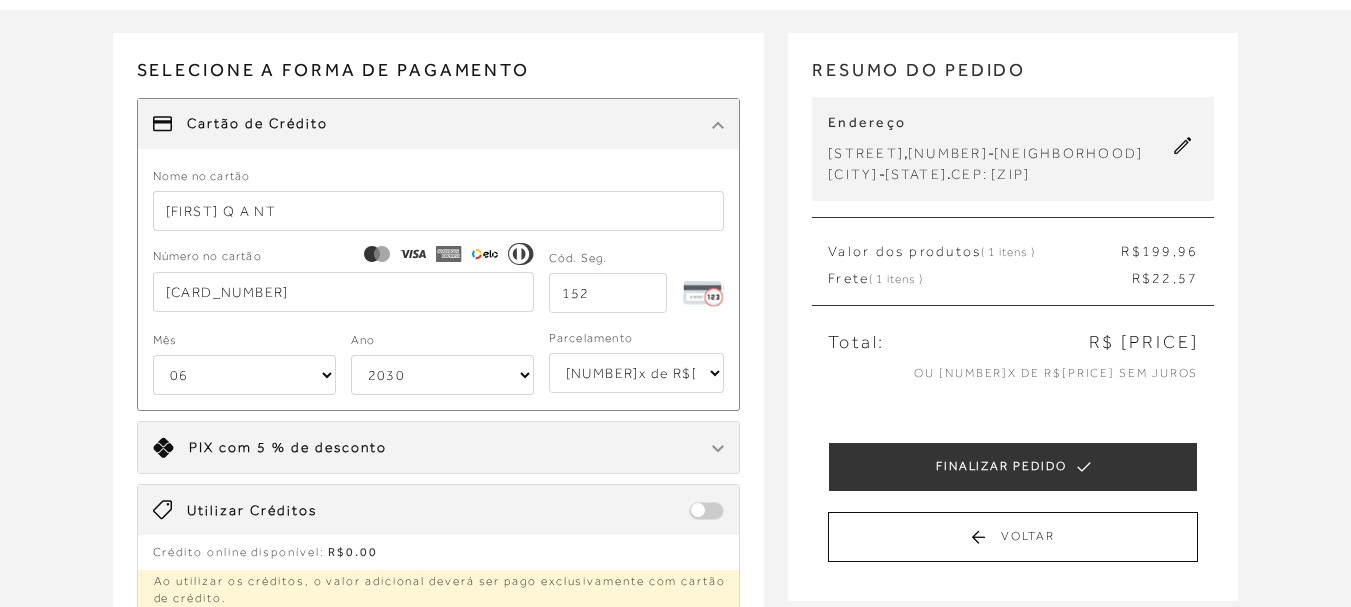 scroll, scrollTop: 100, scrollLeft: 0, axis: vertical 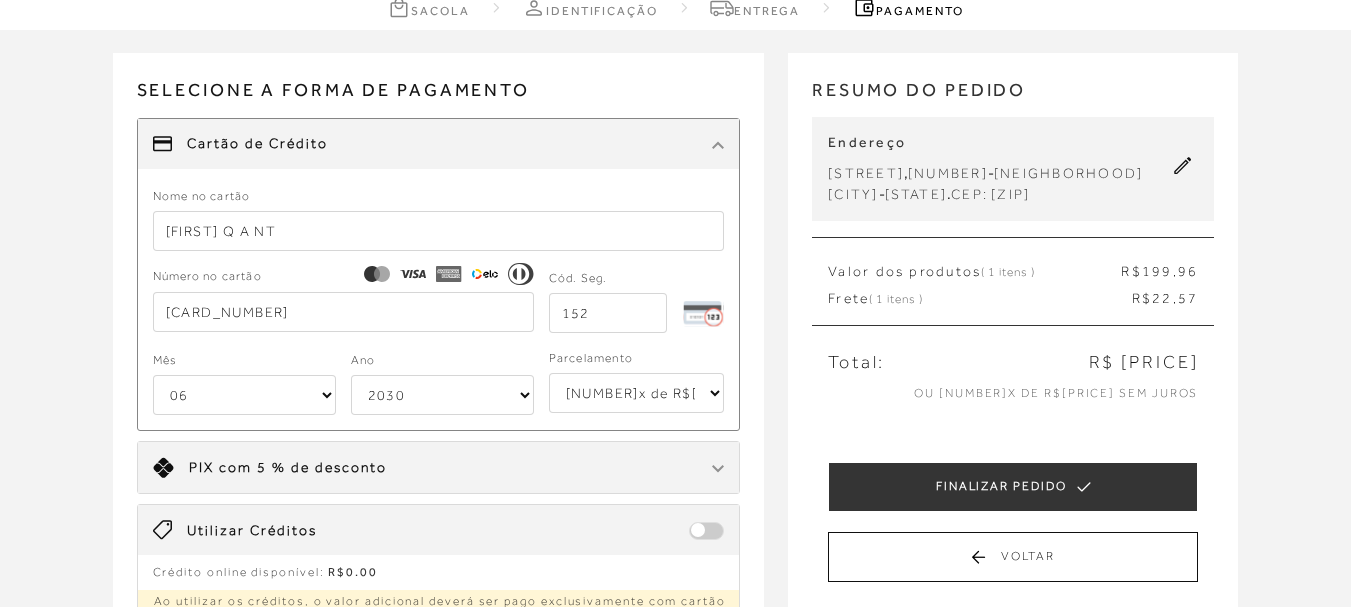 click on "Receber em casa
SANDÁLIA ANABELA EM METALIZADO PRATA
CÓD: [NUMBER]
Nº : [NUMBER]
Quantidade: [NUMBER]
R$ [PRICE]" at bounding box center [675, 429] 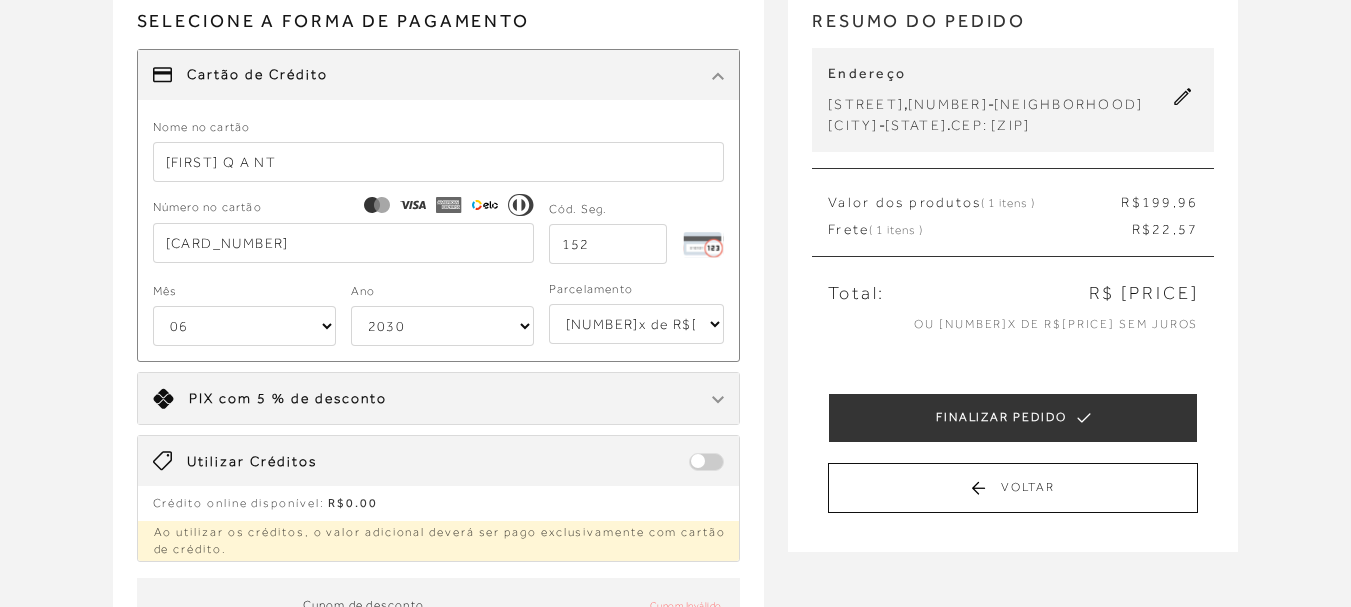 scroll, scrollTop: 200, scrollLeft: 0, axis: vertical 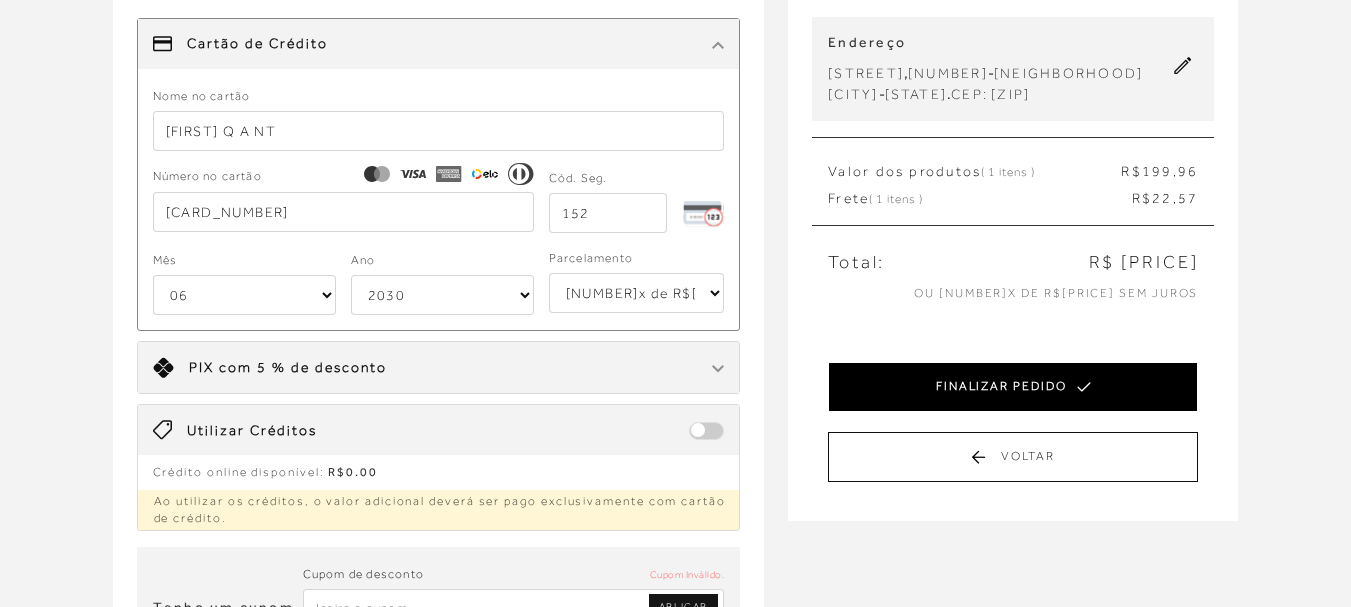 click on "FINALIZAR PEDIDO" at bounding box center (1013, 387) 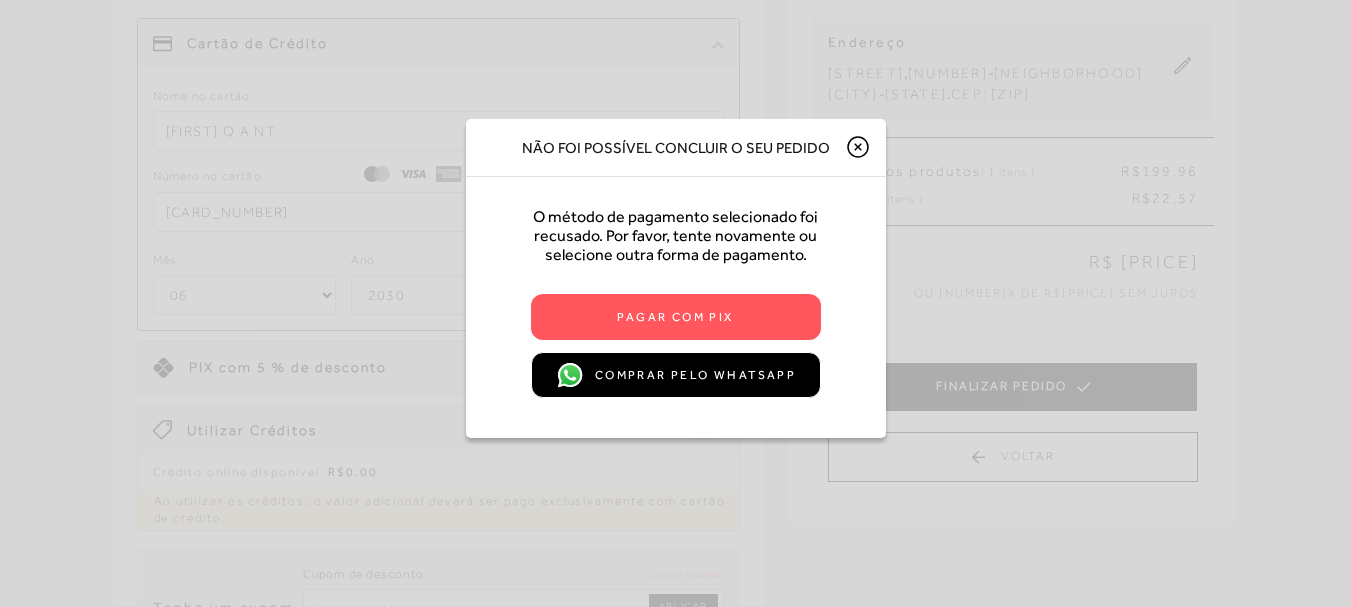 scroll, scrollTop: 0, scrollLeft: 0, axis: both 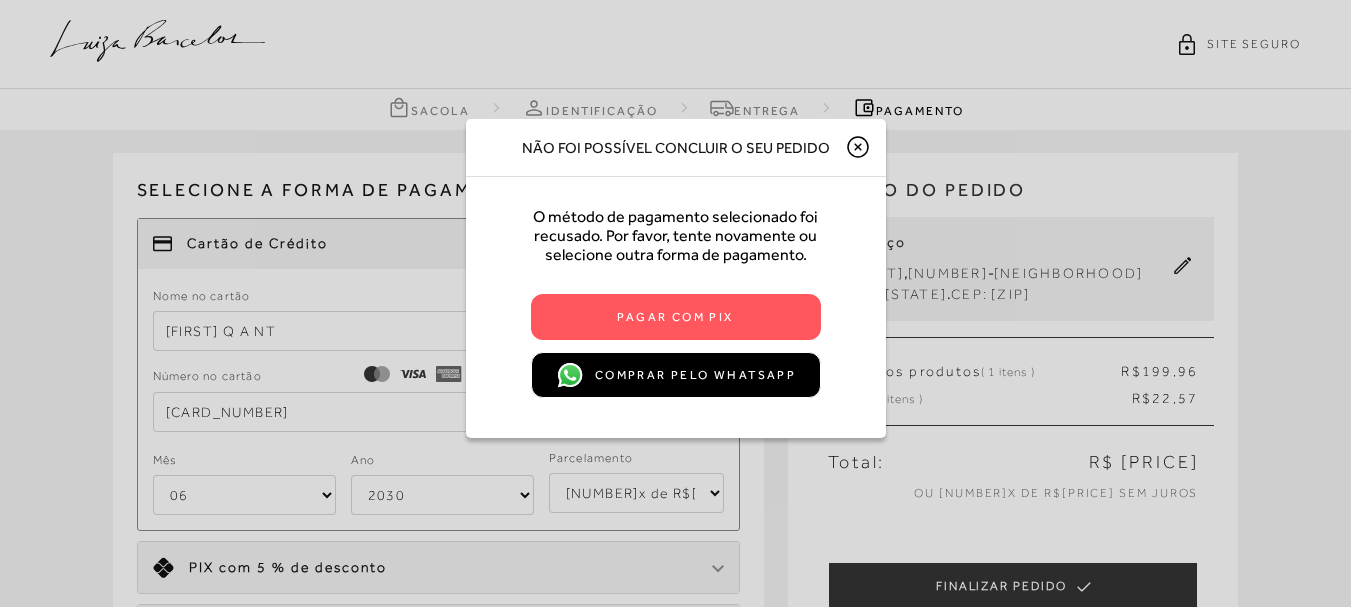 click at bounding box center [858, 147] 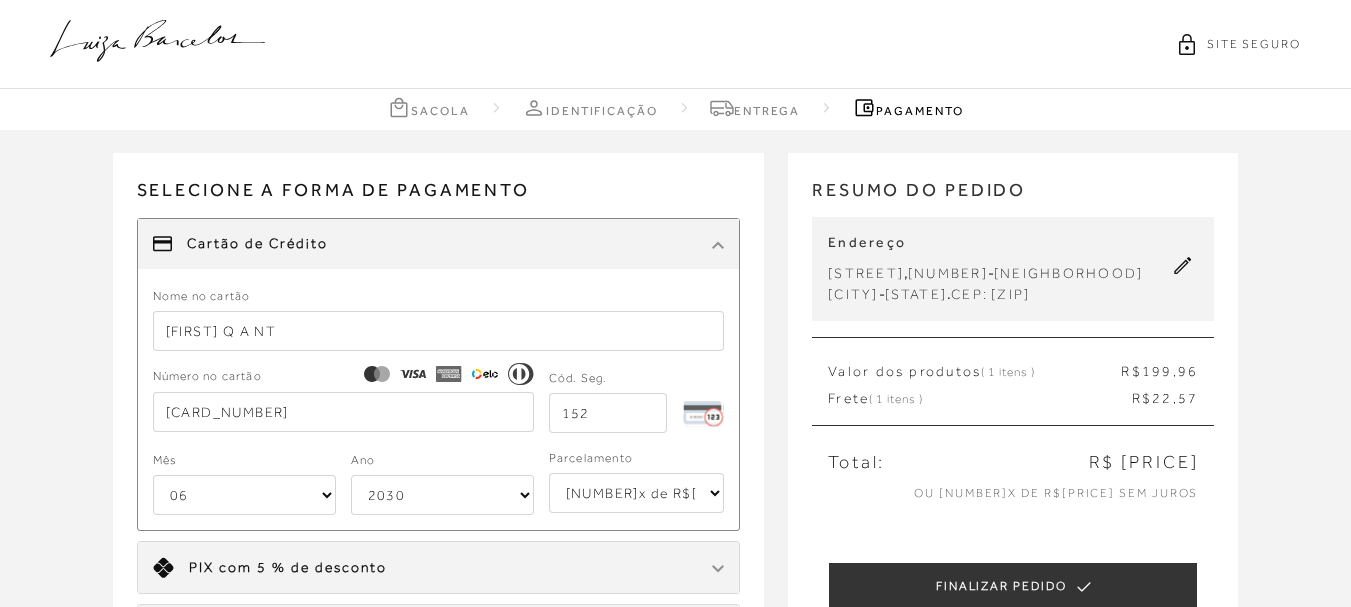 click on "Receber em casa
SANDÁLIA ANABELA EM METALIZADO PRATA
CÓD: [NUMBER]
Nº : [NUMBER]
Quantidade: [NUMBER]
R$ [PRICE]" at bounding box center [675, 529] 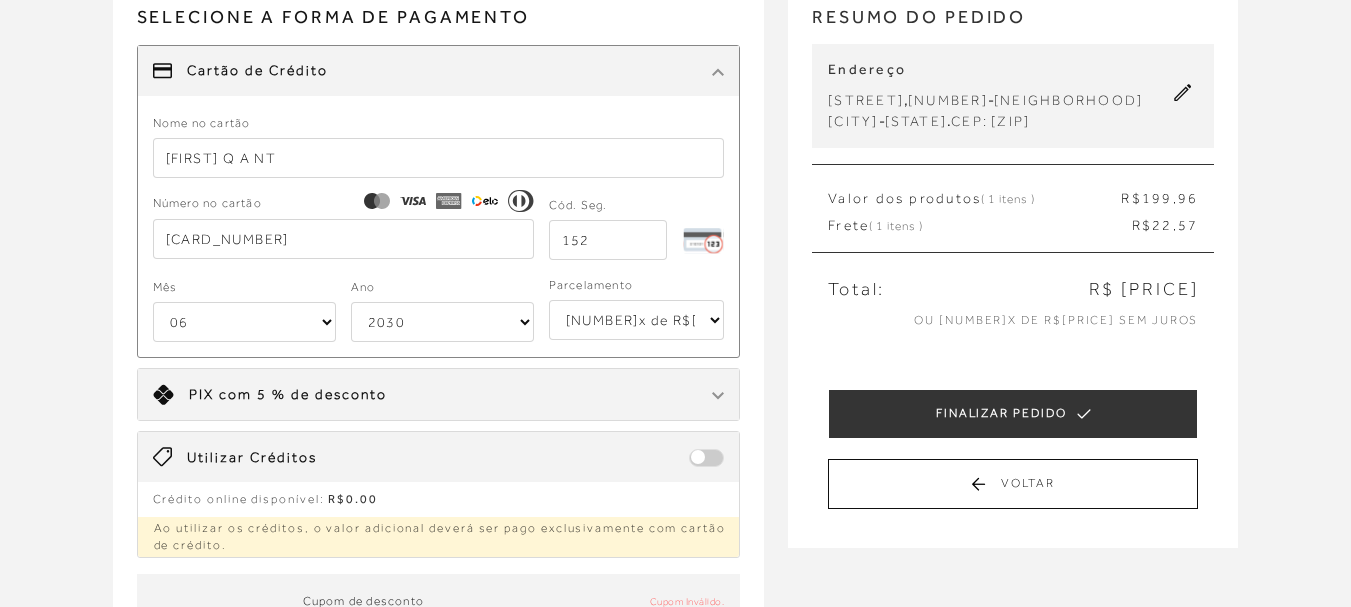 scroll, scrollTop: 200, scrollLeft: 0, axis: vertical 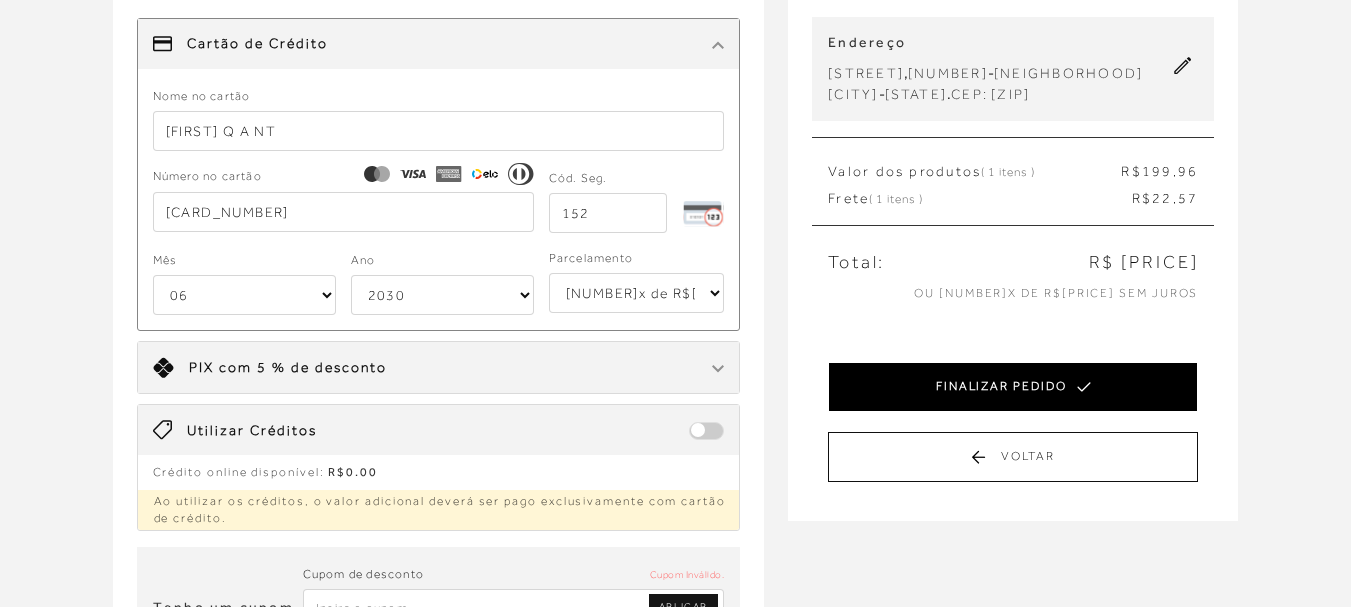 click on "FINALIZAR PEDIDO" at bounding box center (1013, 387) 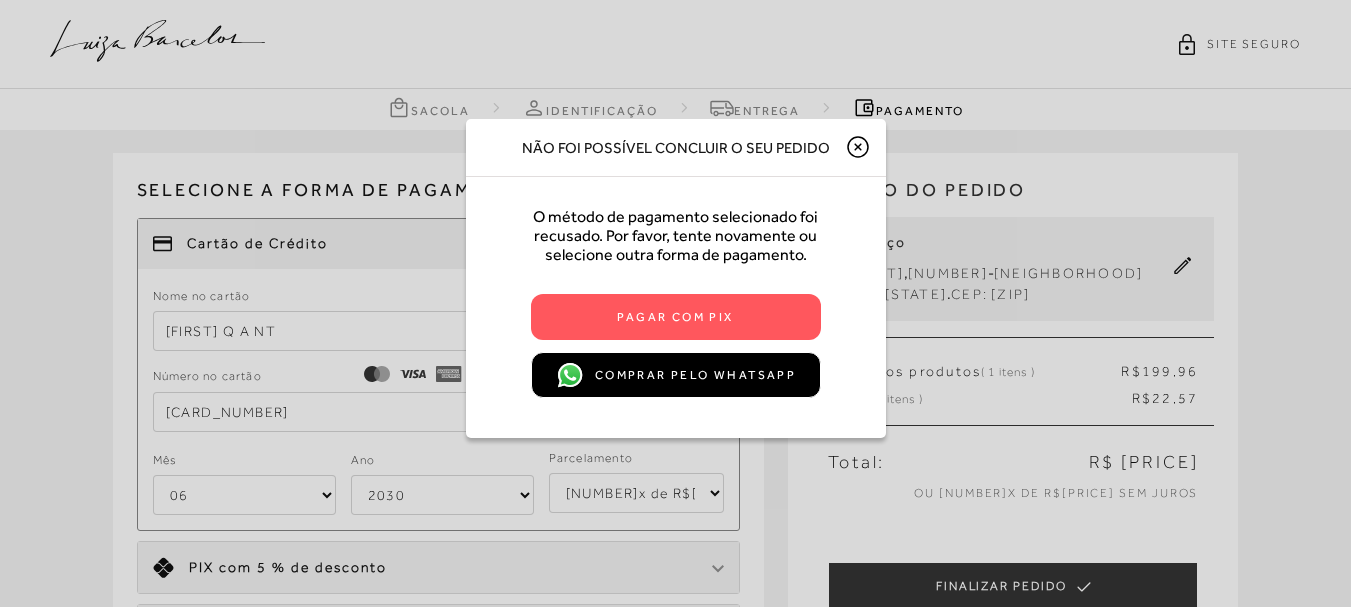 click at bounding box center (858, 147) 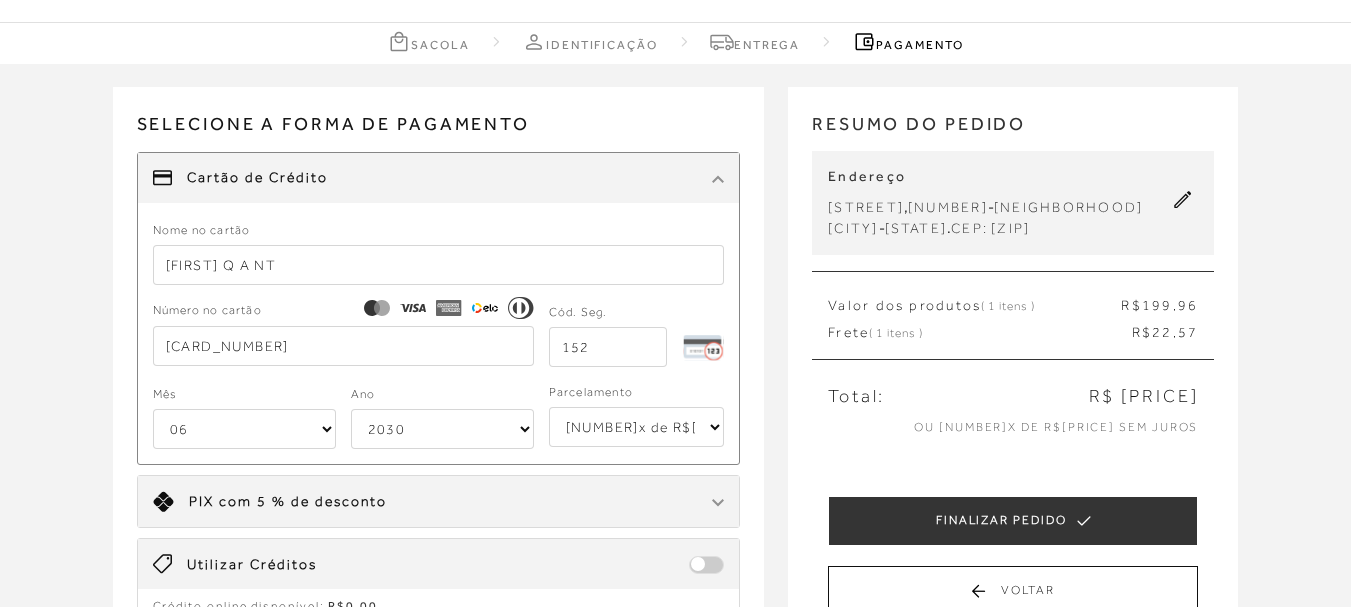 scroll, scrollTop: 100, scrollLeft: 0, axis: vertical 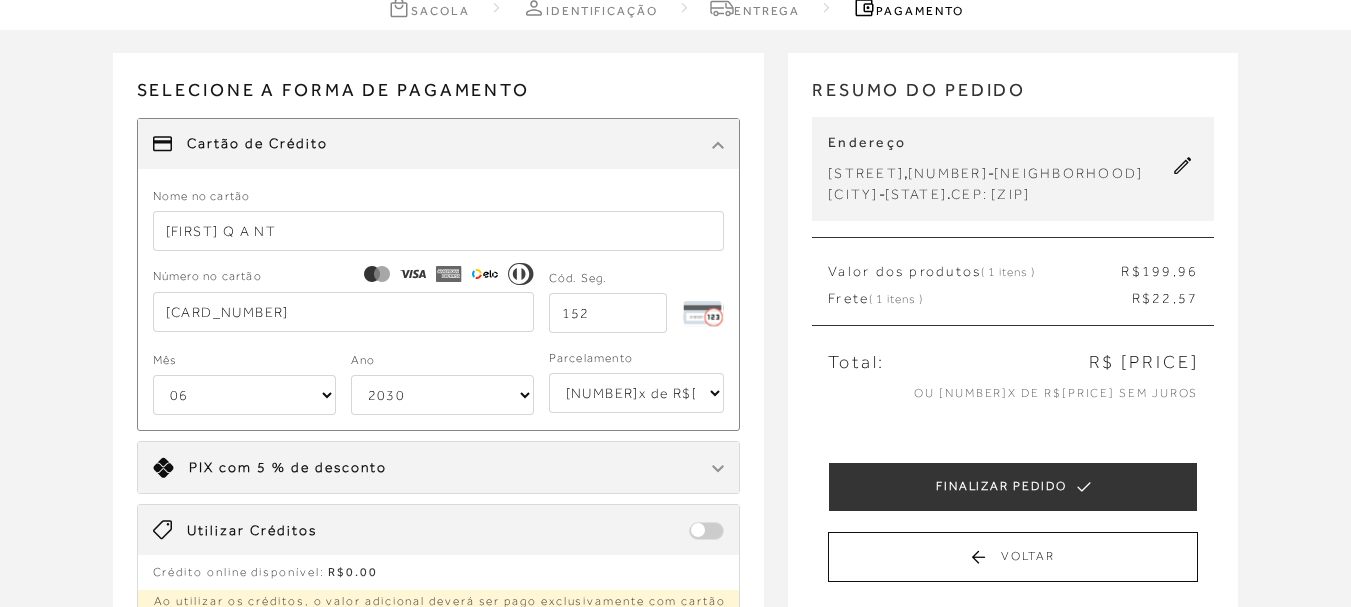 click on "[FIRST] Q A NT" at bounding box center (439, 231) 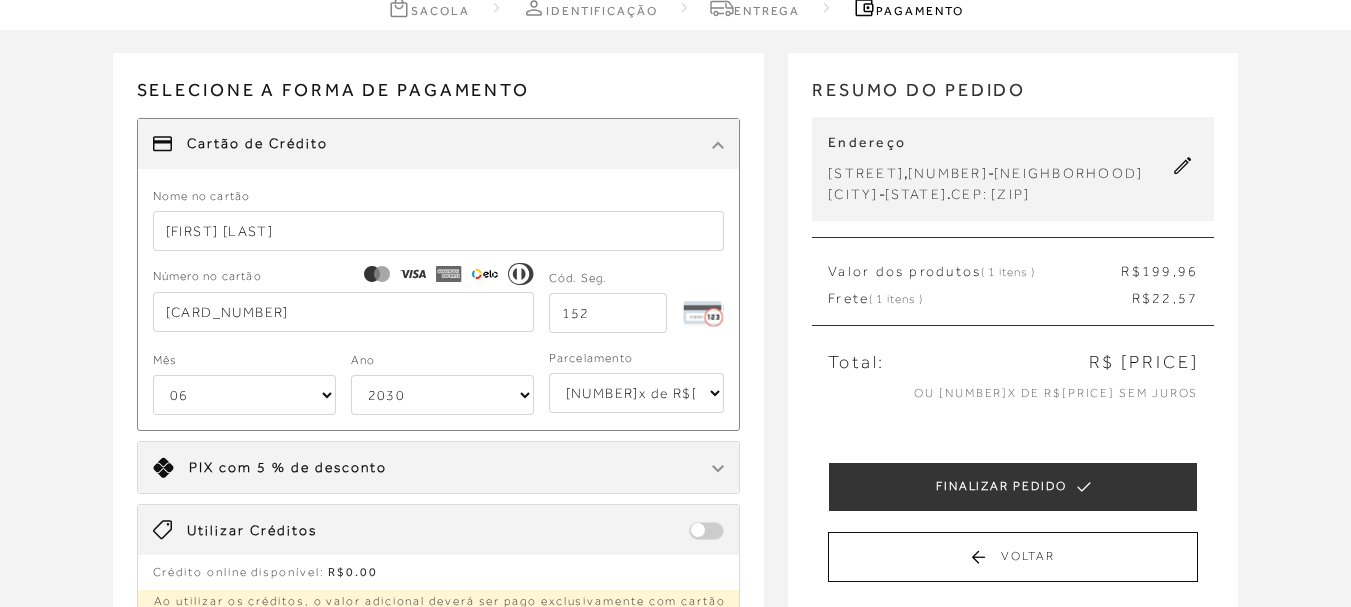 type on "[FIRST] [LAST]" 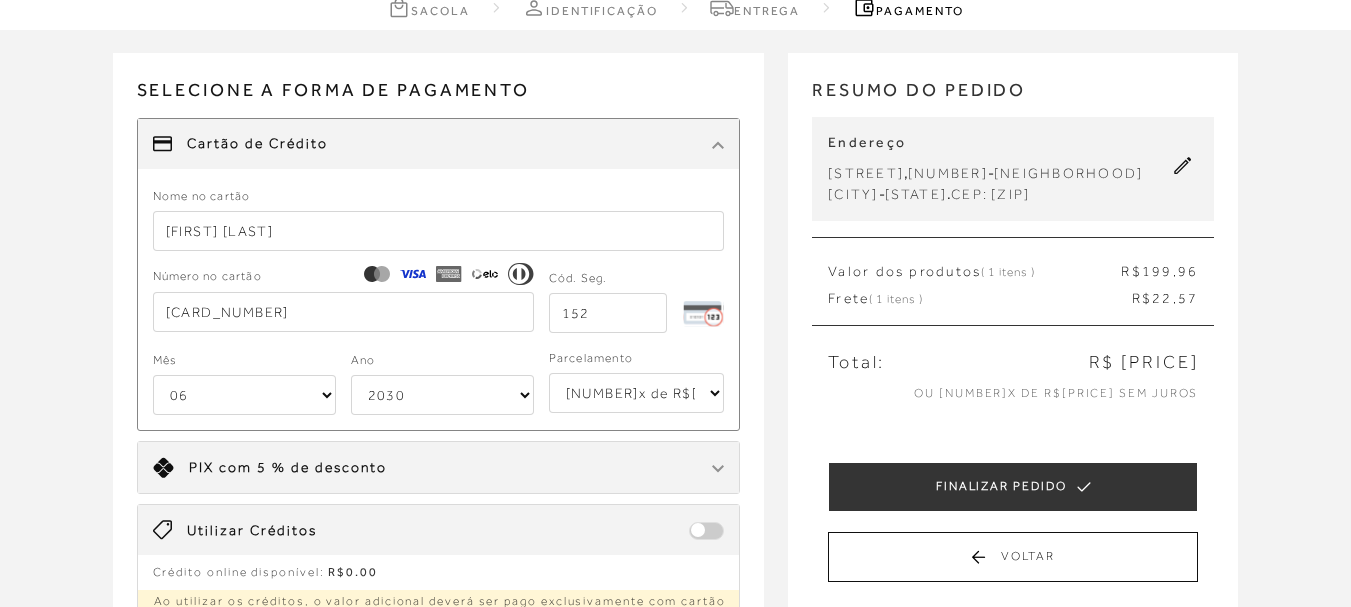 type on "[CARD_NUMBER]" 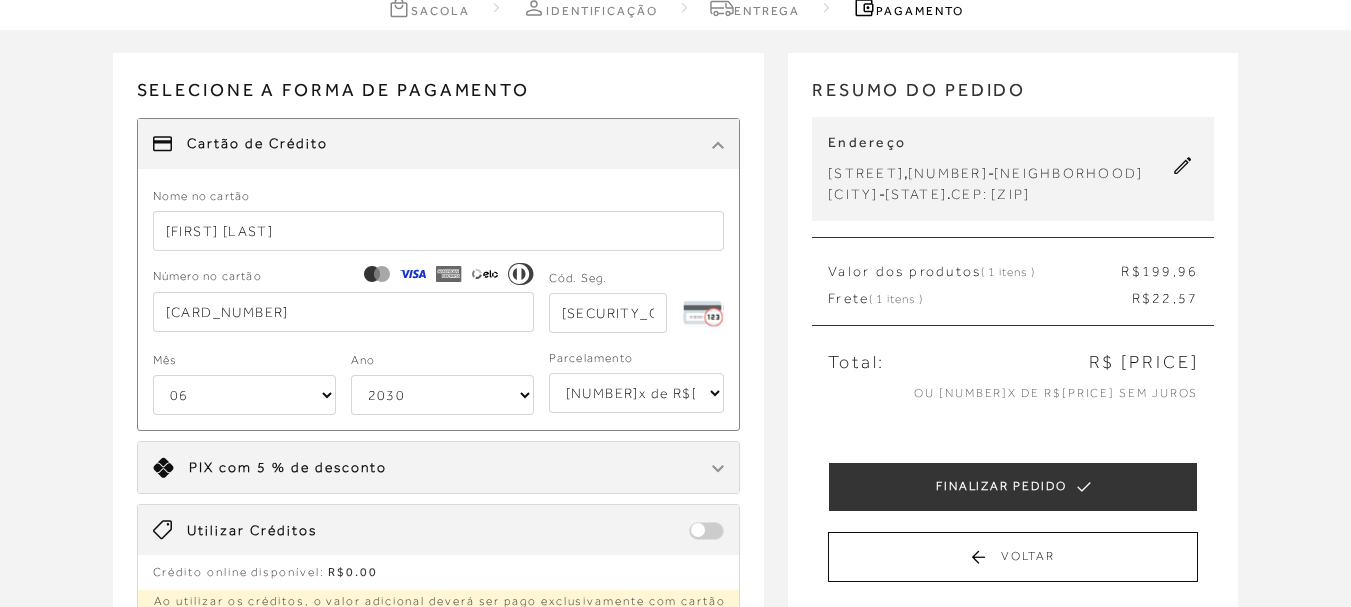 type on "[SECURITY_CODE]" 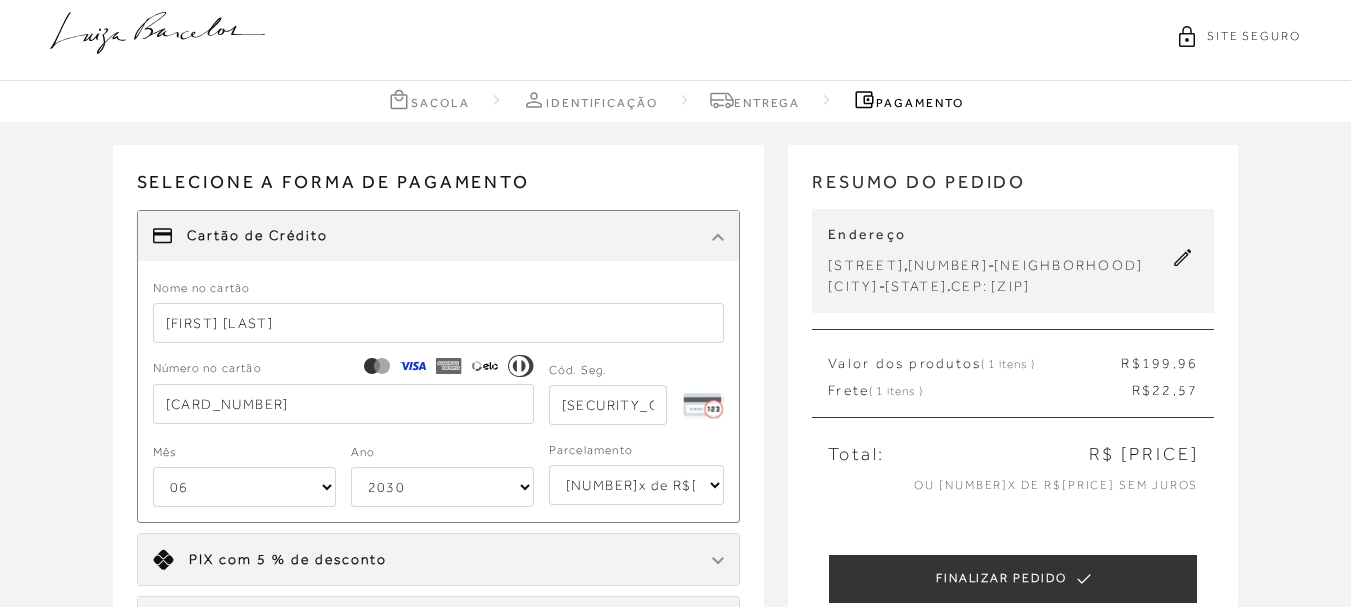 scroll, scrollTop: 108, scrollLeft: 0, axis: vertical 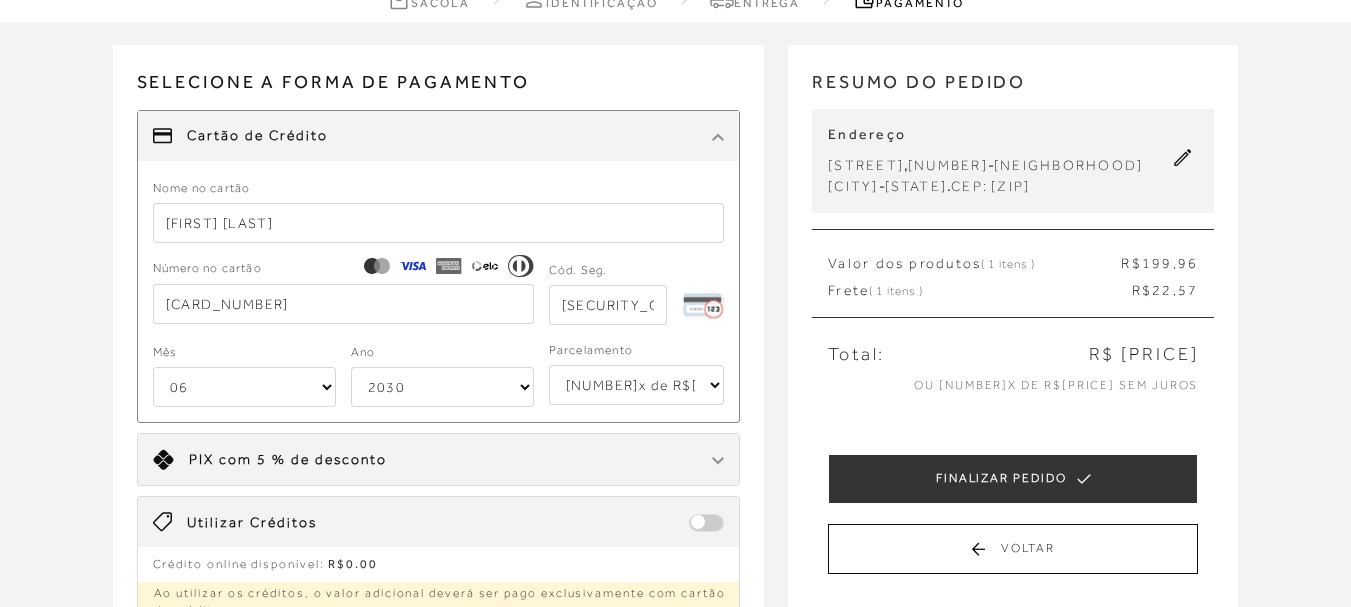 click at bounding box center [718, 461] 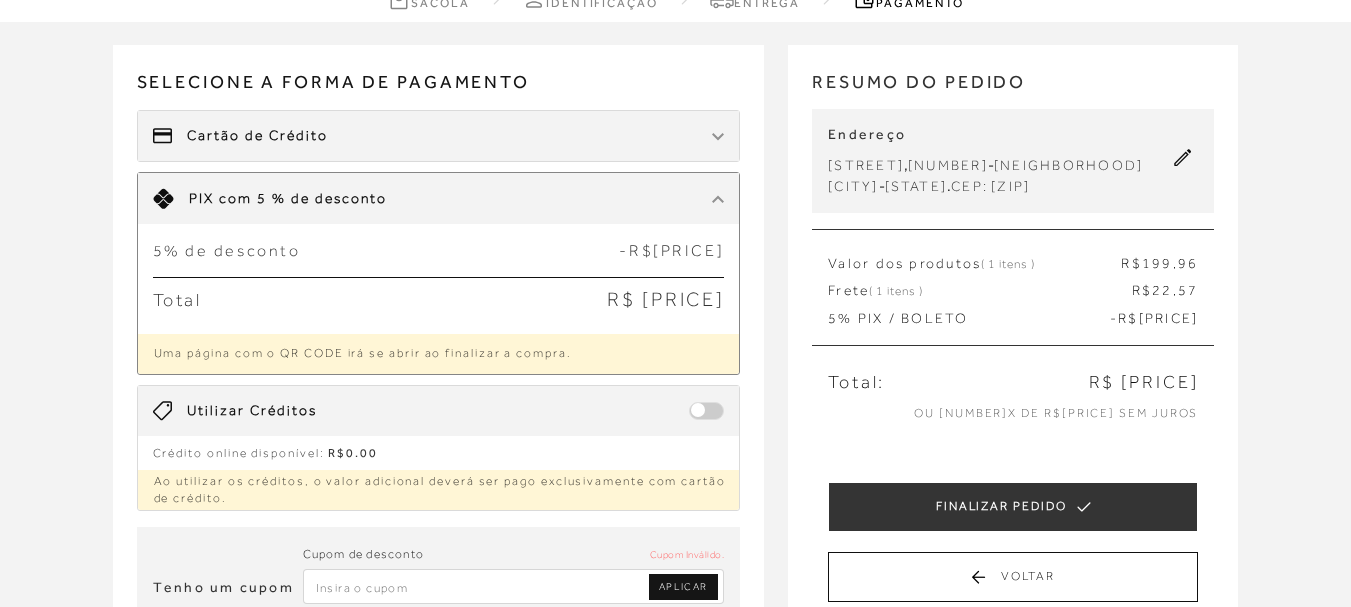 click at bounding box center (718, 199) 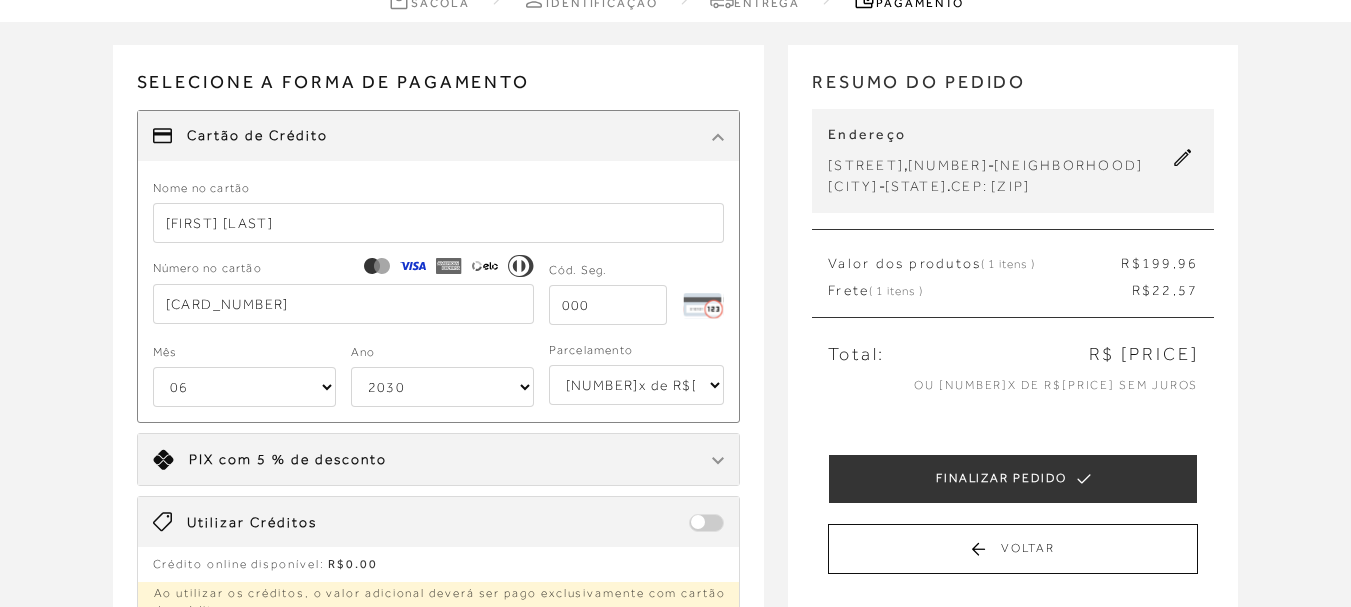 click on "Cartão de Crédito" at bounding box center [439, 136] 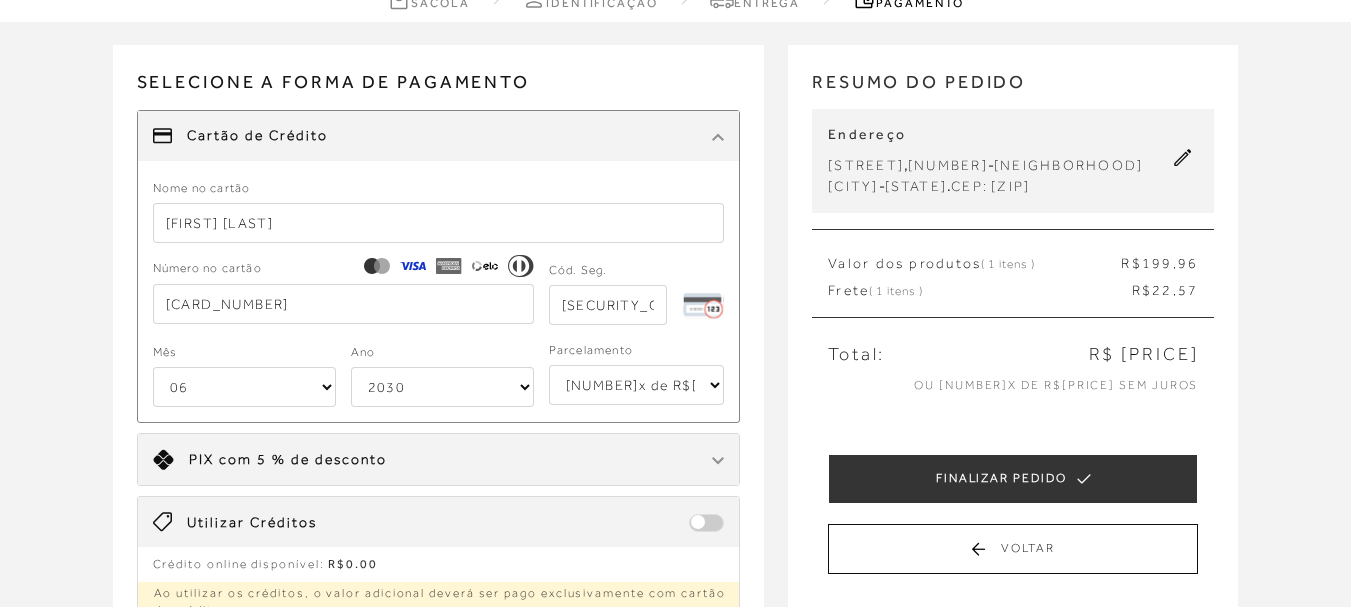 type on "[SECURITY_CODE]" 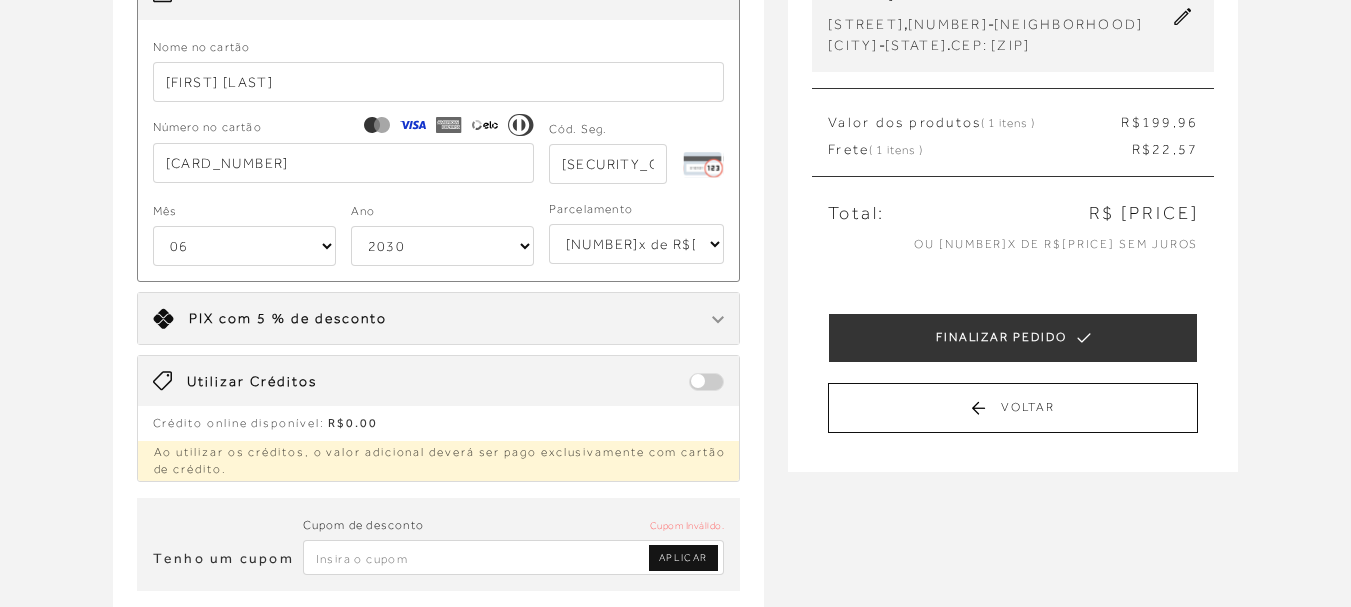 scroll, scrollTop: 208, scrollLeft: 0, axis: vertical 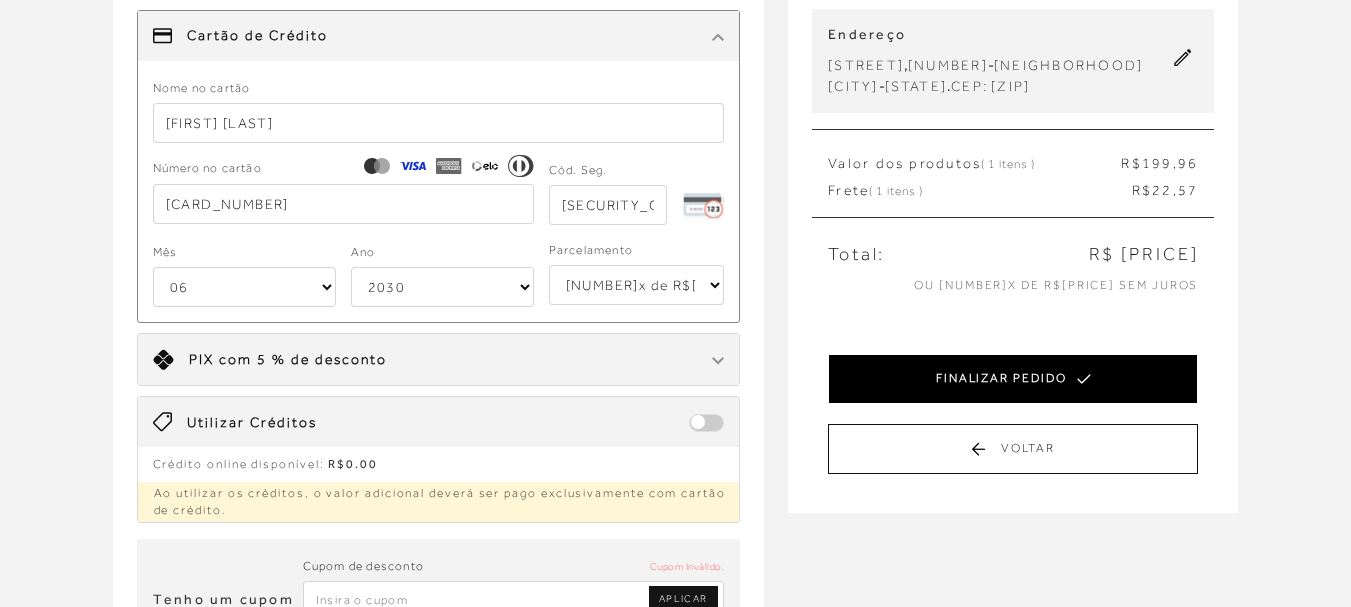 click on "FINALIZAR PEDIDO" at bounding box center (1013, 379) 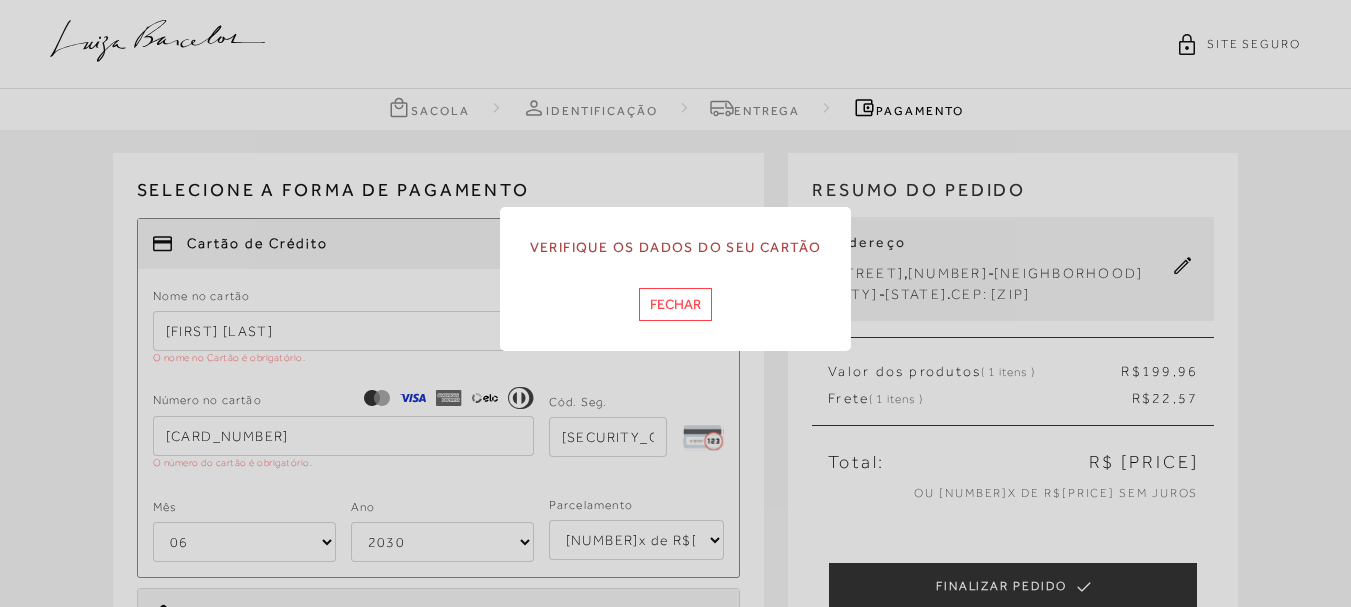click on "Fechar" at bounding box center (675, 304) 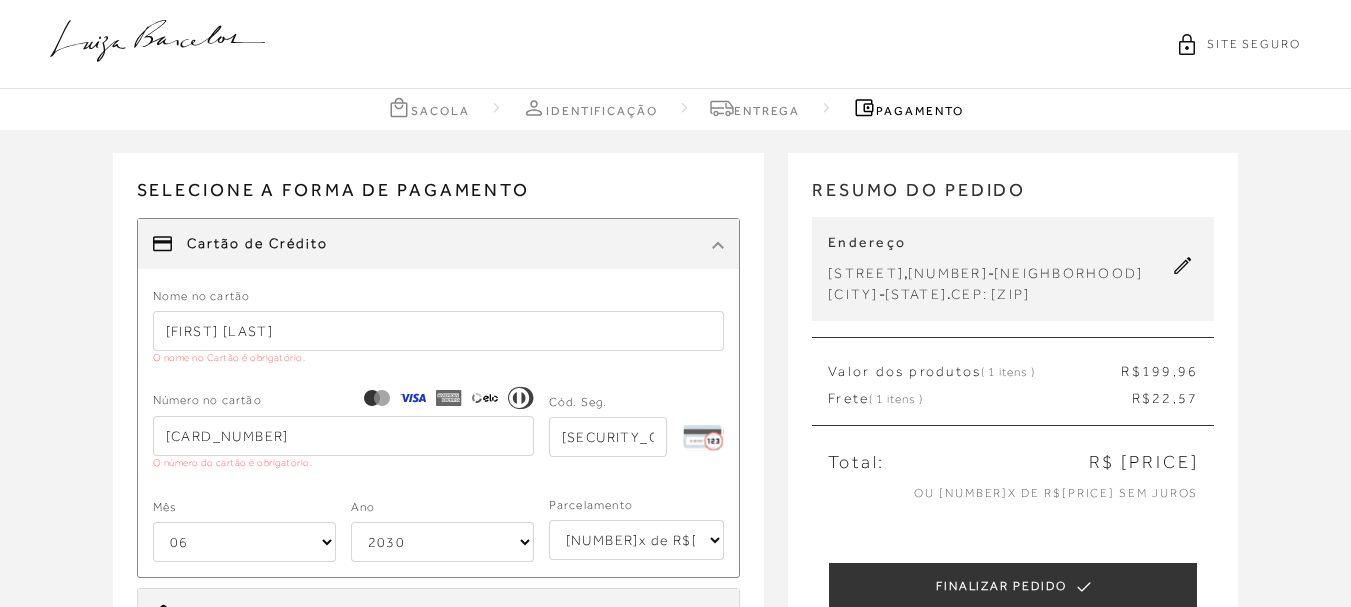 click on "[FIRST] [LAST]" at bounding box center [439, 331] 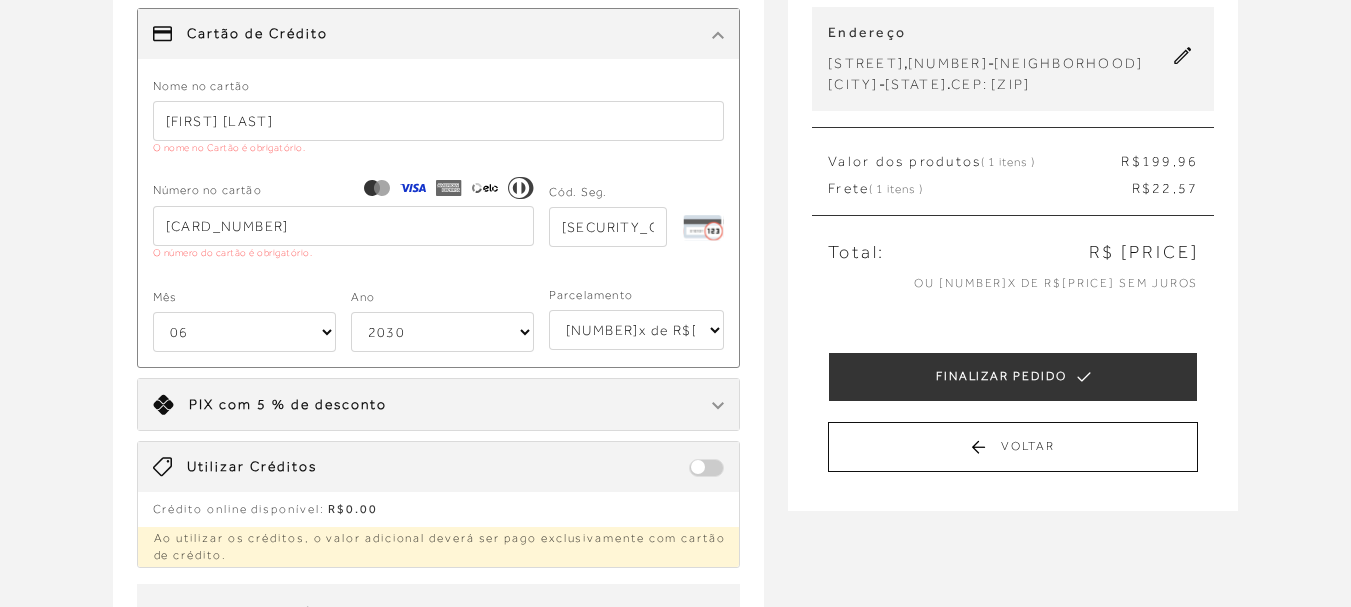 scroll, scrollTop: 100, scrollLeft: 0, axis: vertical 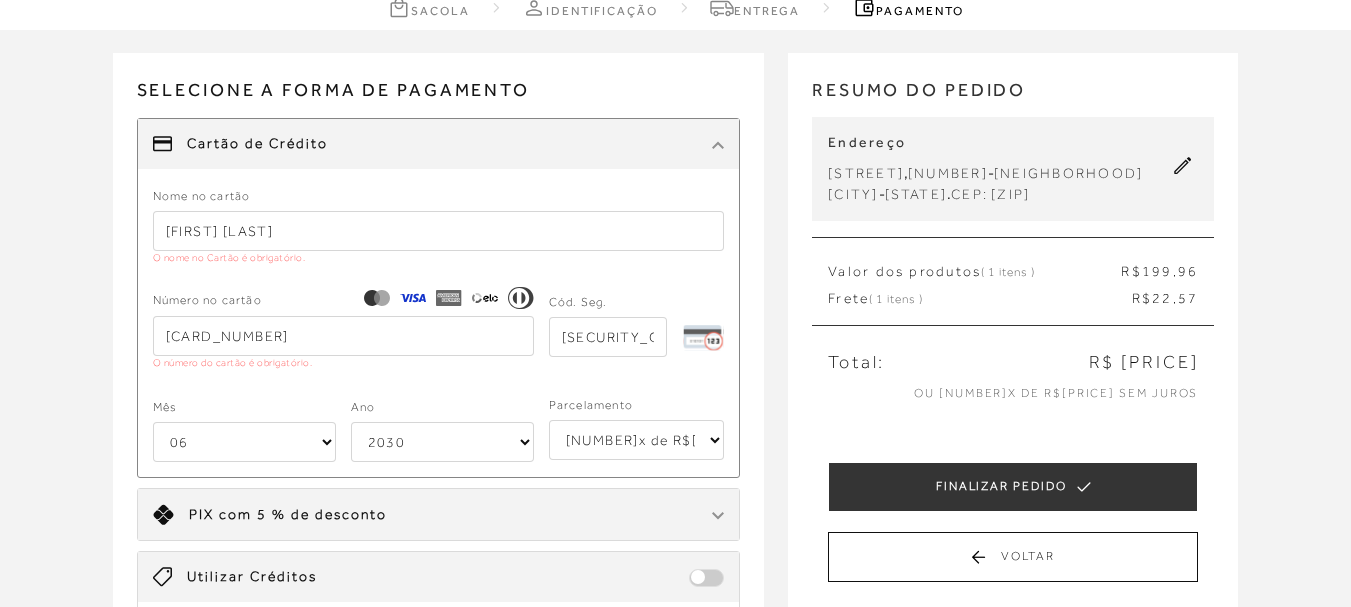 click on "[CARD_NUMBER]" at bounding box center (343, 336) 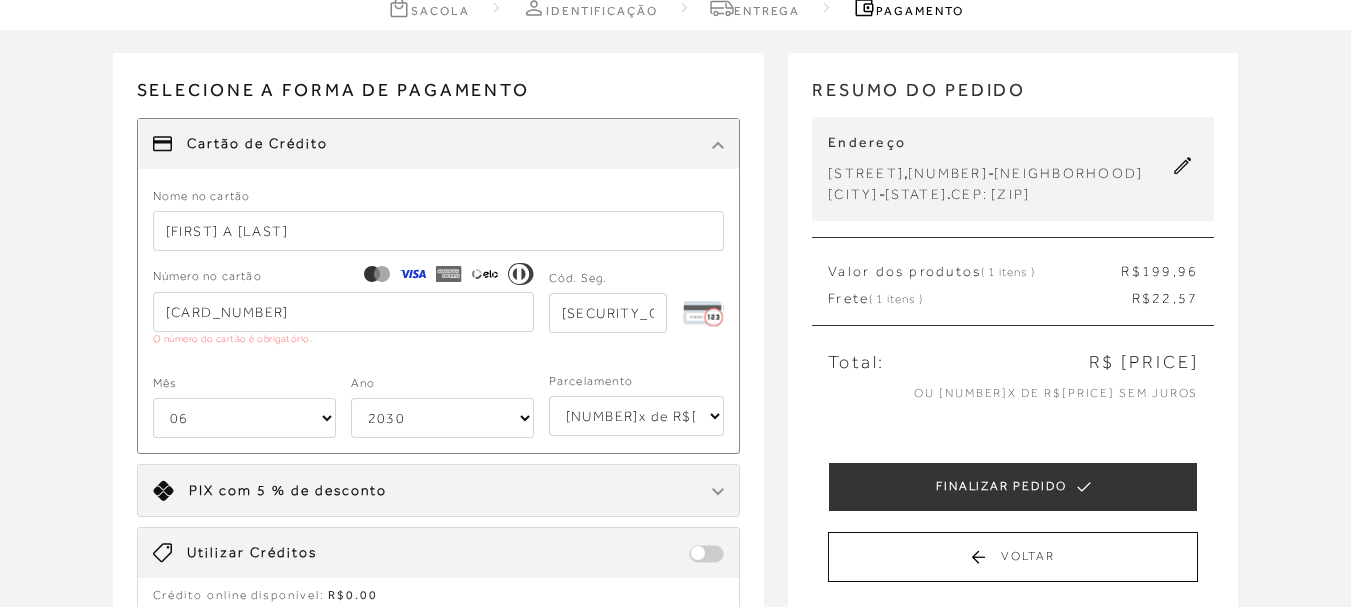 type on "[FIRST] A [LAST]" 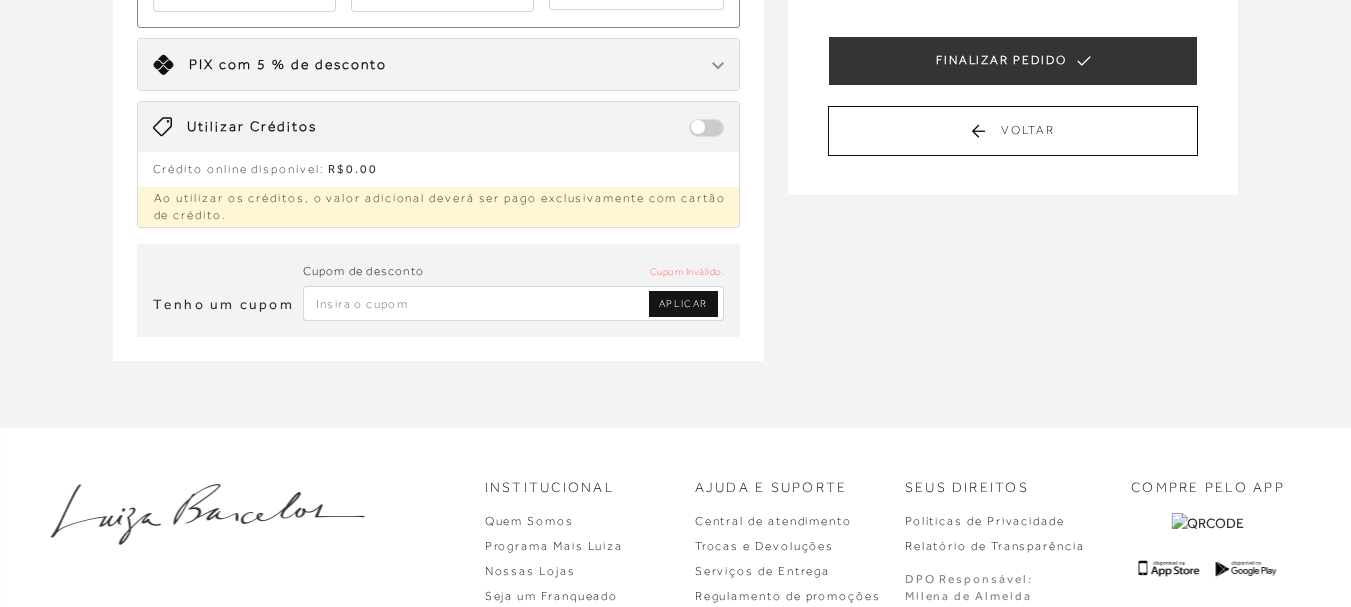 scroll, scrollTop: 0, scrollLeft: 0, axis: both 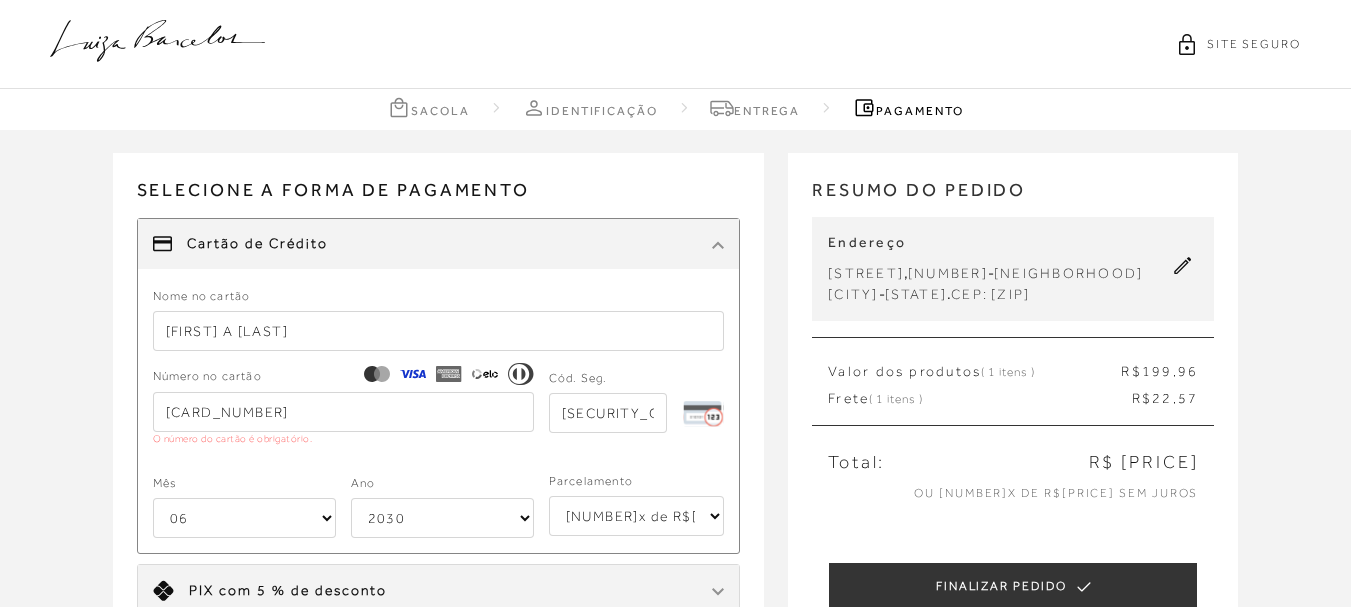 type 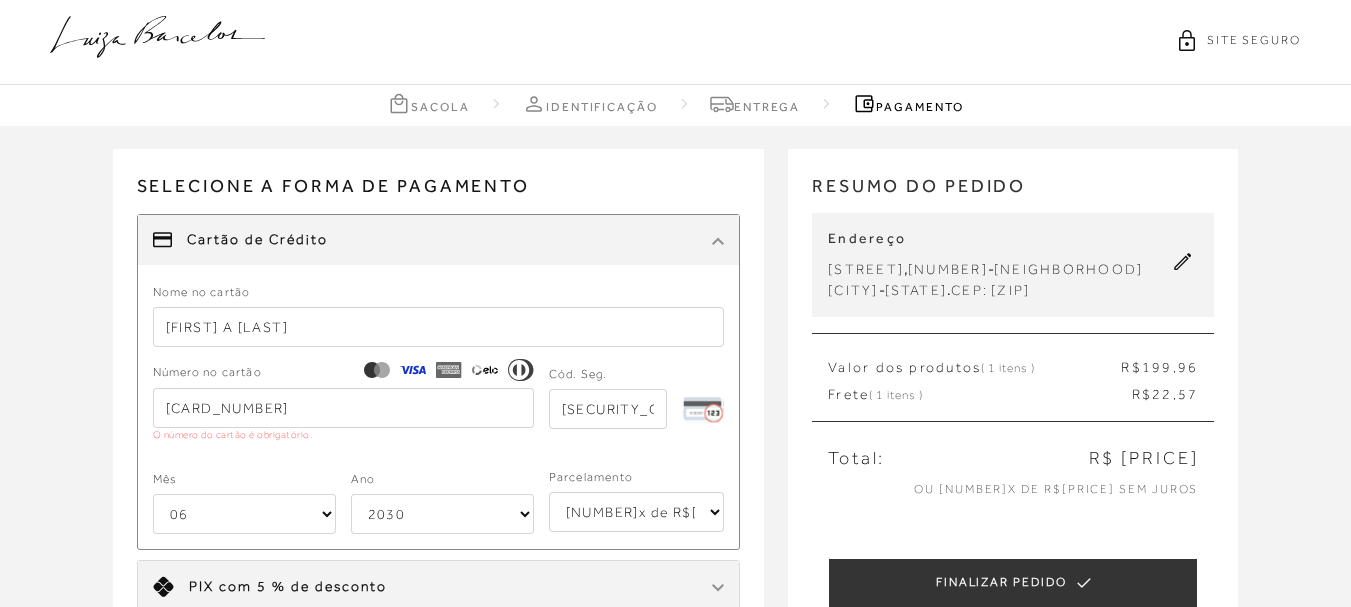 type 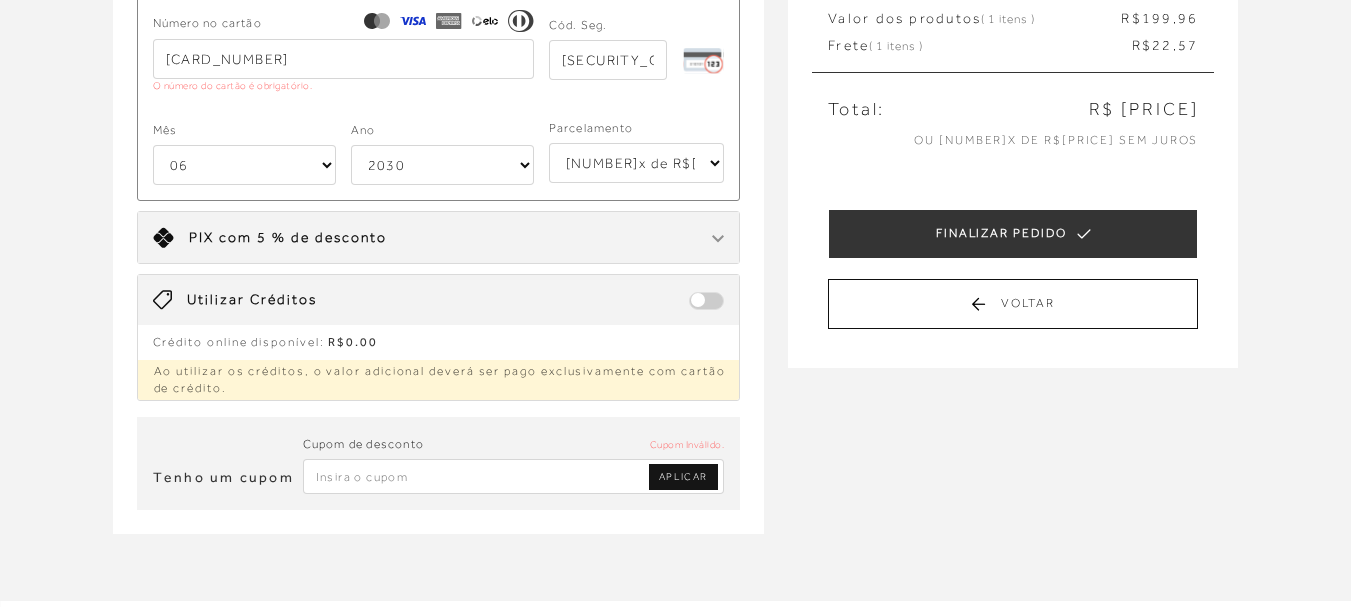 type 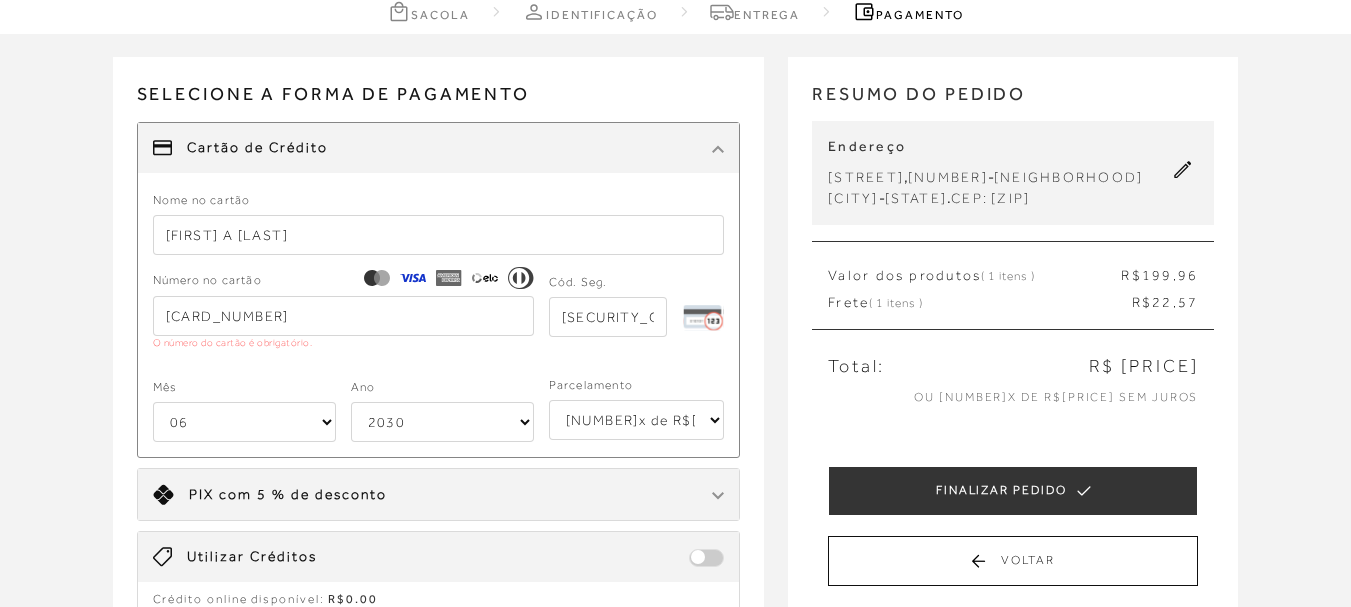 scroll, scrollTop: 130, scrollLeft: 0, axis: vertical 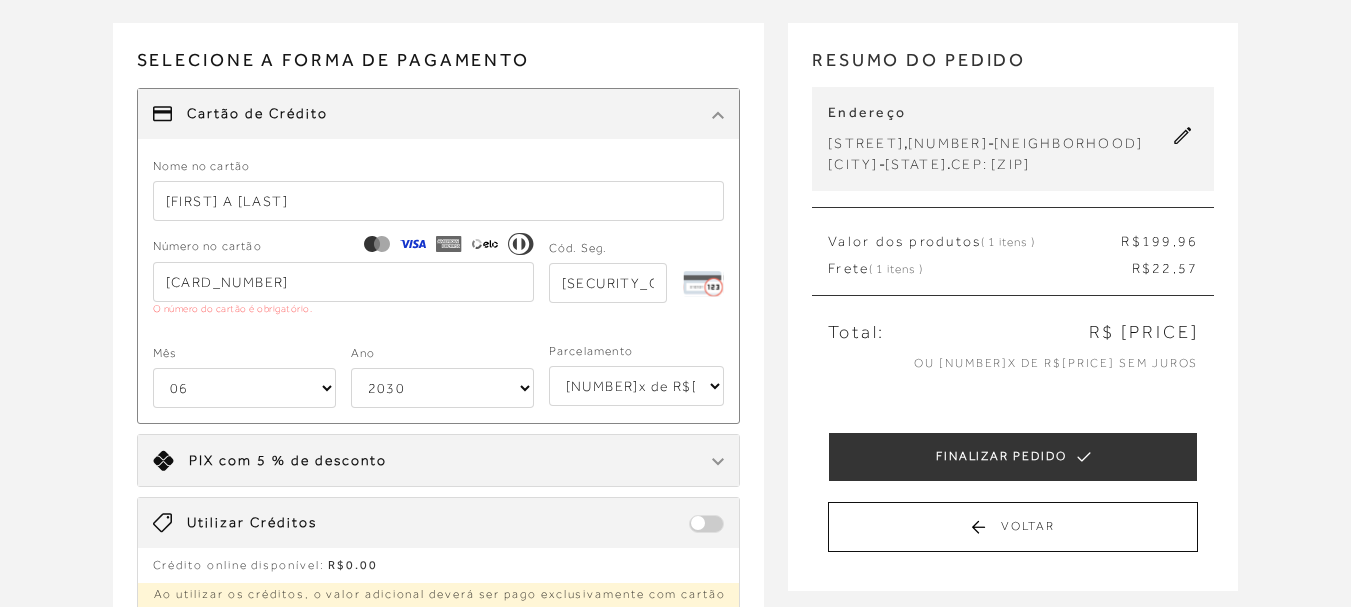 click on "[CARD_NUMBER]" at bounding box center (343, 282) 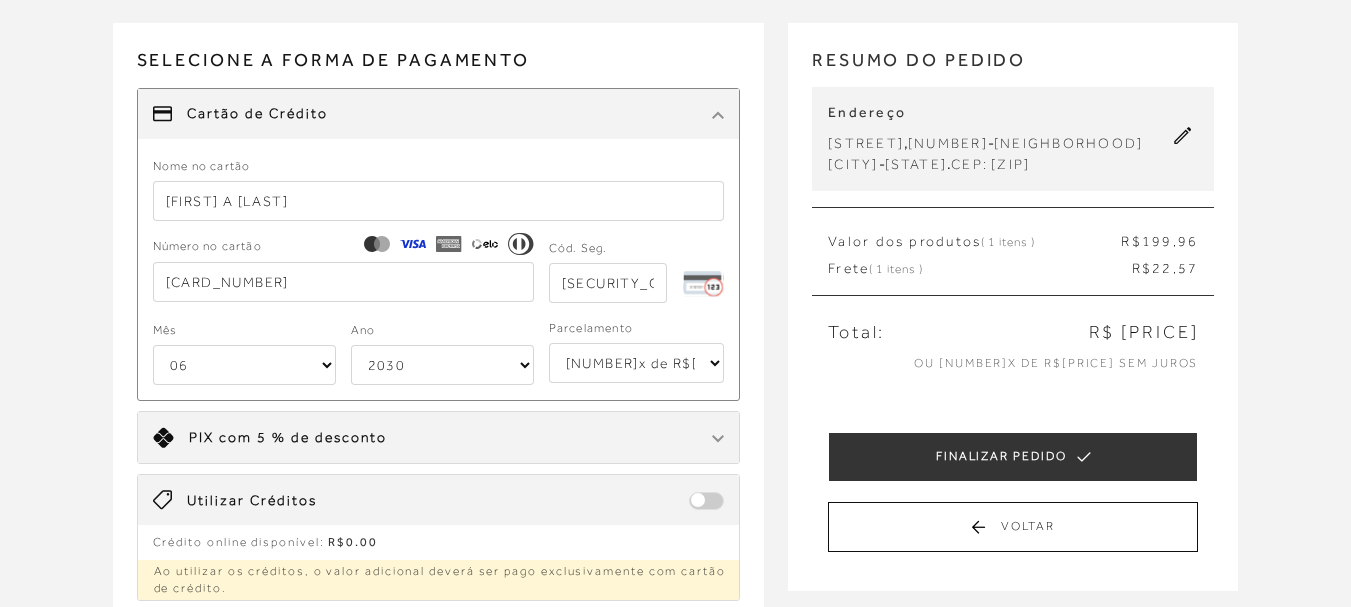 click on "Receber em casa
SANDÁLIA ANABELA EM METALIZADO PRATA
CÓD: [NUMBER]
Nº : [NUMBER]
Quantidade: [NUMBER]
R$ [PRICE]" at bounding box center [675, 399] 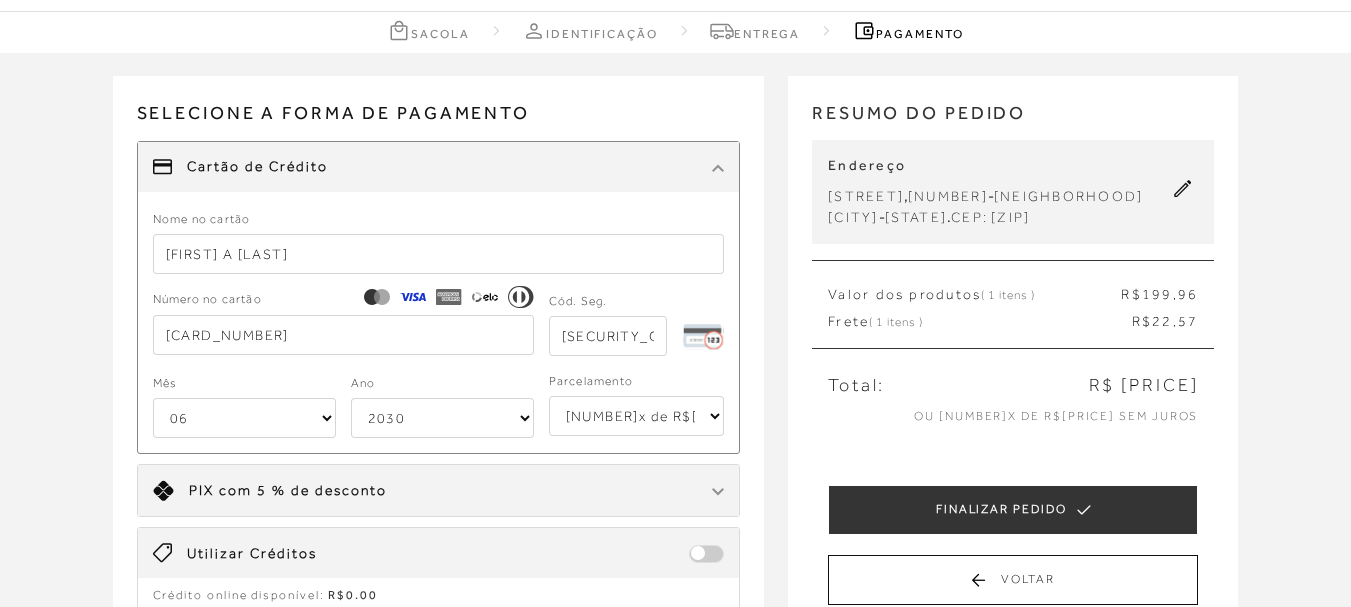 scroll, scrollTop: 100, scrollLeft: 0, axis: vertical 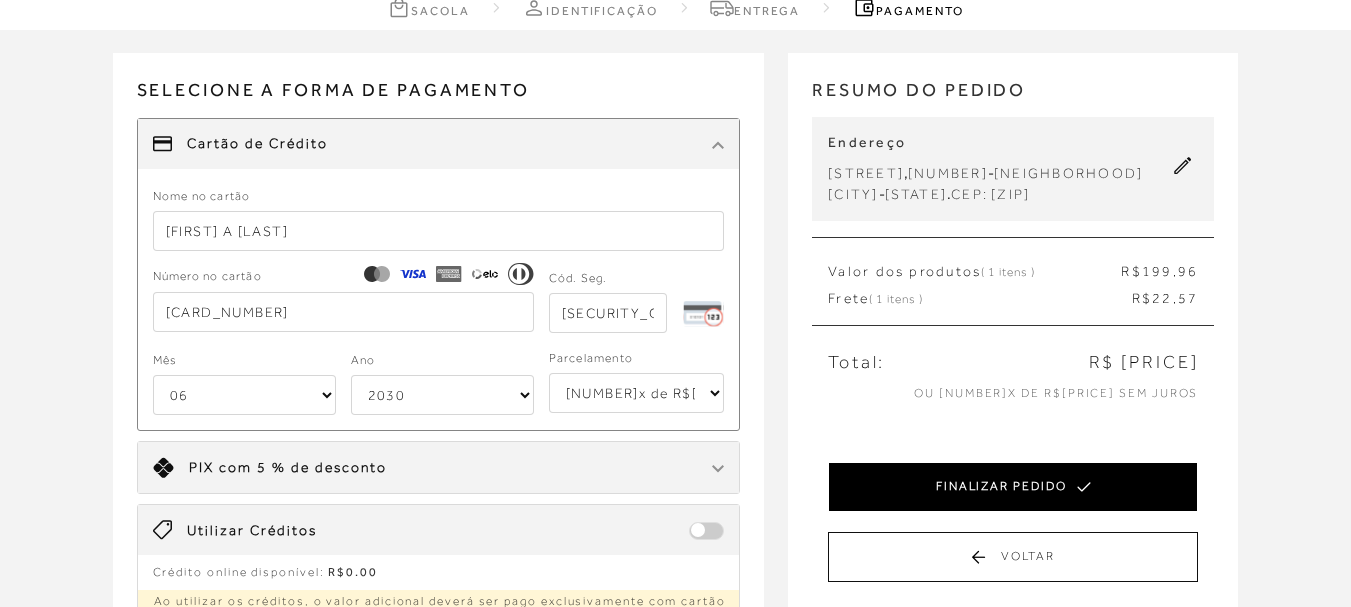 click on "FINALIZAR PEDIDO" at bounding box center [1013, 487] 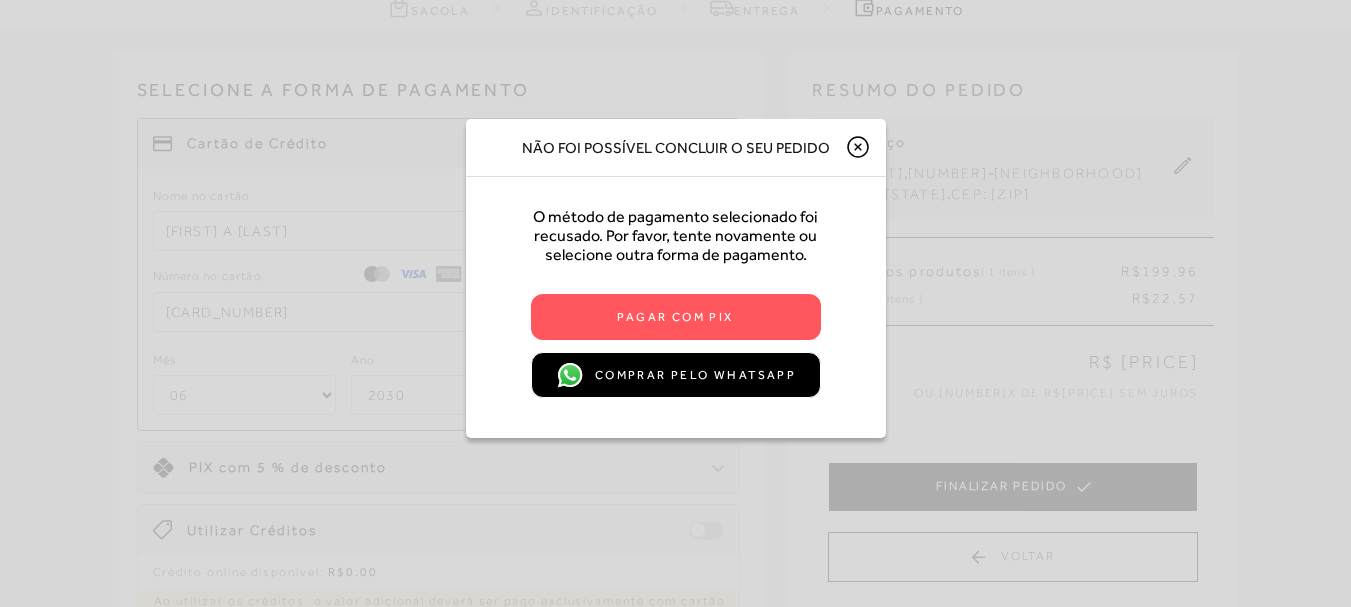 scroll, scrollTop: 0, scrollLeft: 0, axis: both 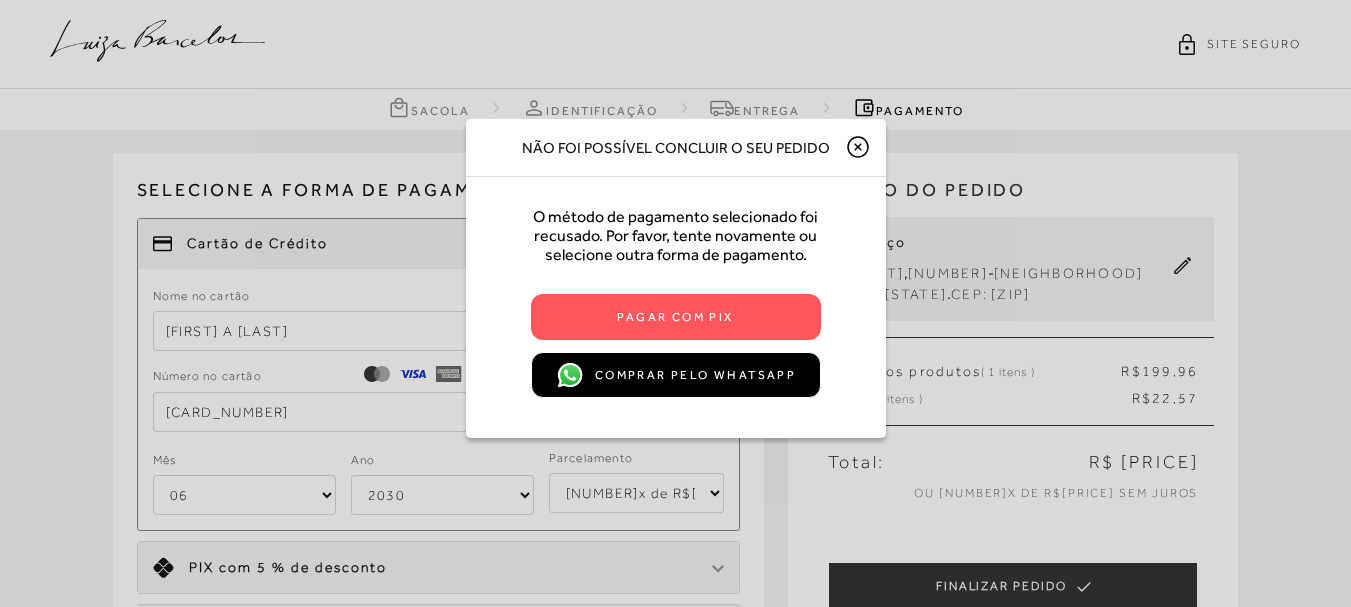 click at bounding box center [858, 147] 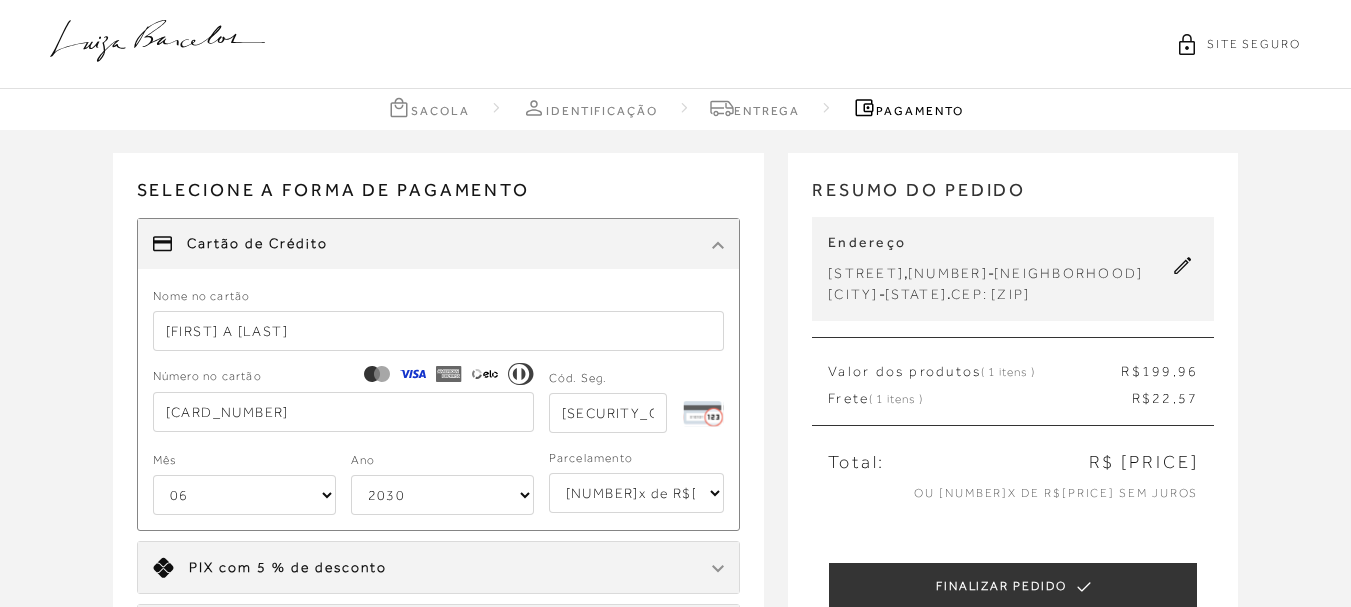 click on "[NUMBER]x de R$[PRICE] sem juros [NUMBER]x de R$[PRICE] sem juros [NUMBER]x de R$[PRICE] sem juros [NUMBER]x de R$[PRICE] sem juros [NUMBER]x de R$[PRICE] sem juros [NUMBER]x de R$[PRICE] sem juros" at bounding box center (637, 493) 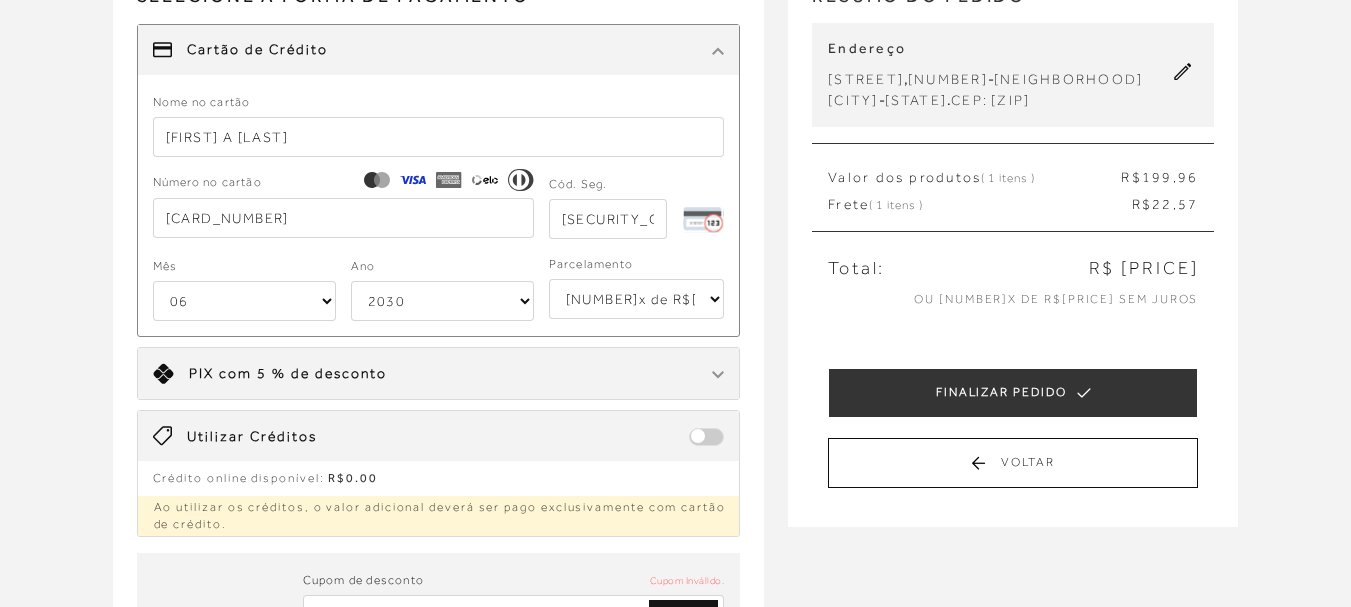 scroll, scrollTop: 200, scrollLeft: 0, axis: vertical 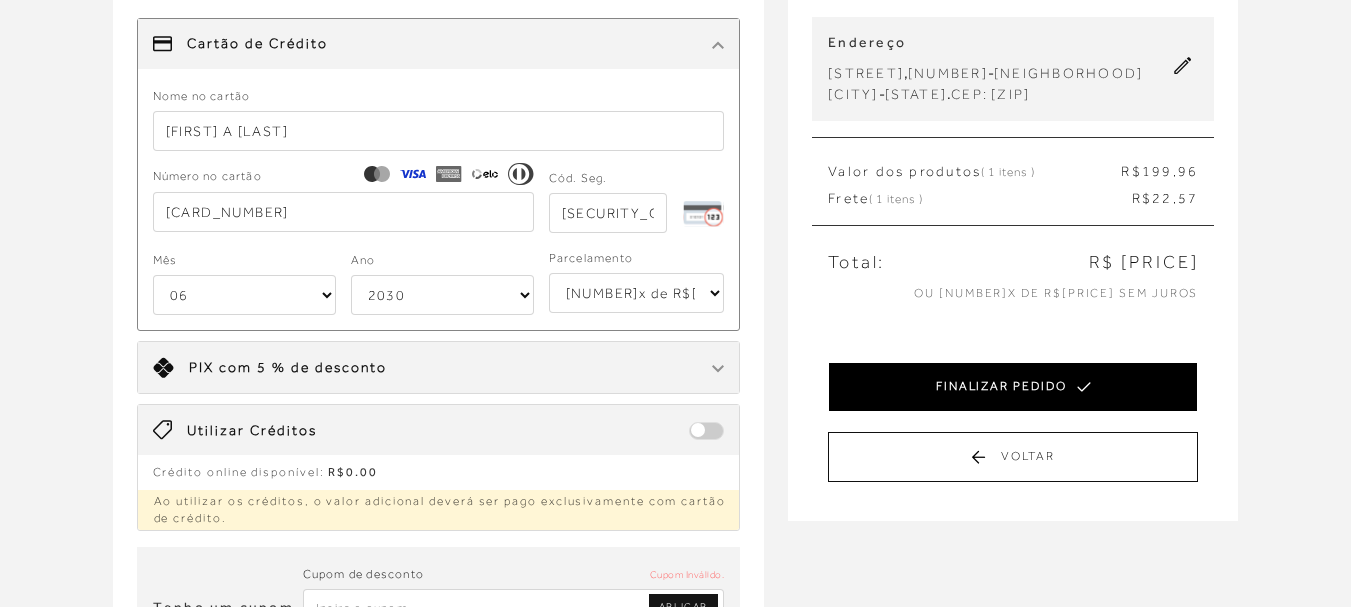 click on "FINALIZAR PEDIDO" at bounding box center (1013, 387) 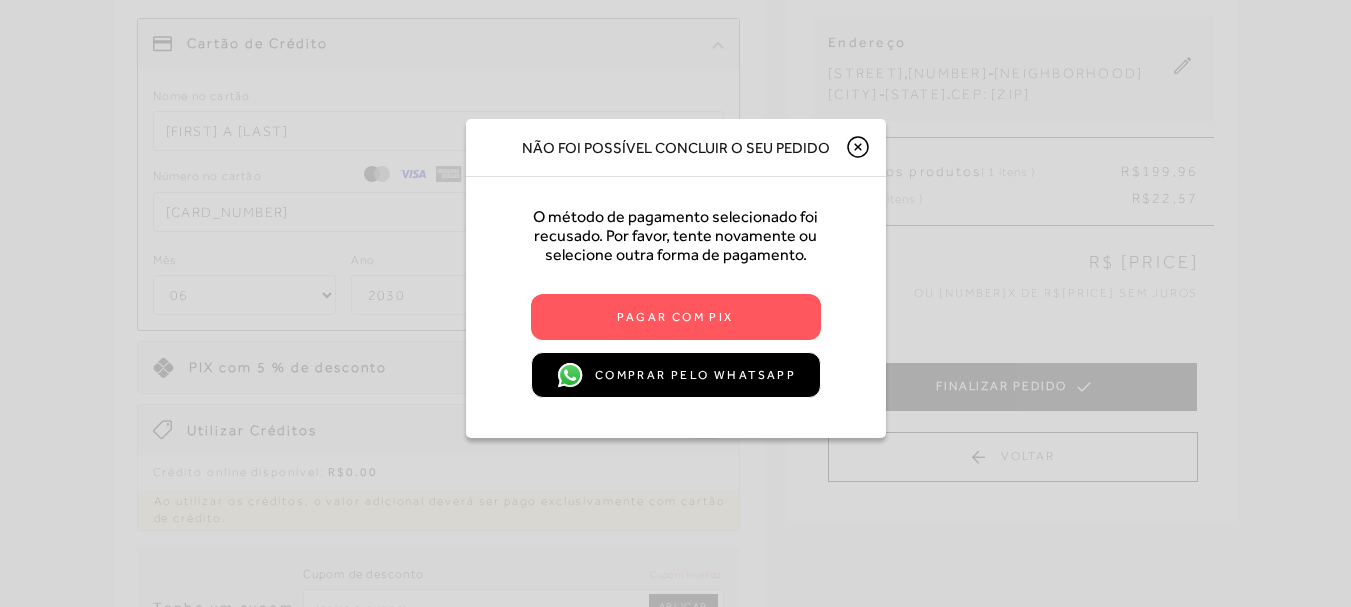 scroll, scrollTop: 0, scrollLeft: 0, axis: both 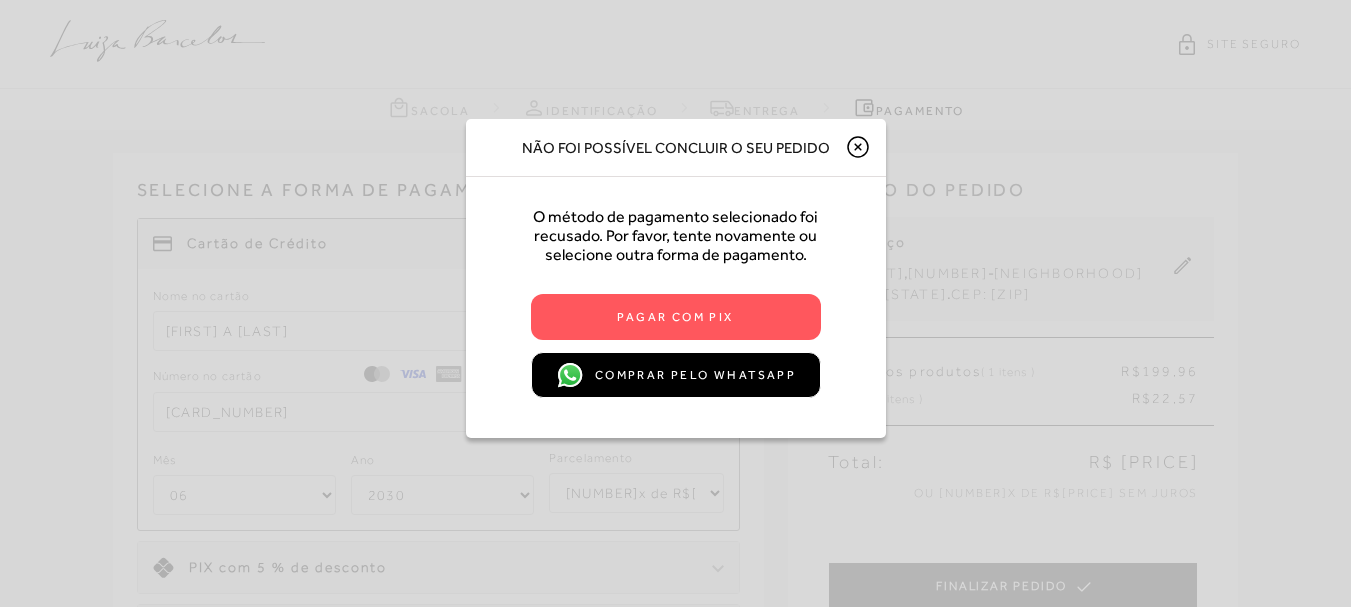 click at bounding box center (858, 147) 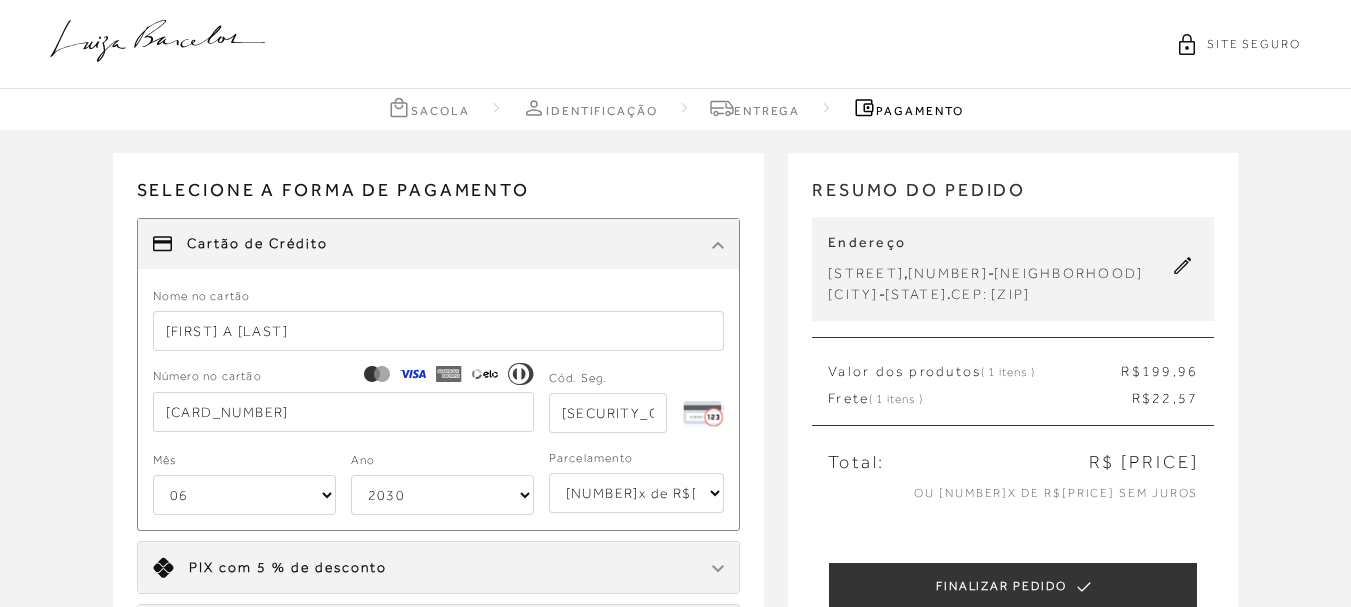 click on "[FIRST] A [LAST]" at bounding box center (439, 331) 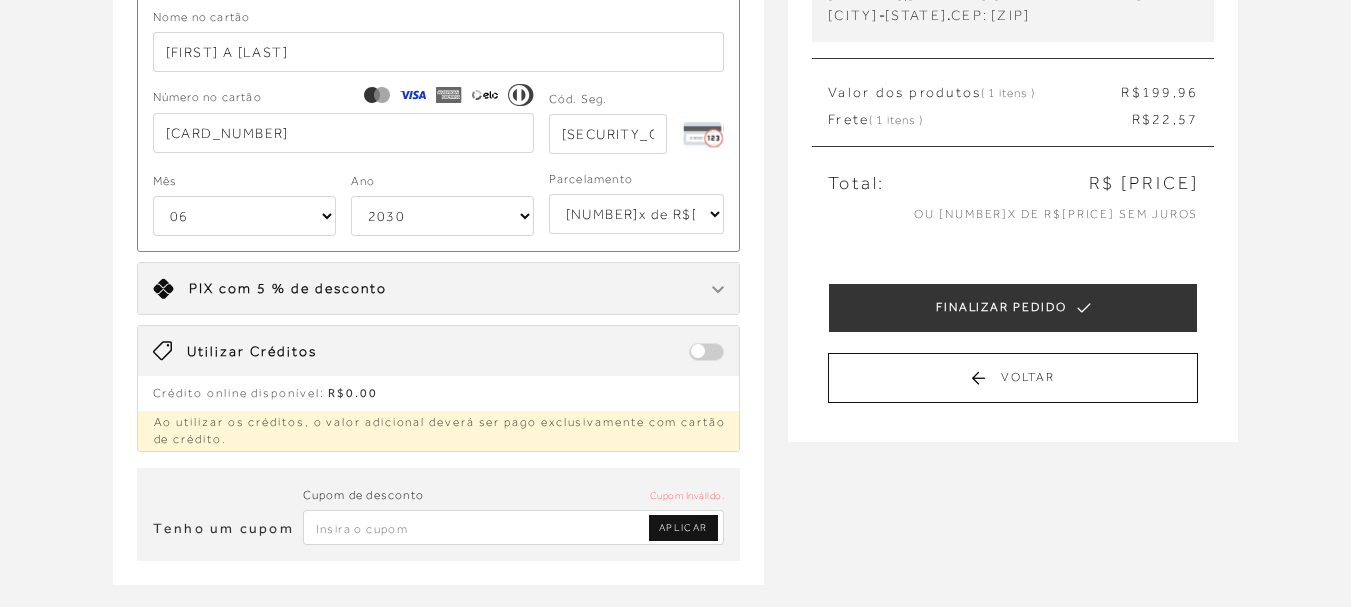 scroll, scrollTop: 300, scrollLeft: 0, axis: vertical 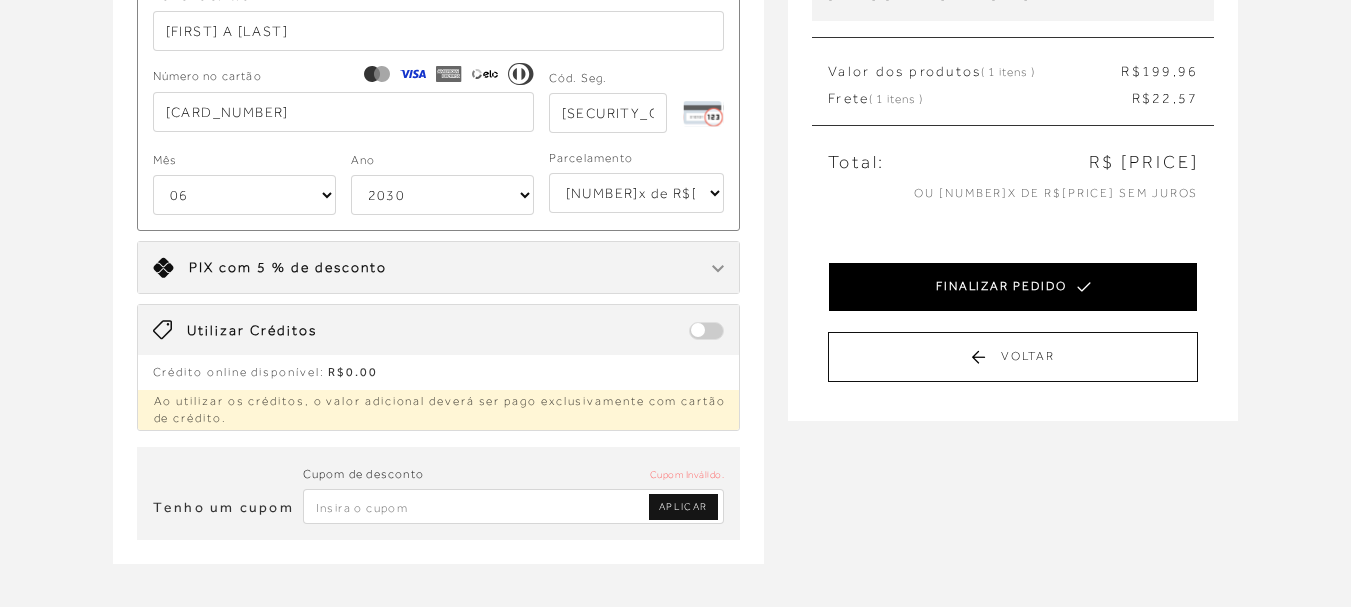 click on "FINALIZAR PEDIDO" at bounding box center (1013, 287) 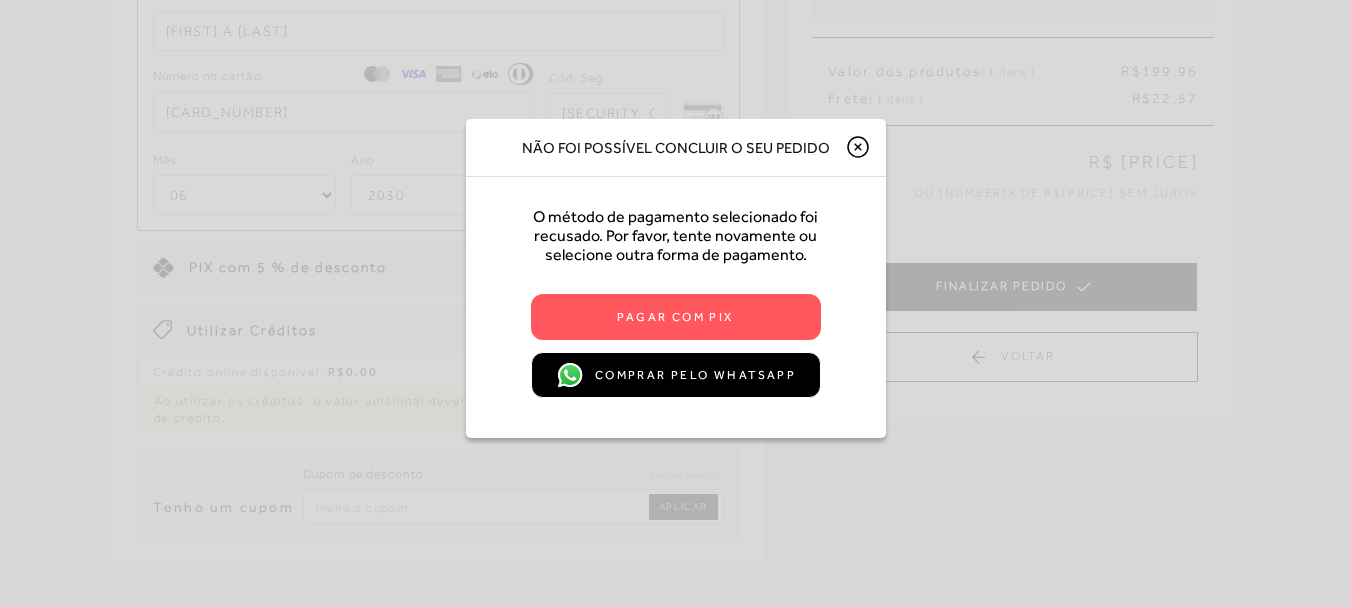 scroll, scrollTop: 0, scrollLeft: 0, axis: both 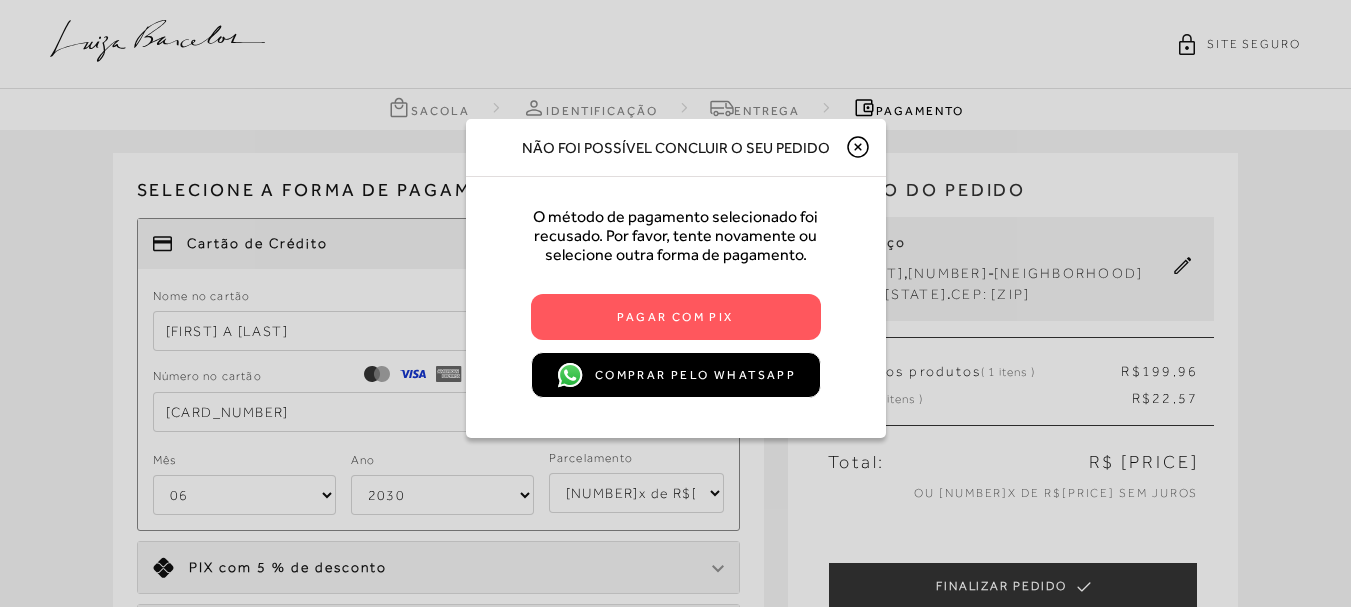 click at bounding box center [858, 147] 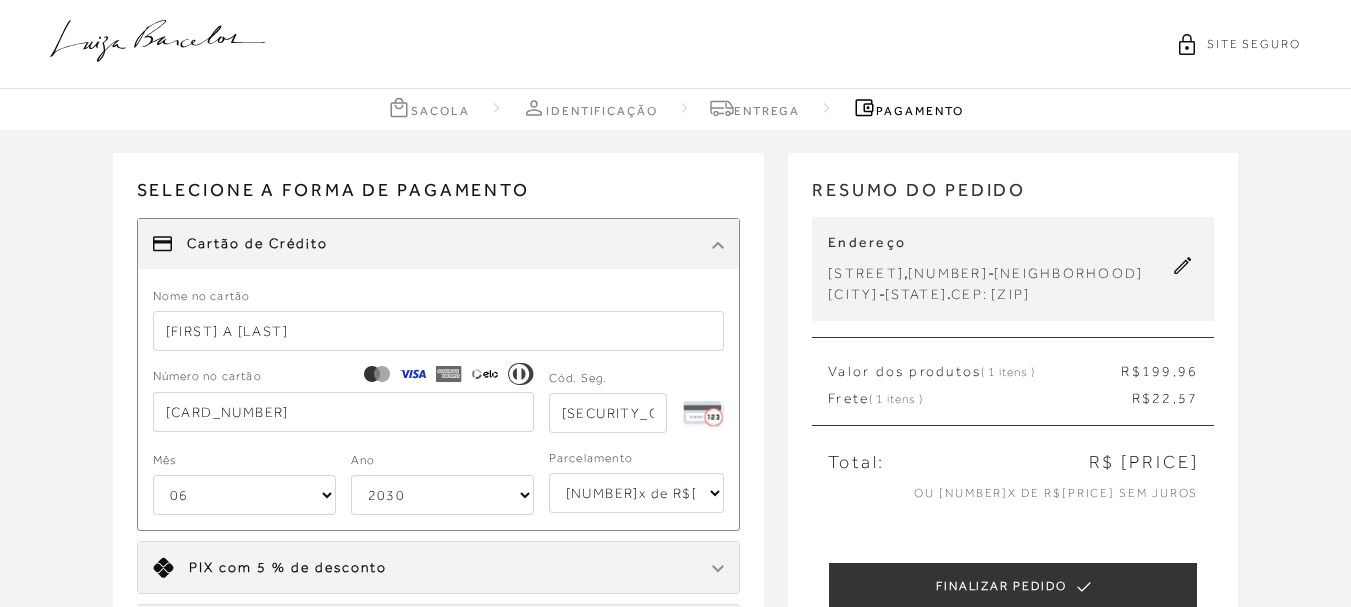 click on "Receber em casa
SANDÁLIA ANABELA EM METALIZADO PRATA
CÓD: [NUMBER]
Nº : [NUMBER]
Quantidade: [NUMBER]
R$ [PRICE]" at bounding box center [675, 529] 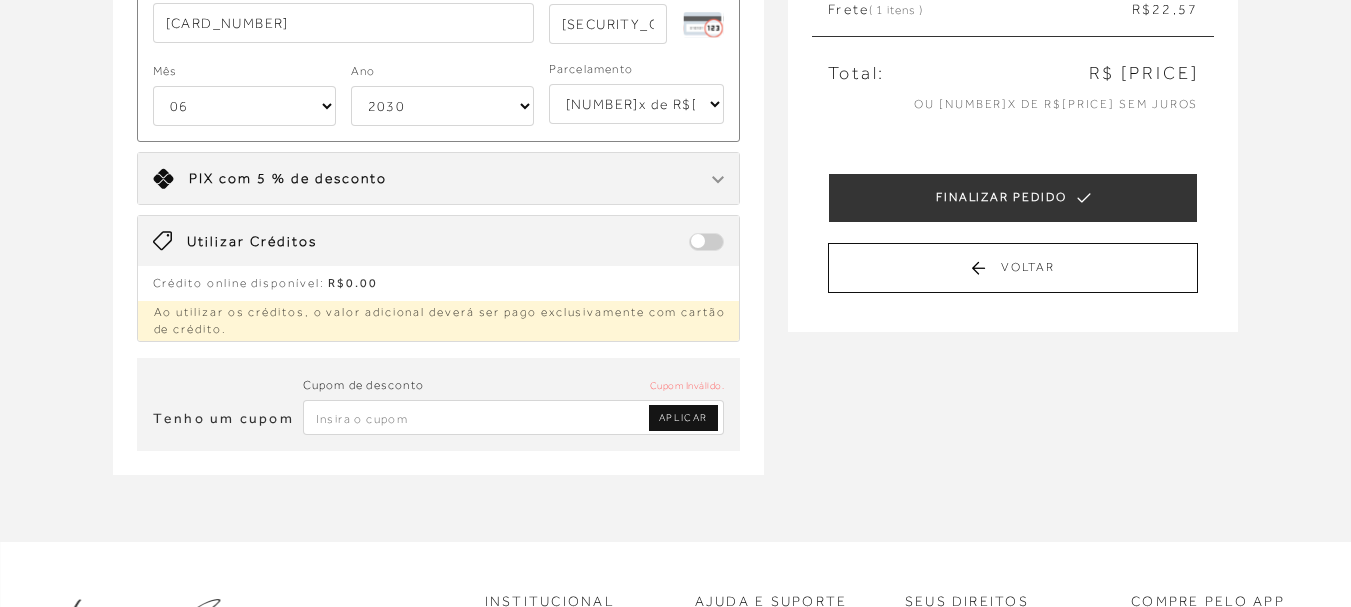 scroll, scrollTop: 8, scrollLeft: 0, axis: vertical 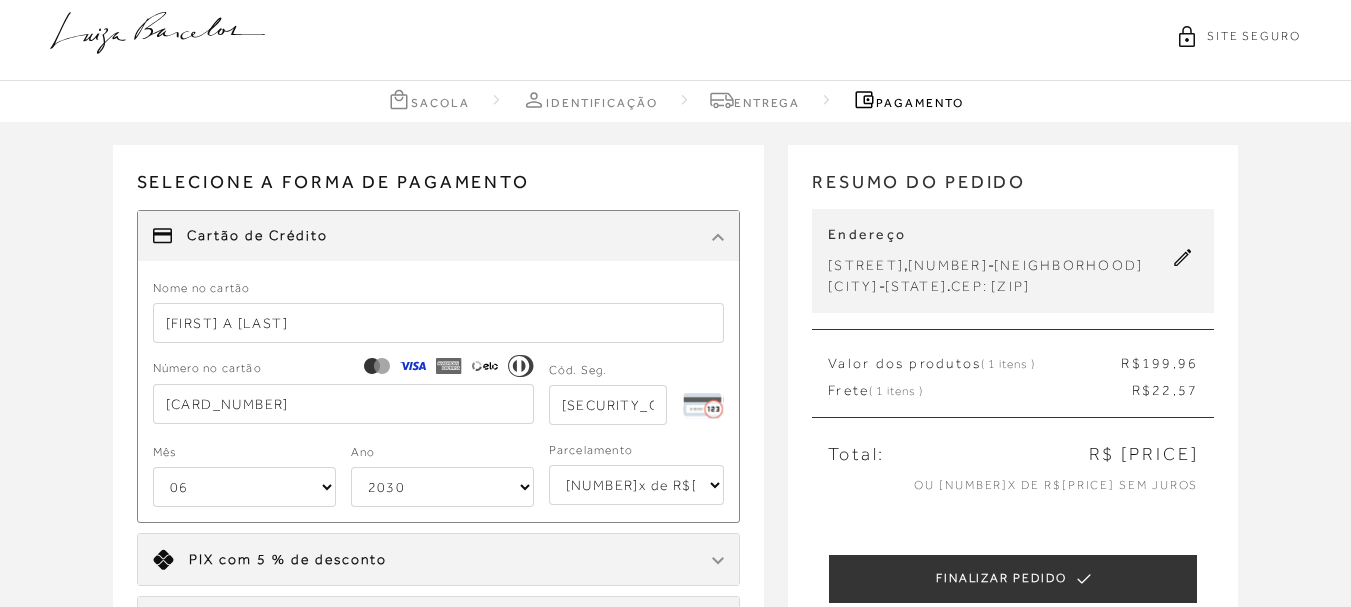 click on "Entrega" at bounding box center [755, 99] 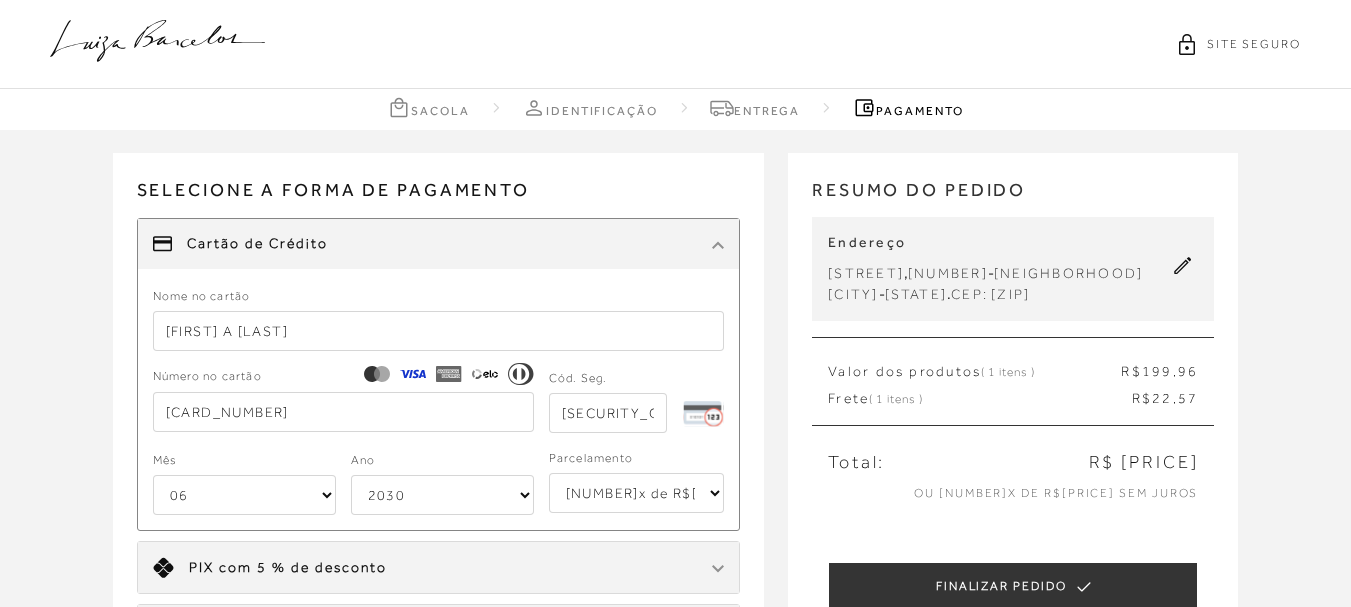 click on "Entrega" at bounding box center [755, 107] 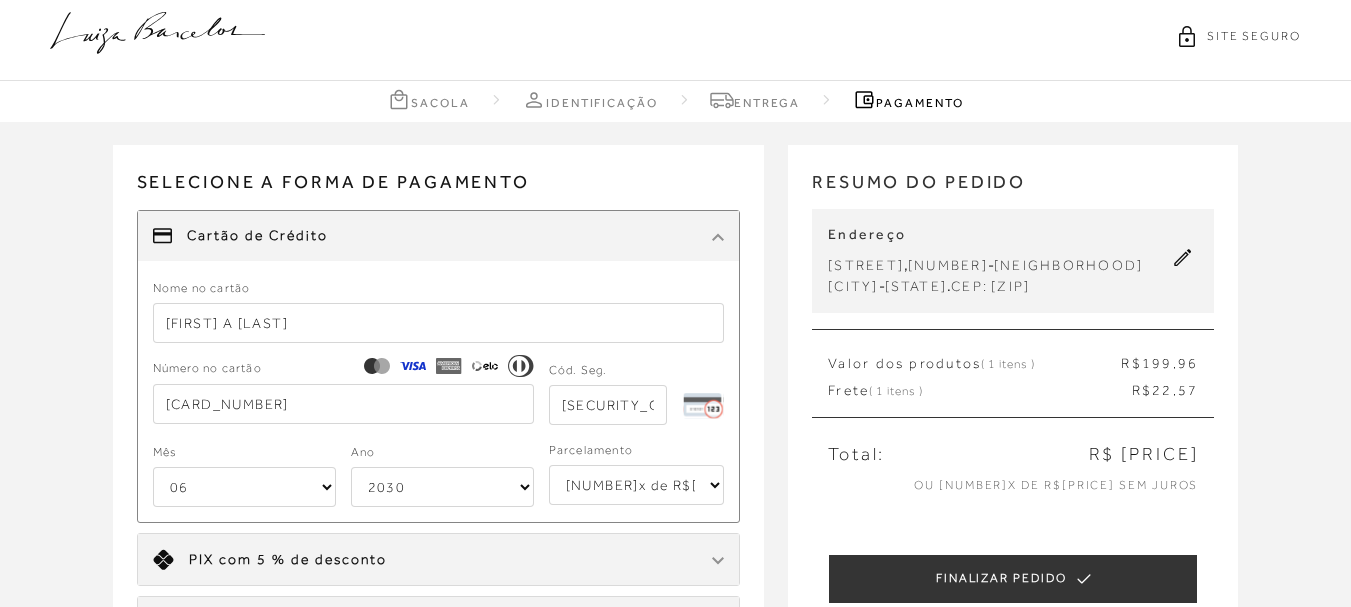 scroll, scrollTop: 100, scrollLeft: 0, axis: vertical 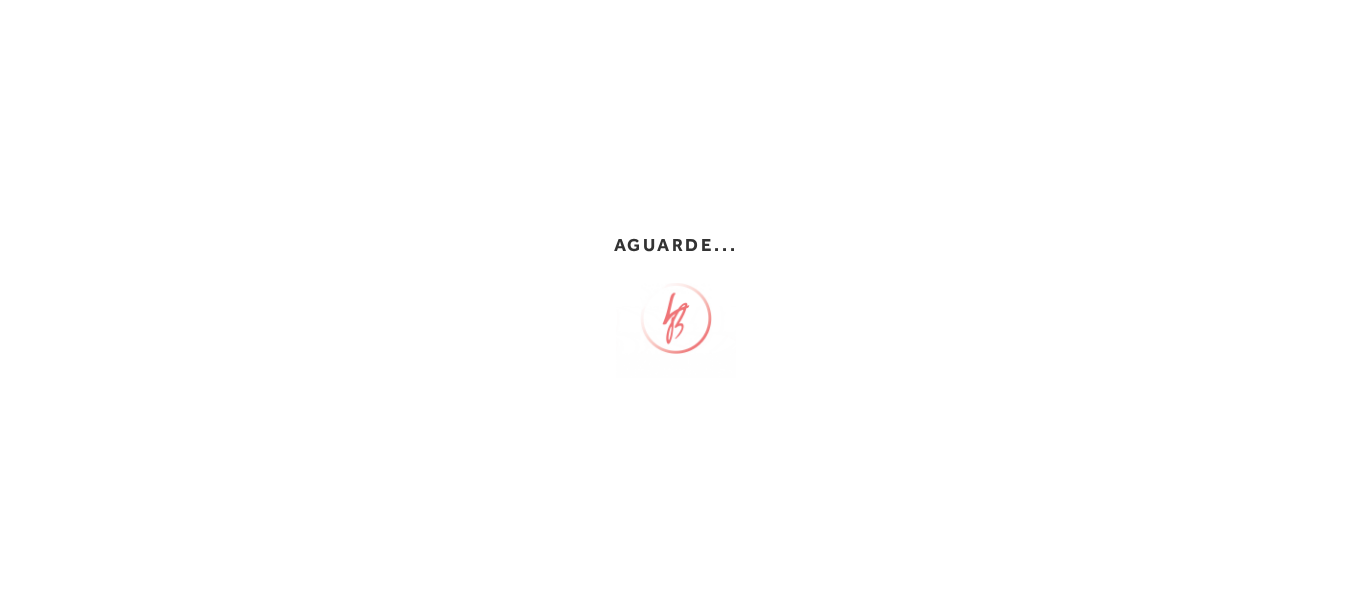 click on "Aguarde..." at bounding box center (676, 304) 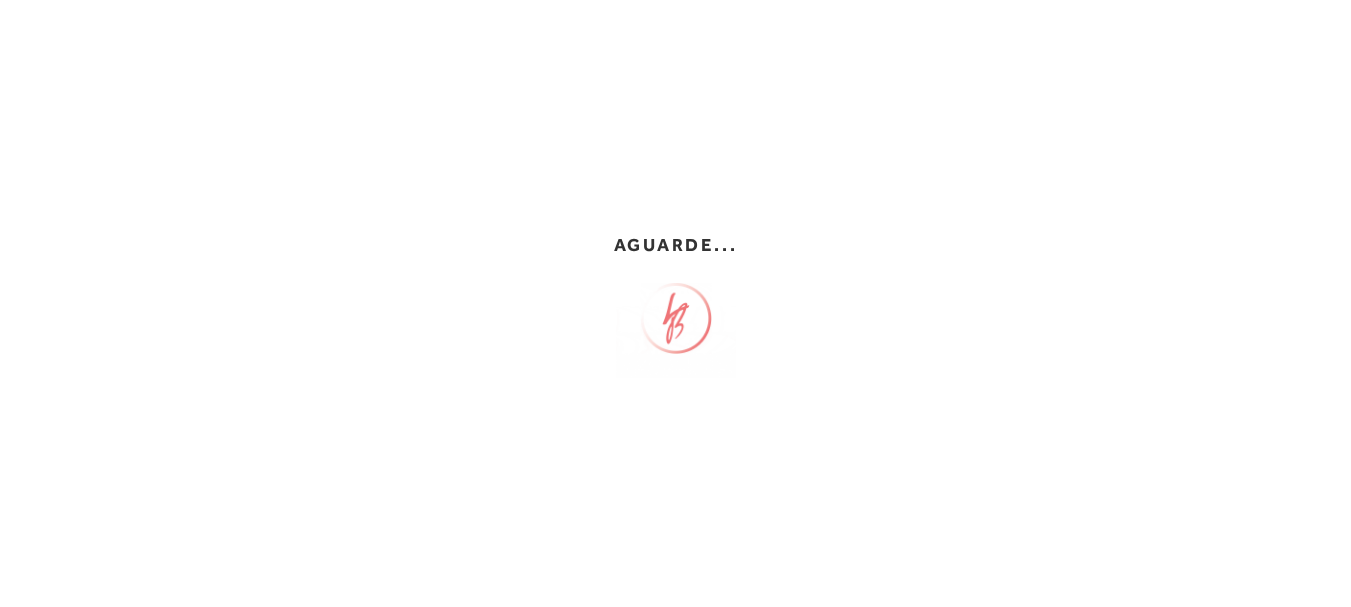 scroll, scrollTop: 0, scrollLeft: 0, axis: both 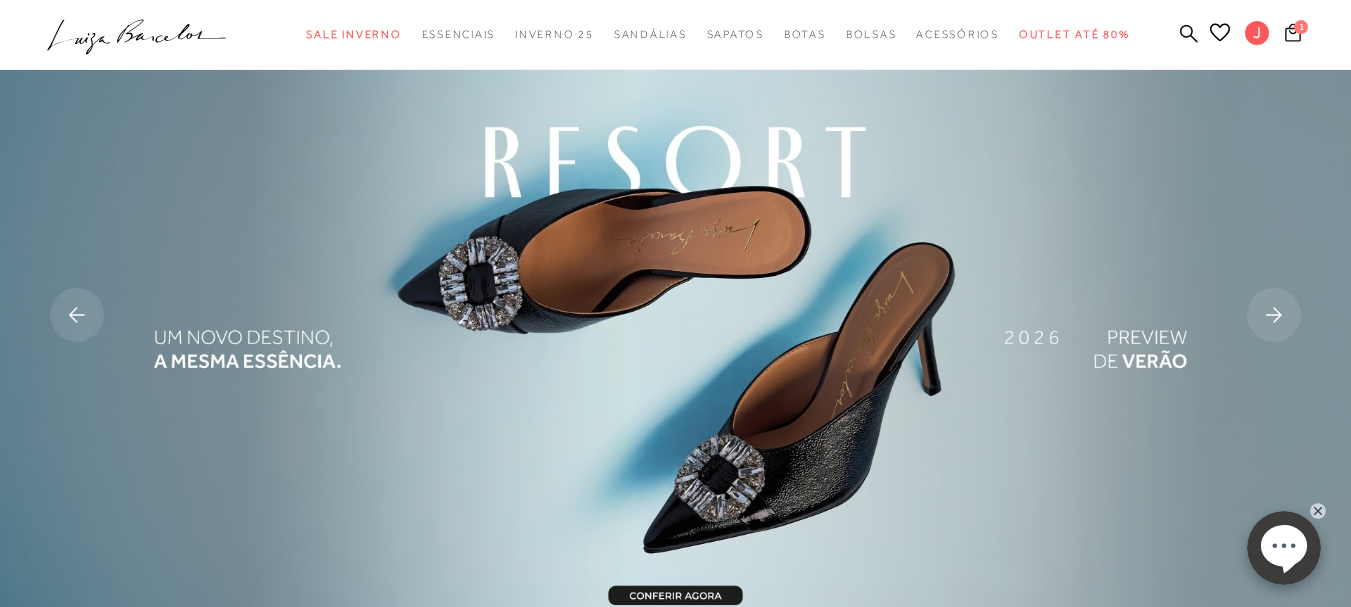click at bounding box center [1293, 32] 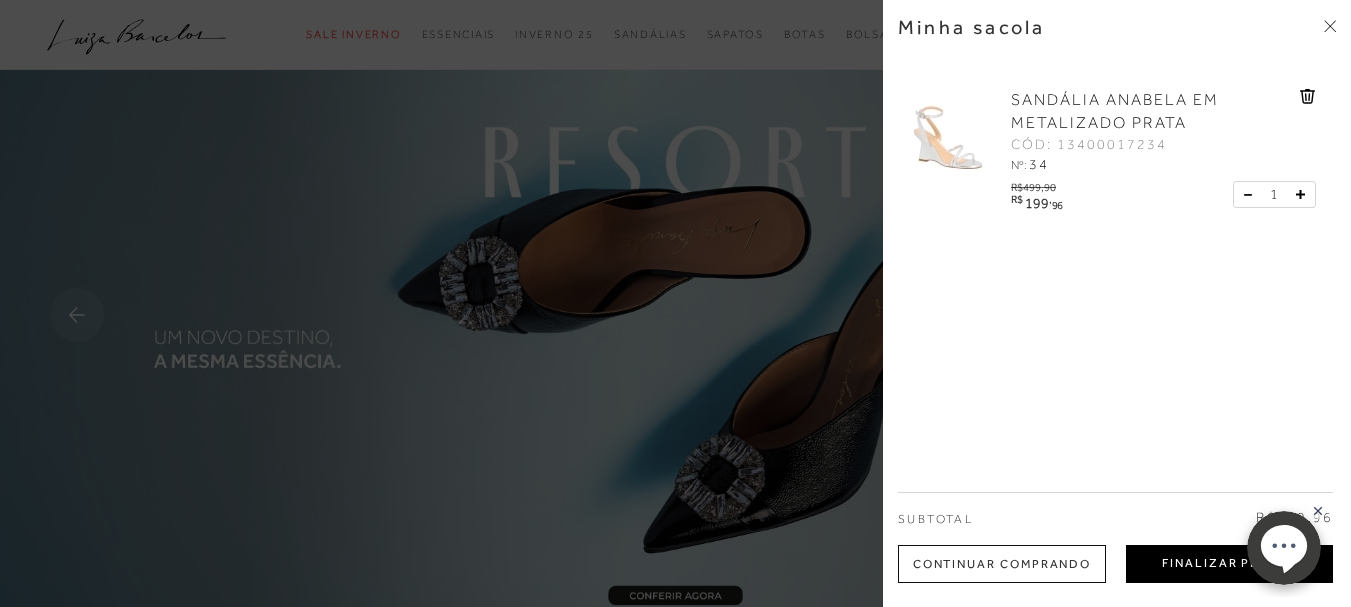 click on "Finalizar Pedido" at bounding box center [1229, 564] 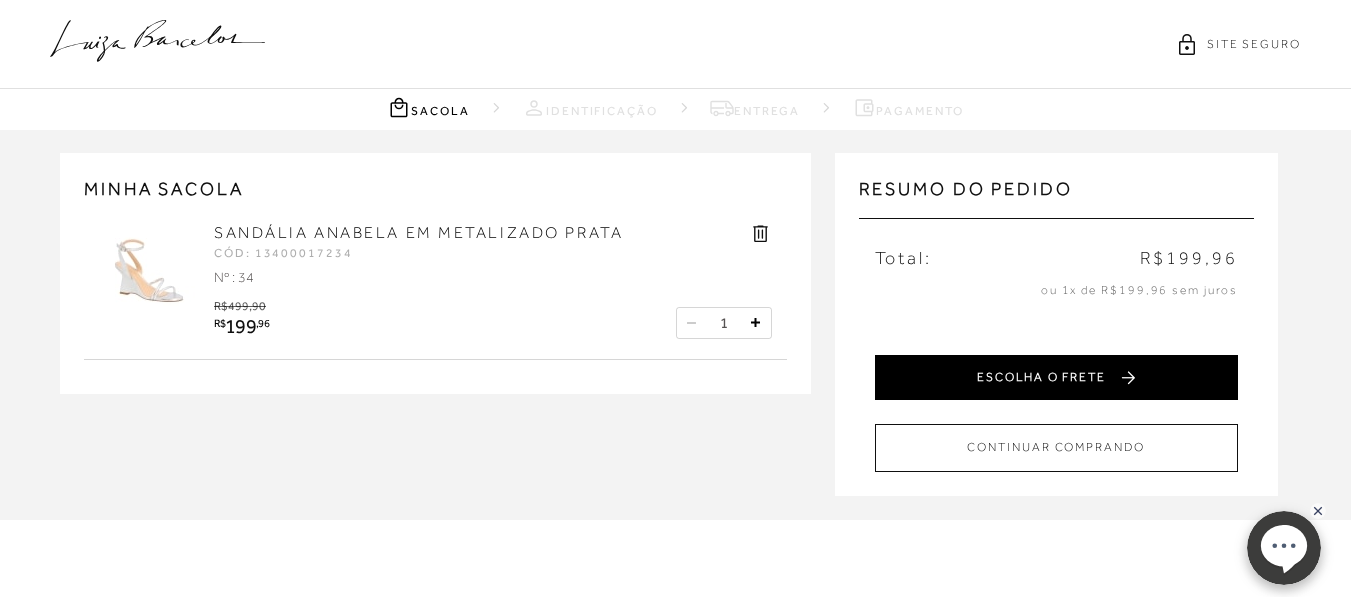 click on "ESCOLHA O FRETE" at bounding box center [1056, 377] 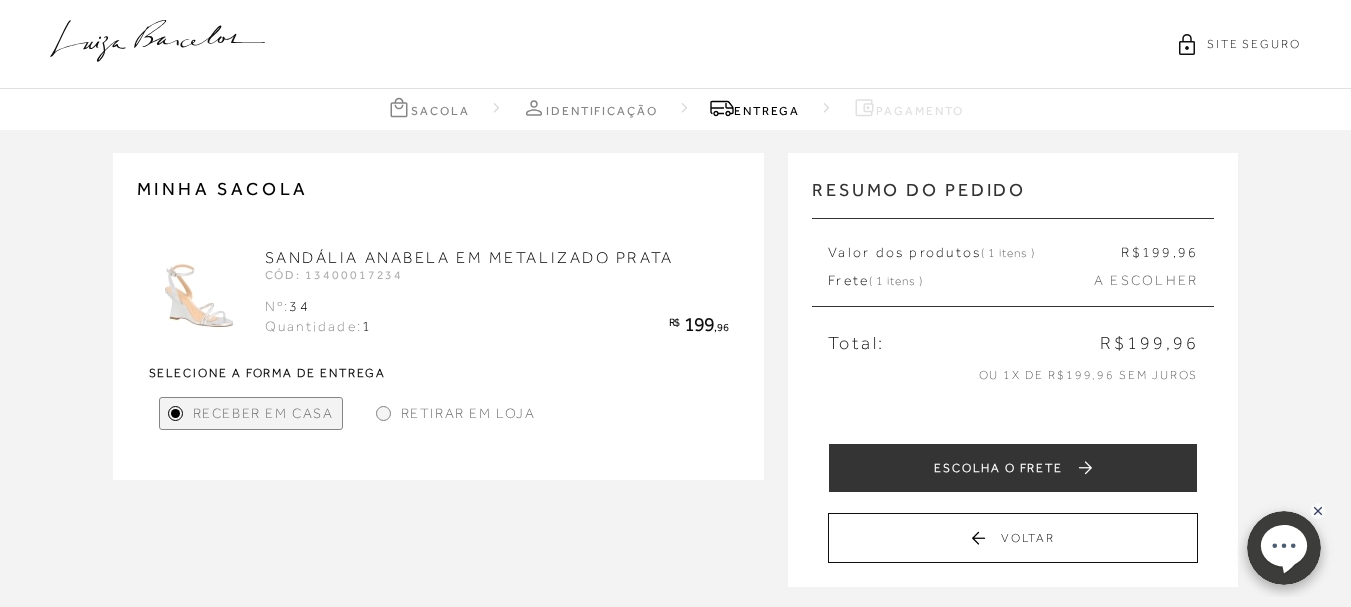 scroll, scrollTop: 100, scrollLeft: 0, axis: vertical 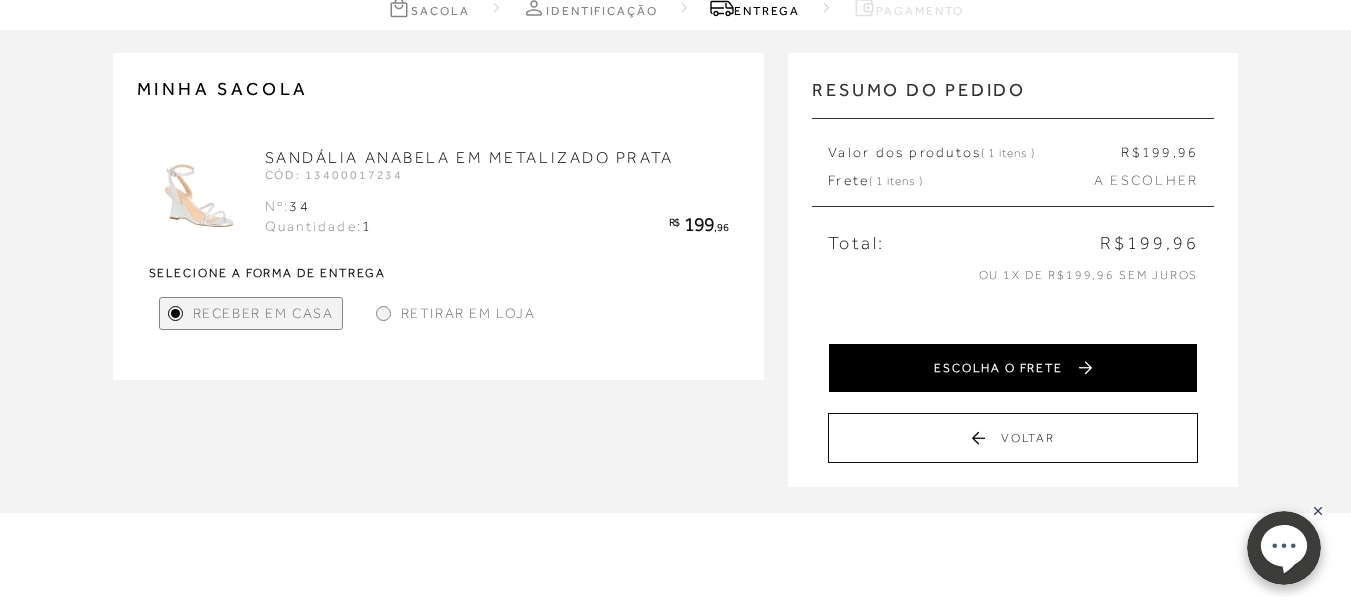 click on "ESCOLHA O FRETE" at bounding box center [1013, 368] 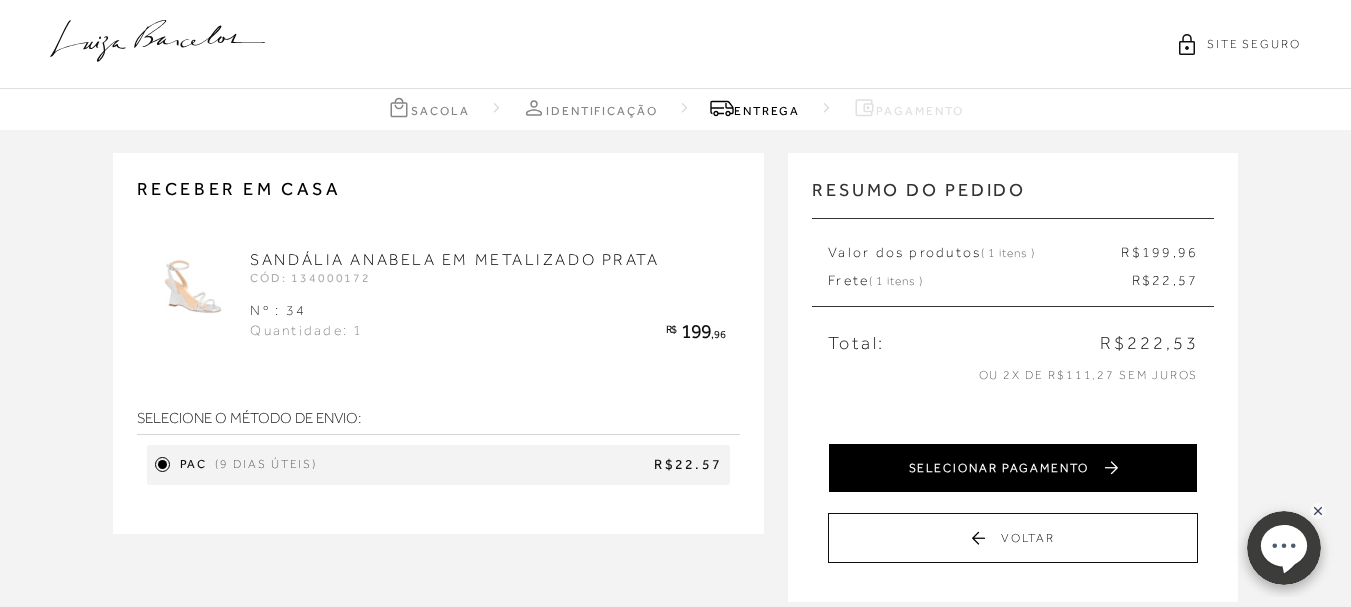 click on "SELECIONAR PAGAMENTO" at bounding box center [1013, 468] 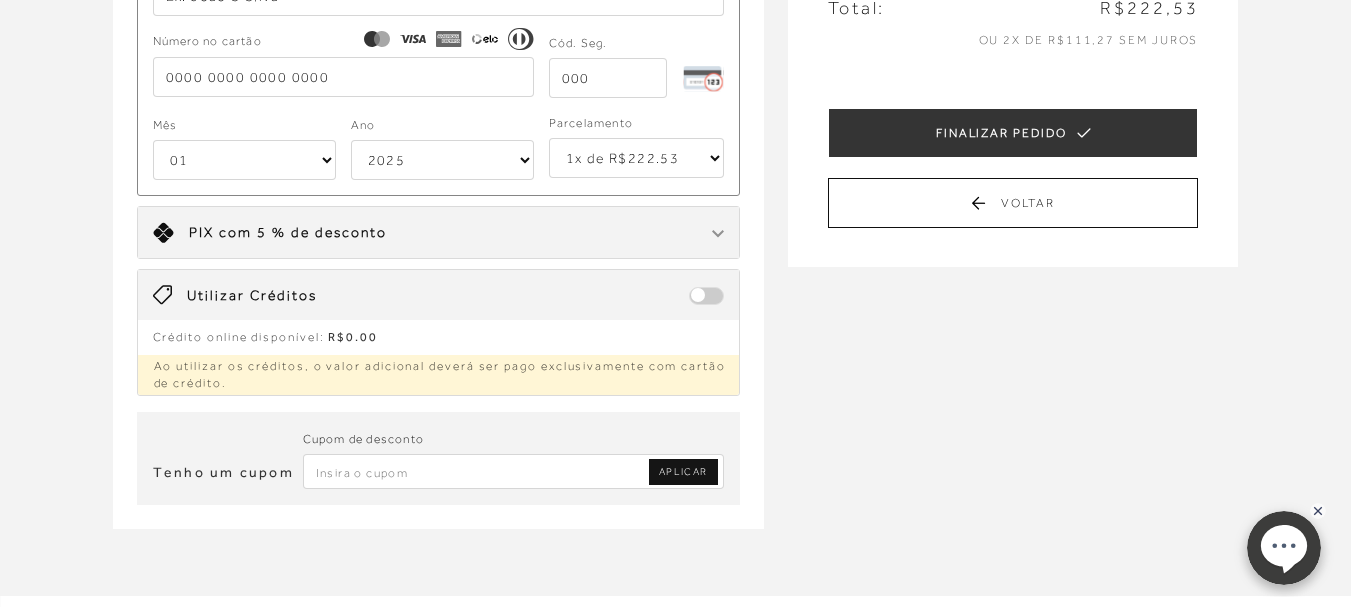 scroll, scrollTop: 0, scrollLeft: 0, axis: both 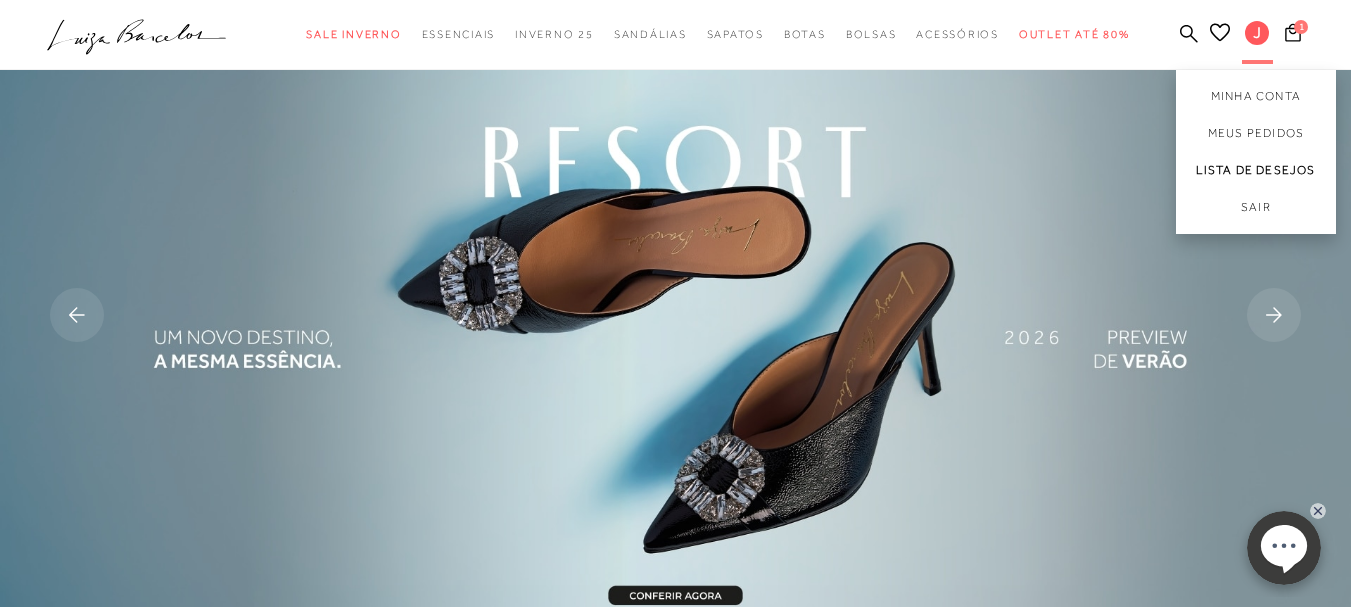 click on "Lista de desejos" at bounding box center (1256, 170) 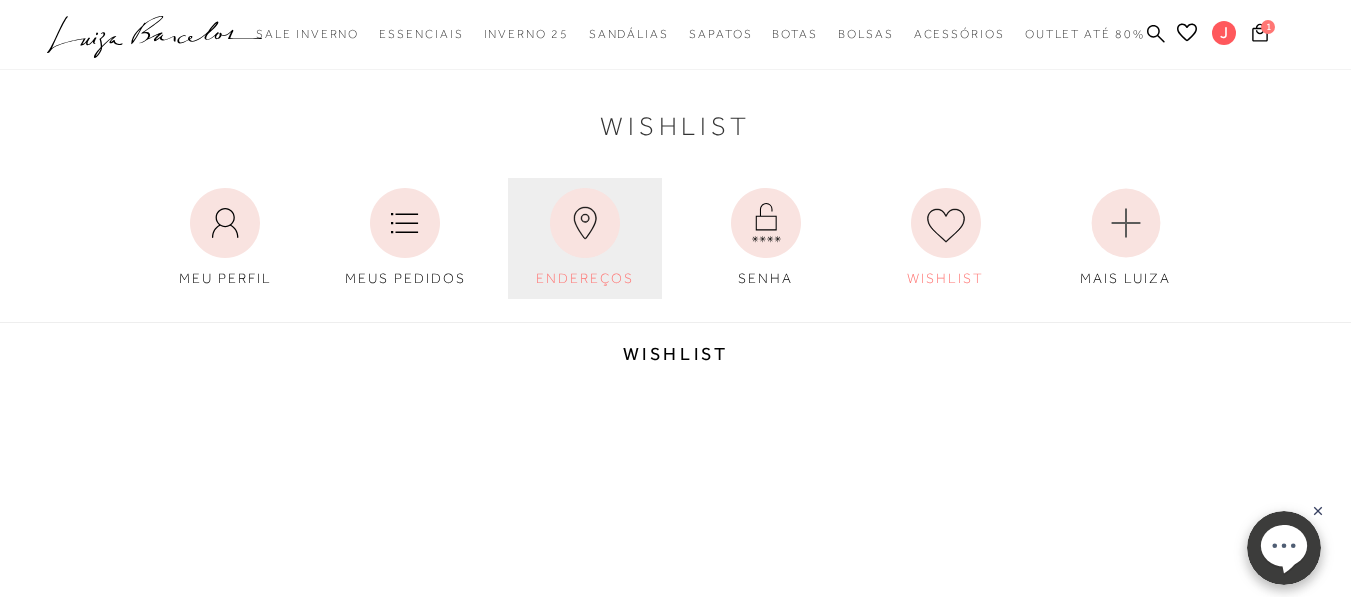 click at bounding box center [585, 223] 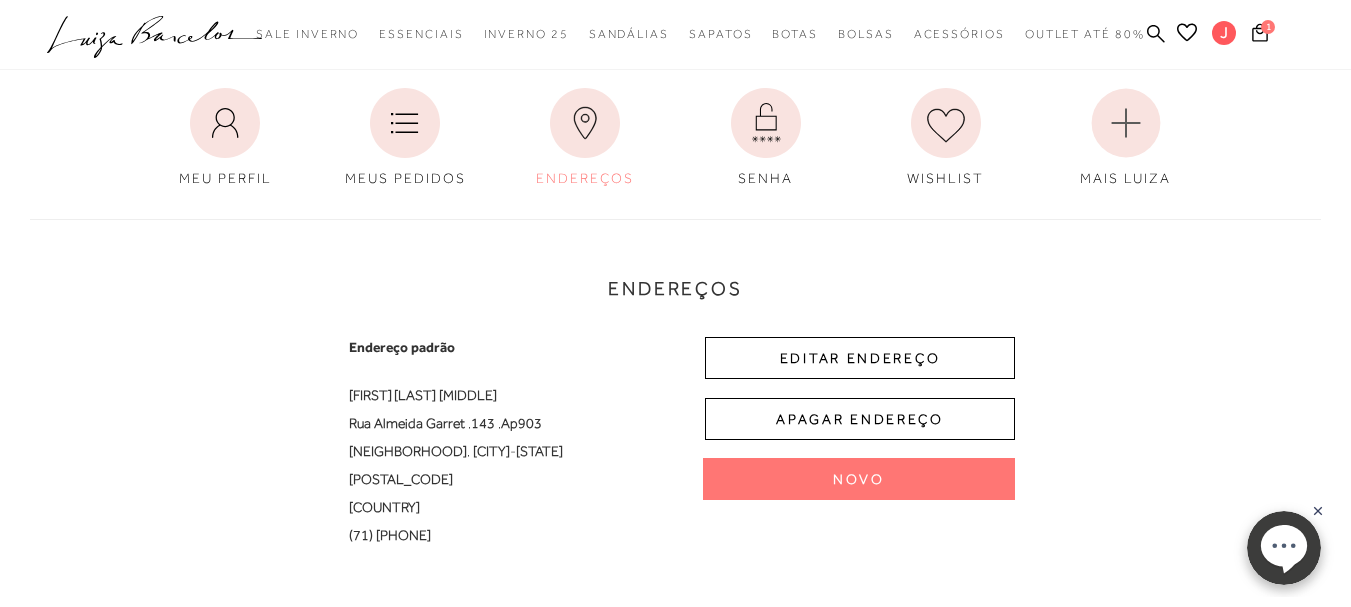 scroll, scrollTop: 0, scrollLeft: 0, axis: both 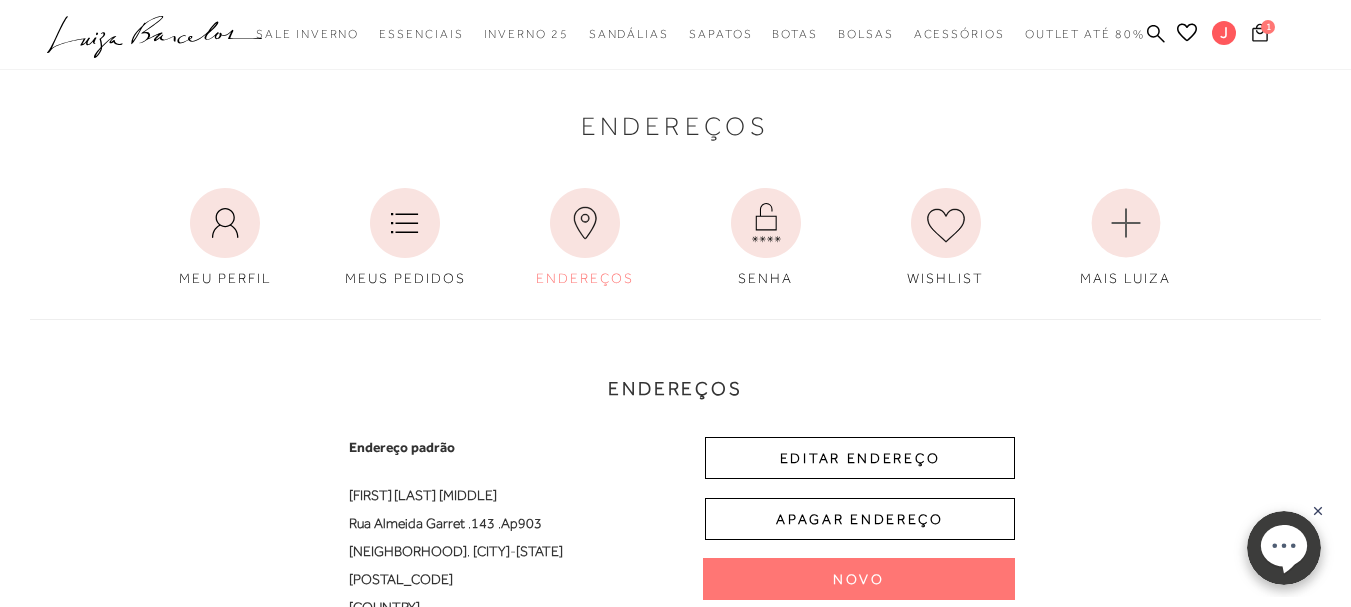 click at bounding box center [1260, 32] 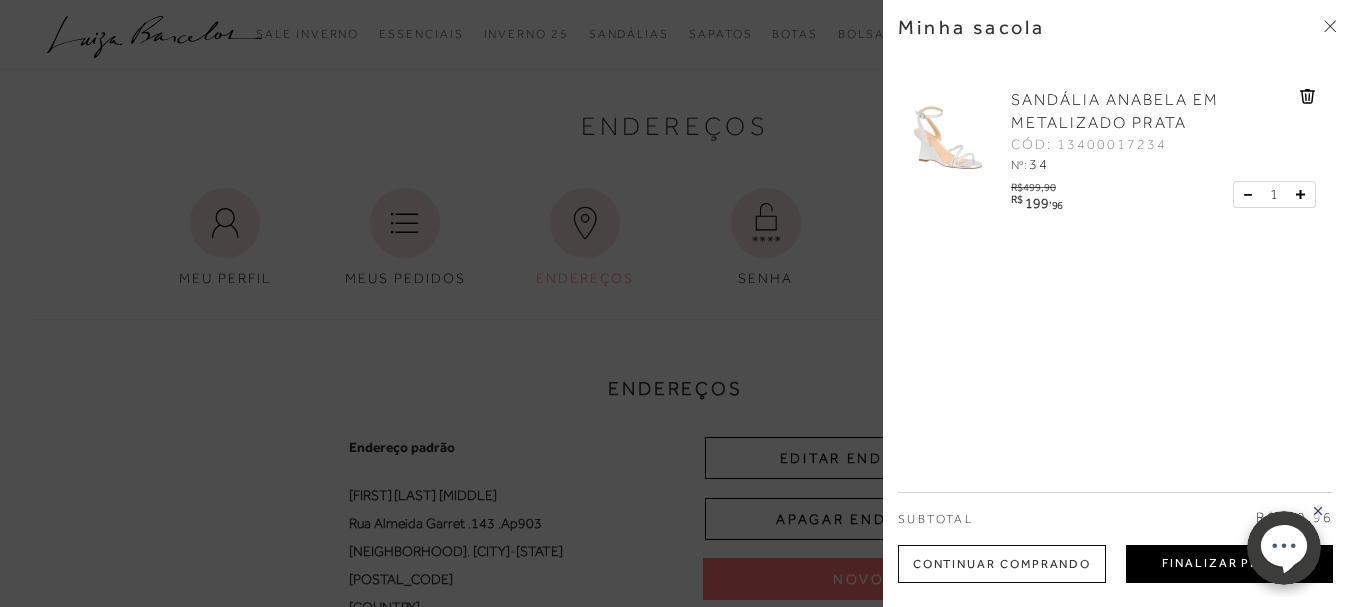 click on "Finalizar Pedido" at bounding box center (1229, 564) 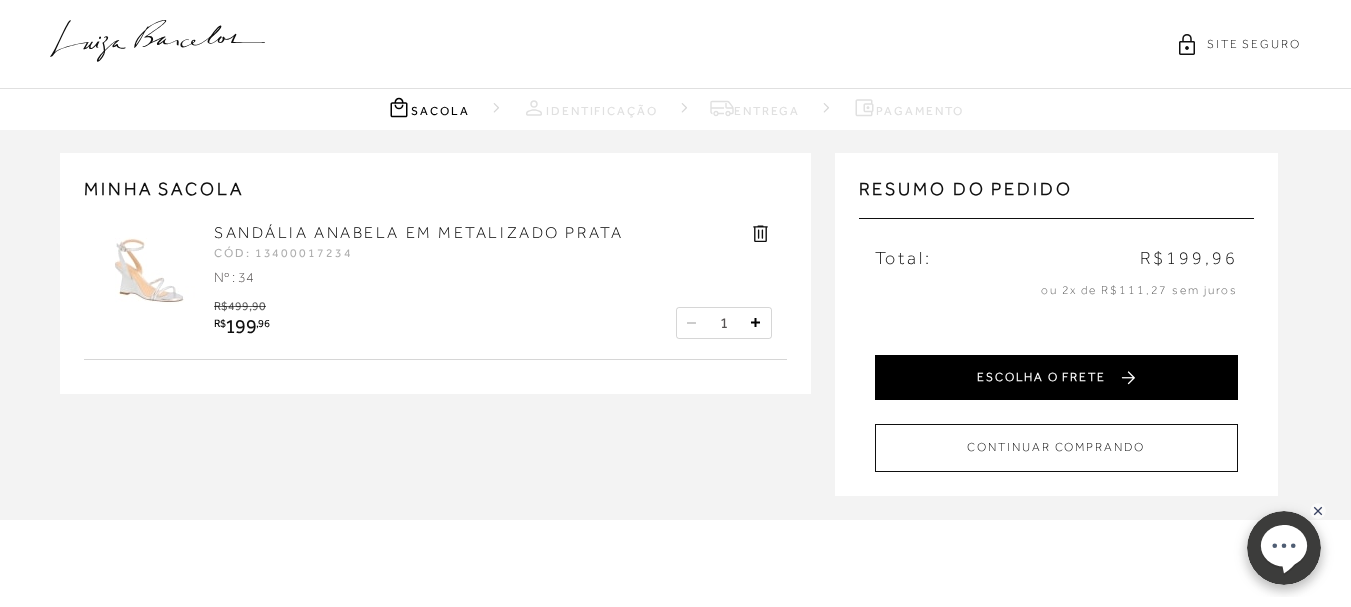 click on "ESCOLHA O FRETE" at bounding box center (1056, 377) 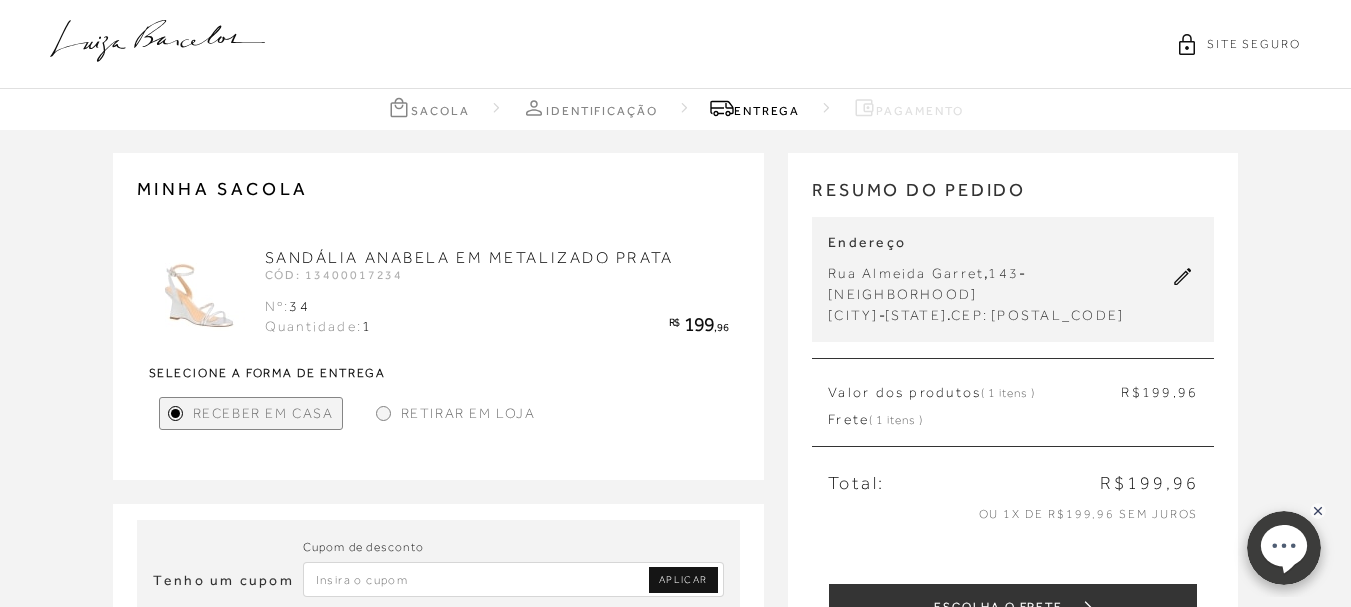 click on "[NEIGHBORHOOD]" at bounding box center [902, 294] 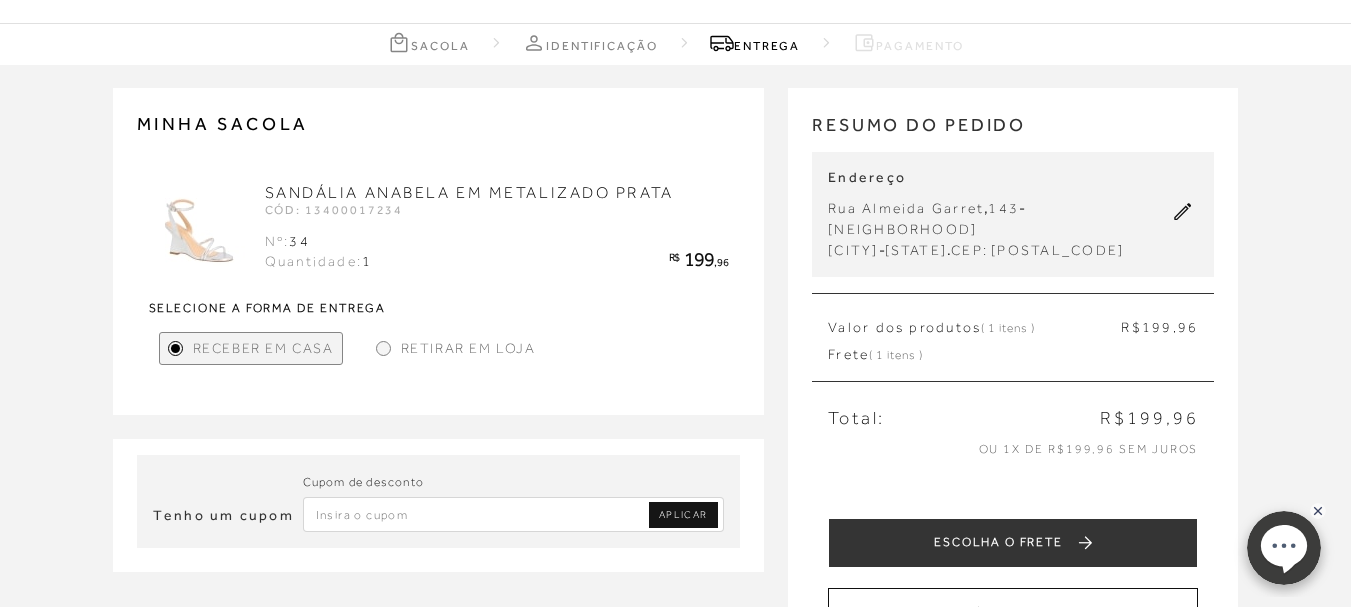 scroll, scrollTop: 100, scrollLeft: 0, axis: vertical 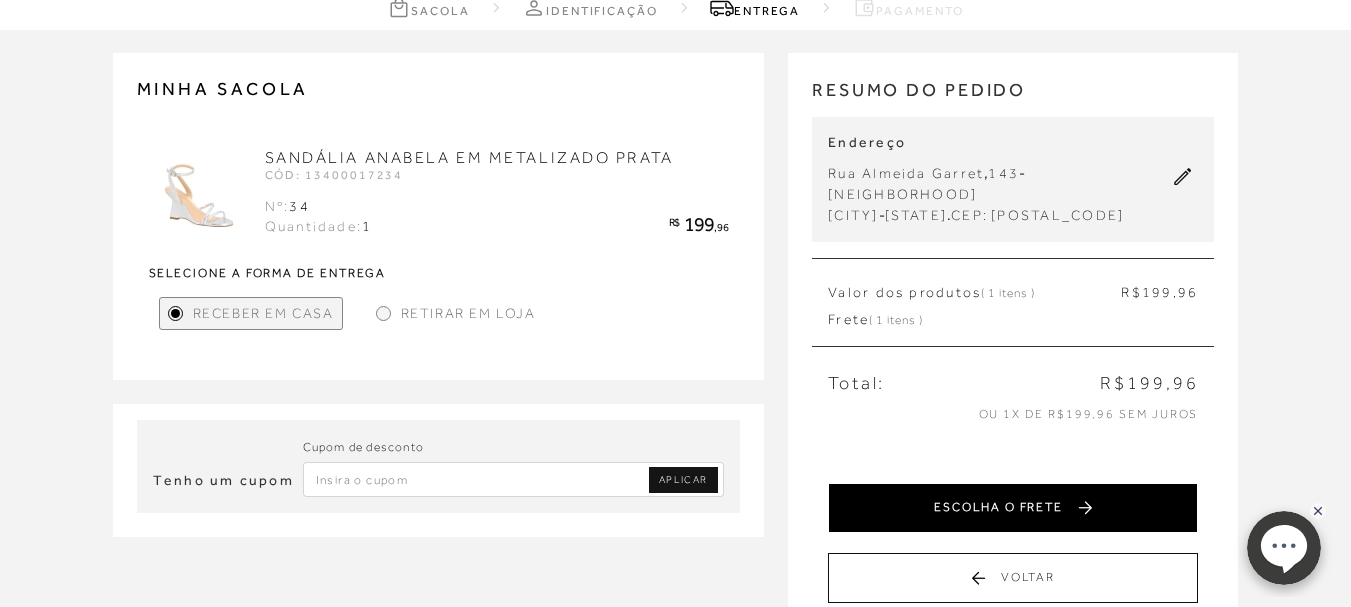 click on "ESCOLHA O FRETE" at bounding box center [1013, 508] 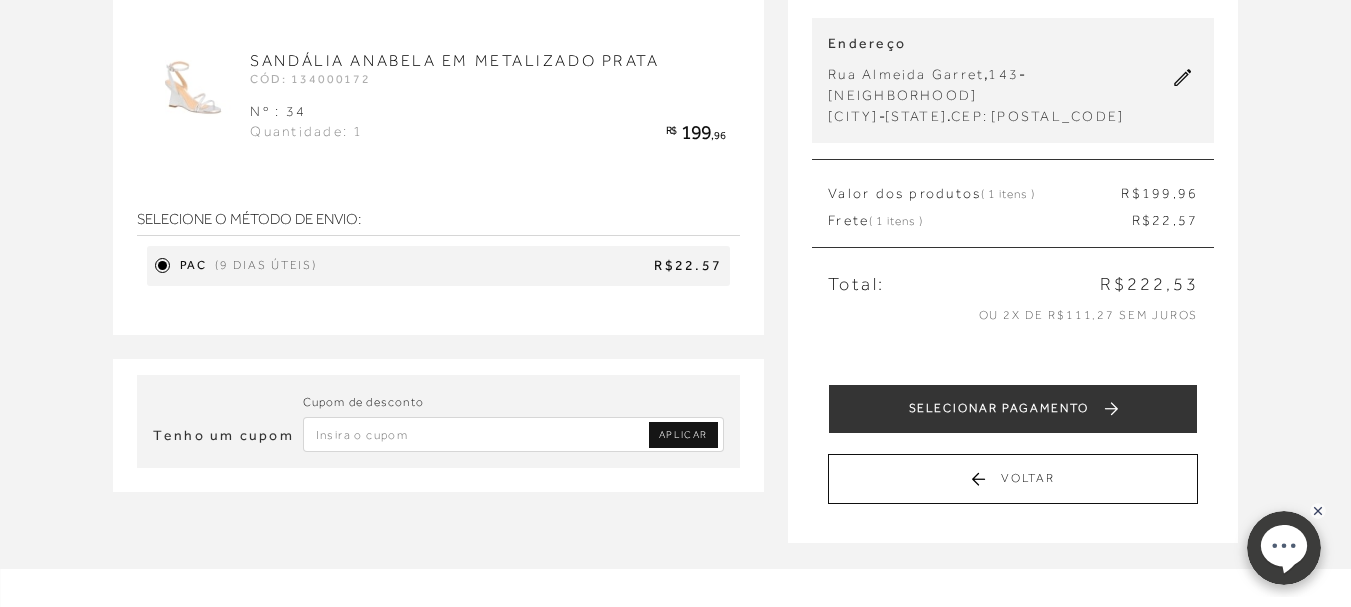 scroll, scrollTop: 200, scrollLeft: 0, axis: vertical 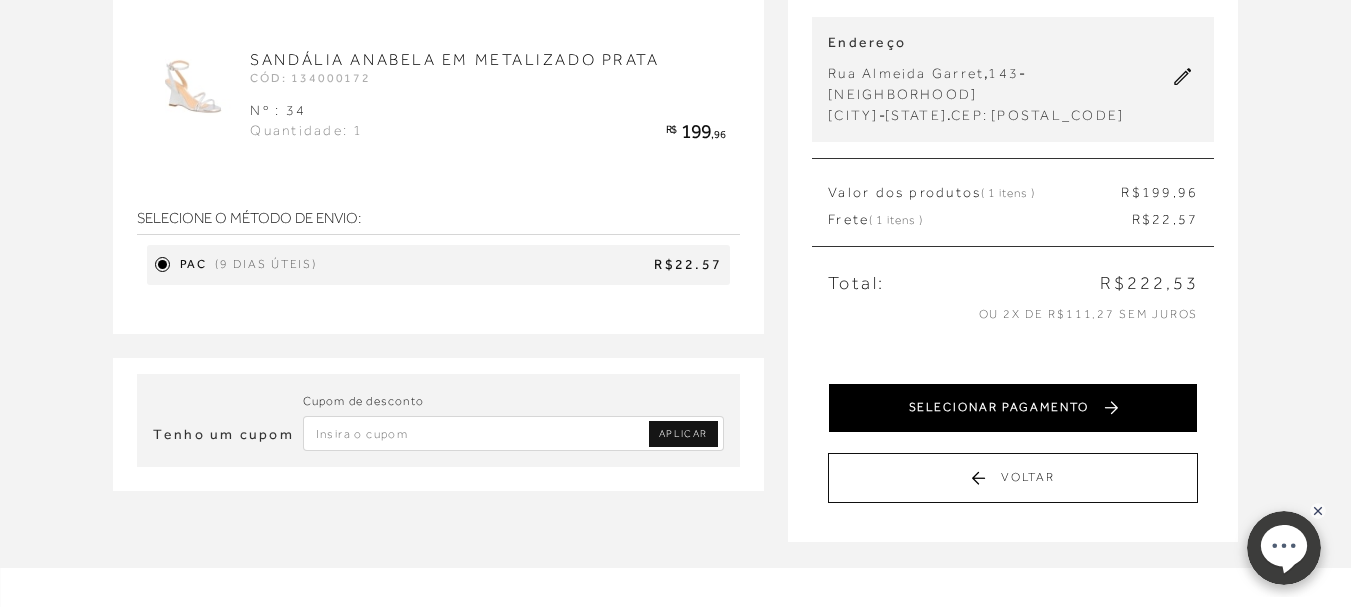 click on "SELECIONAR PAGAMENTO" at bounding box center [1013, 408] 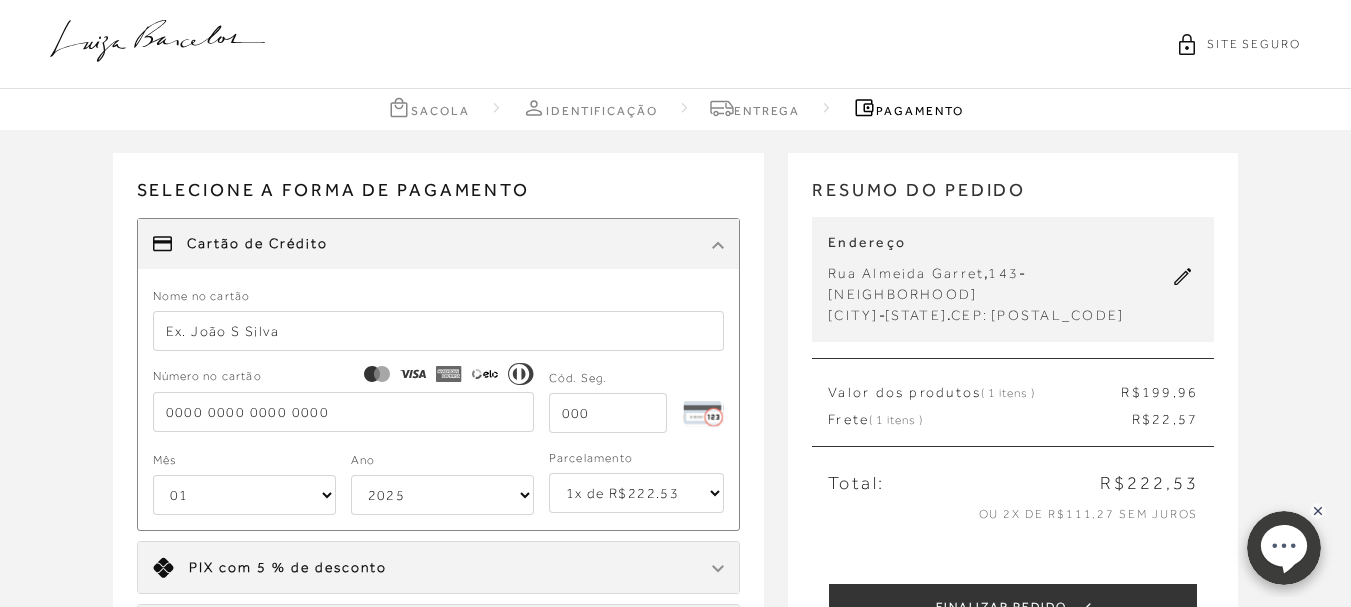 click at bounding box center (439, 331) 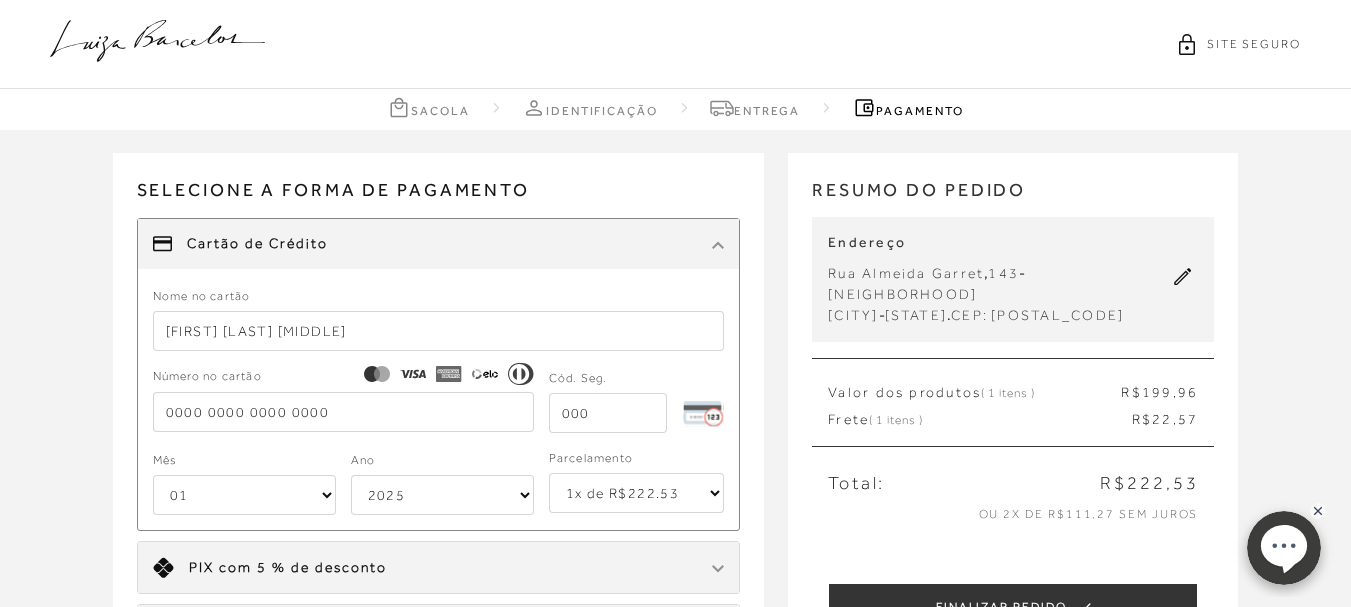 type on "[FIRST] Q A NT" 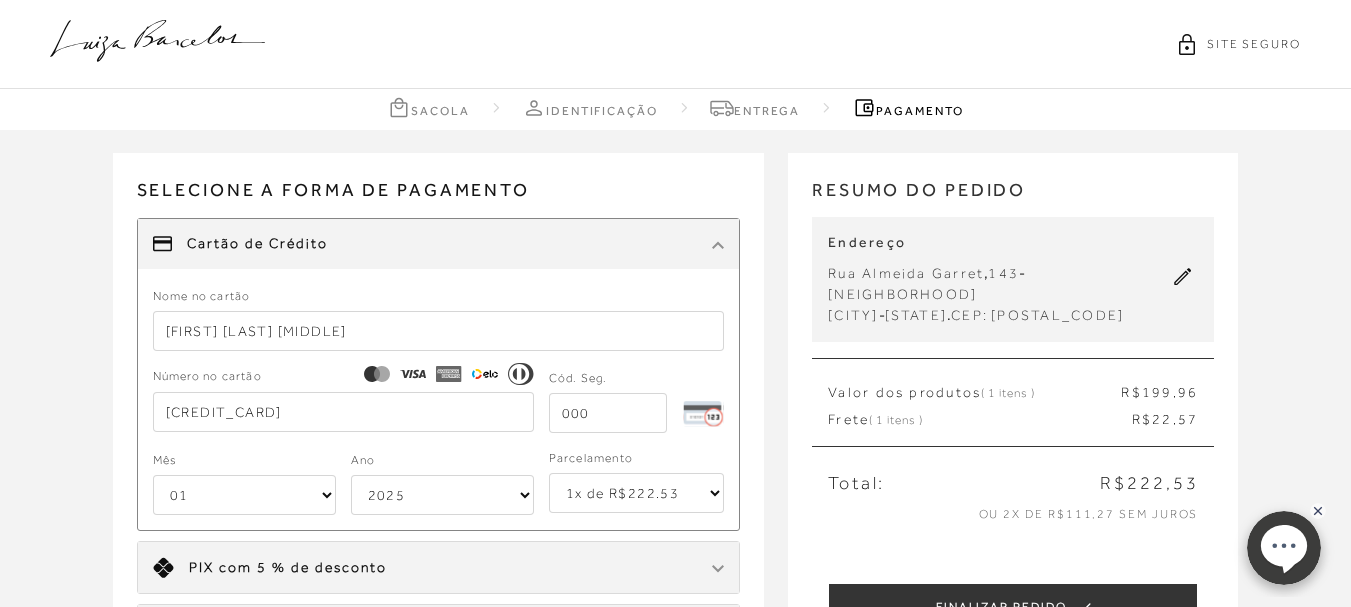 type on "[CARD_NUMBER]" 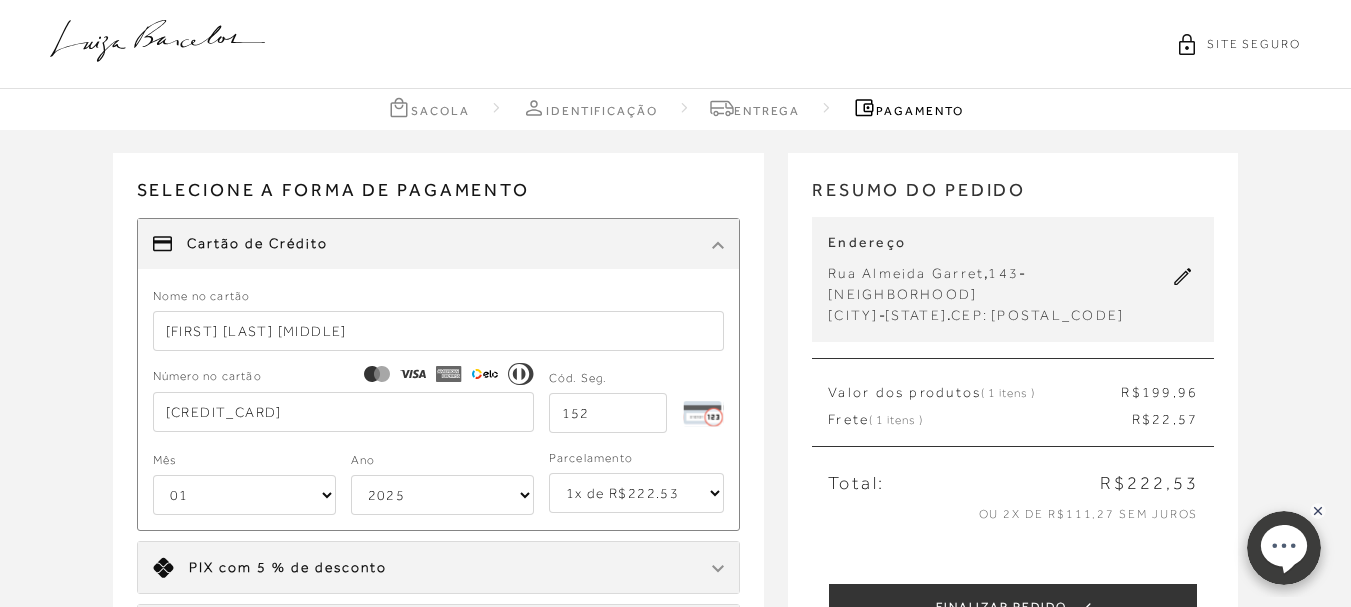 type on "152" 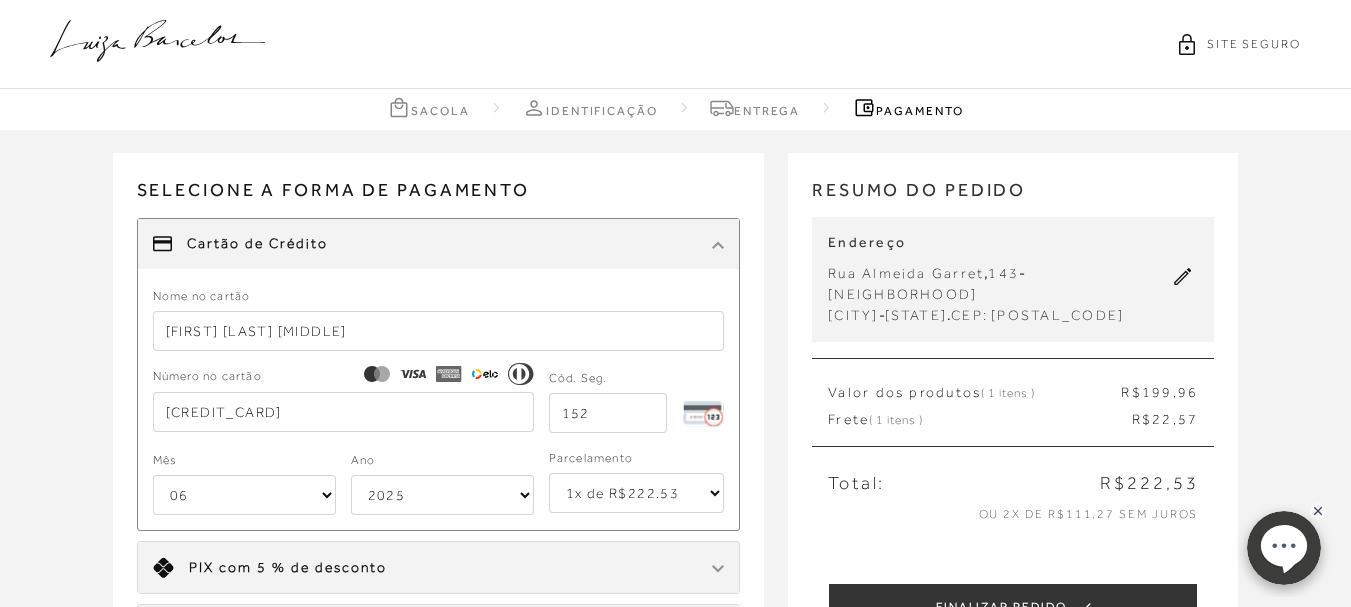 click on "01 02 03 04 05 06 07 08 09 10 11 12" at bounding box center [244, 495] 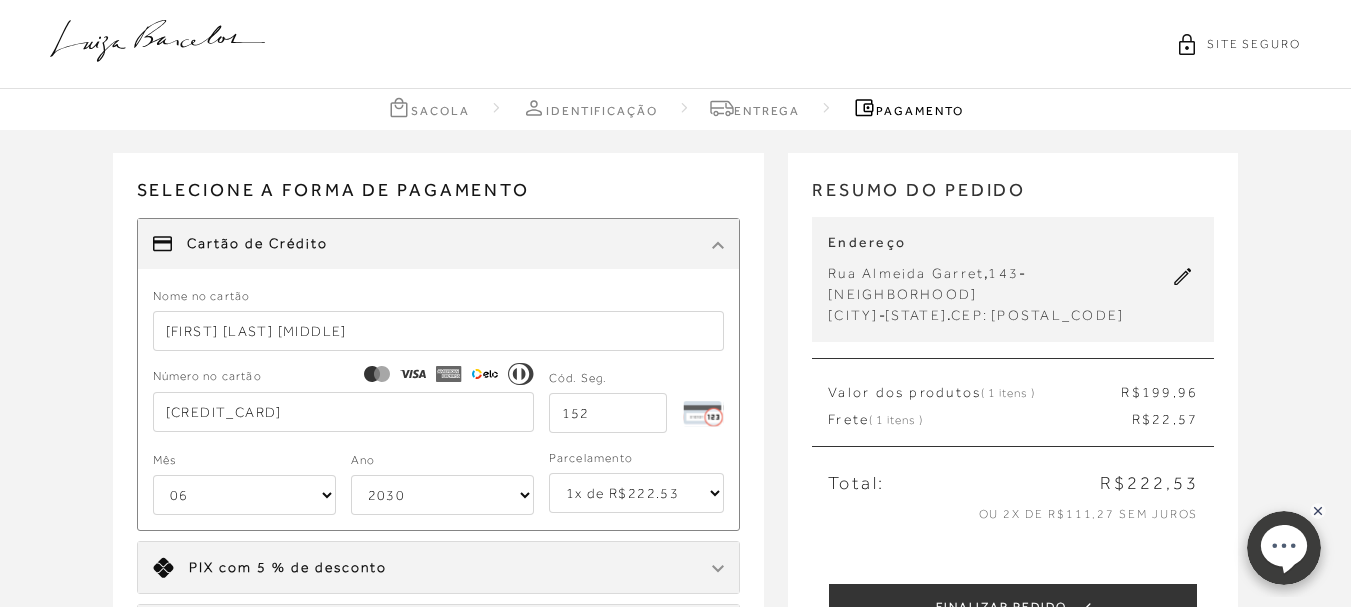 click on "2025 2026 2027 2028 2029 2030 2031 2032 2033 2034 2035 2036 2037 2038 2039 2040 2041 2042 2043 2044" at bounding box center (442, 495) 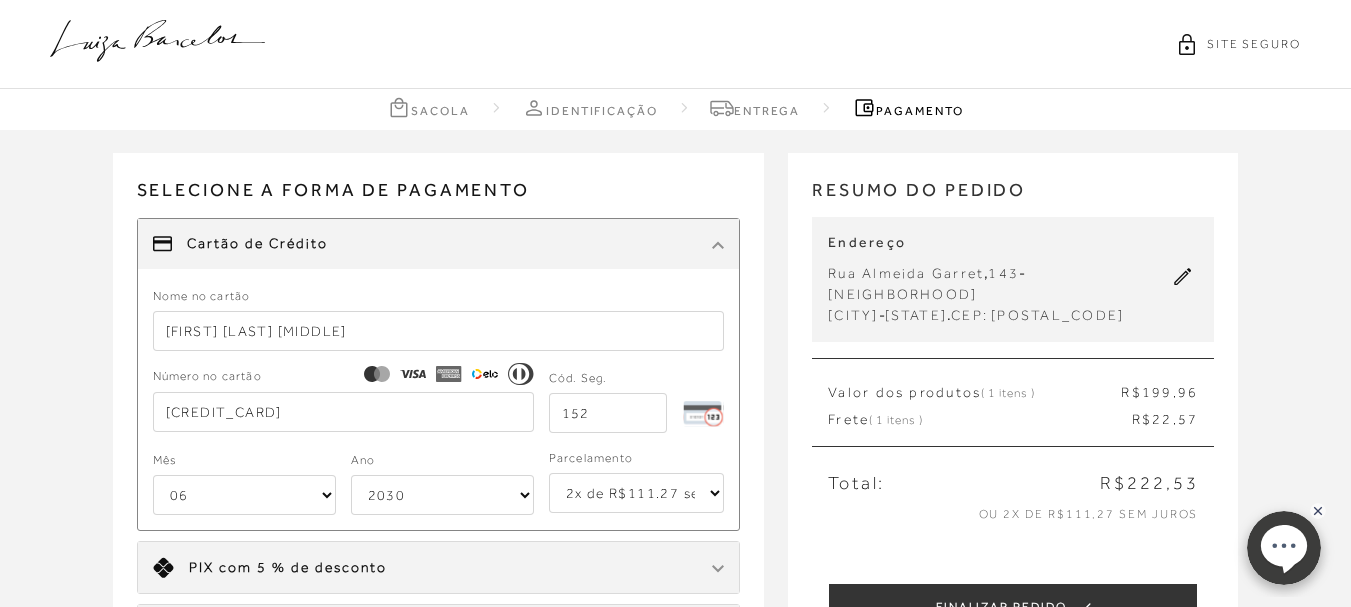 click on "[NUMBER]x de R$[PRICE] sem juros [NUMBER]x de R$[PRICE] sem juros [NUMBER]x de R$[PRICE] sem juros [NUMBER]x de R$[PRICE] sem juros [NUMBER]x de R$[PRICE] sem juros [NUMBER]x de R$[PRICE] sem juros" at bounding box center [637, 493] 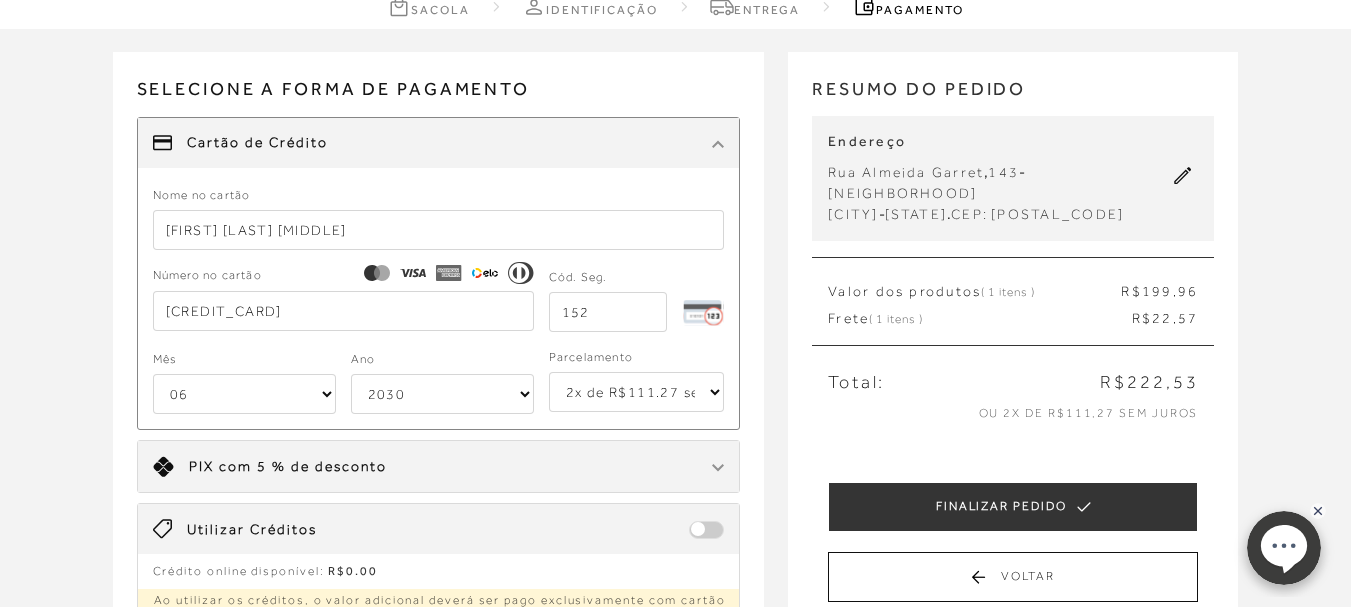 scroll, scrollTop: 100, scrollLeft: 0, axis: vertical 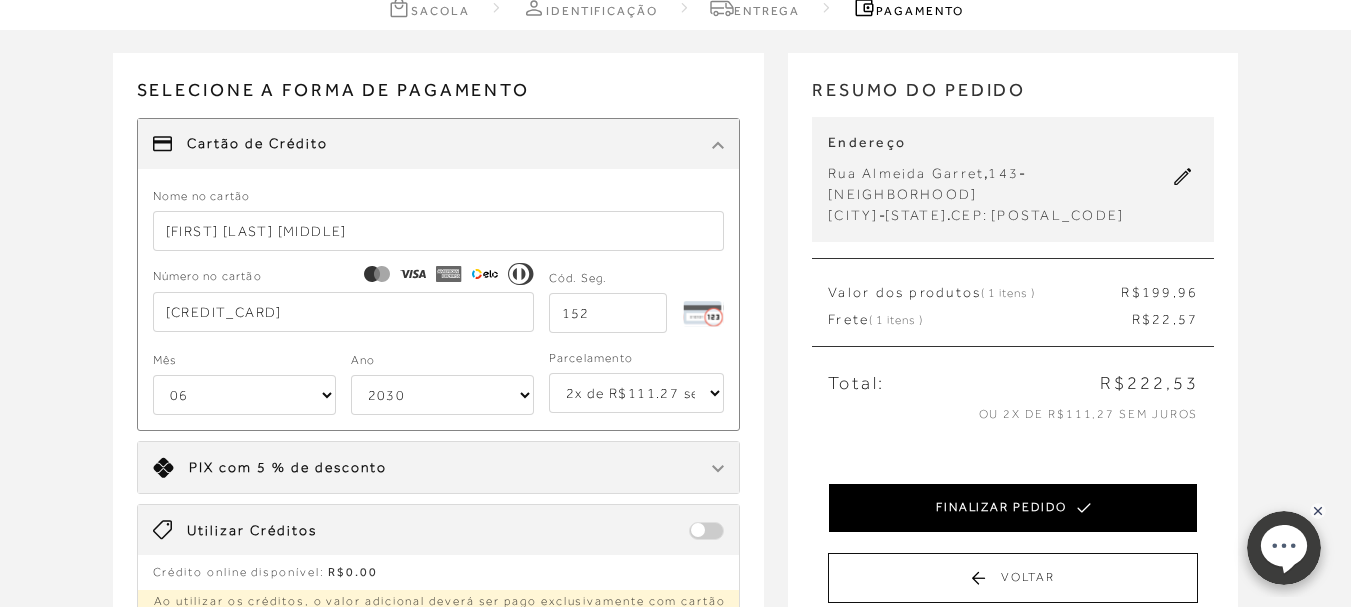 click on "FINALIZAR PEDIDO" at bounding box center (1013, 508) 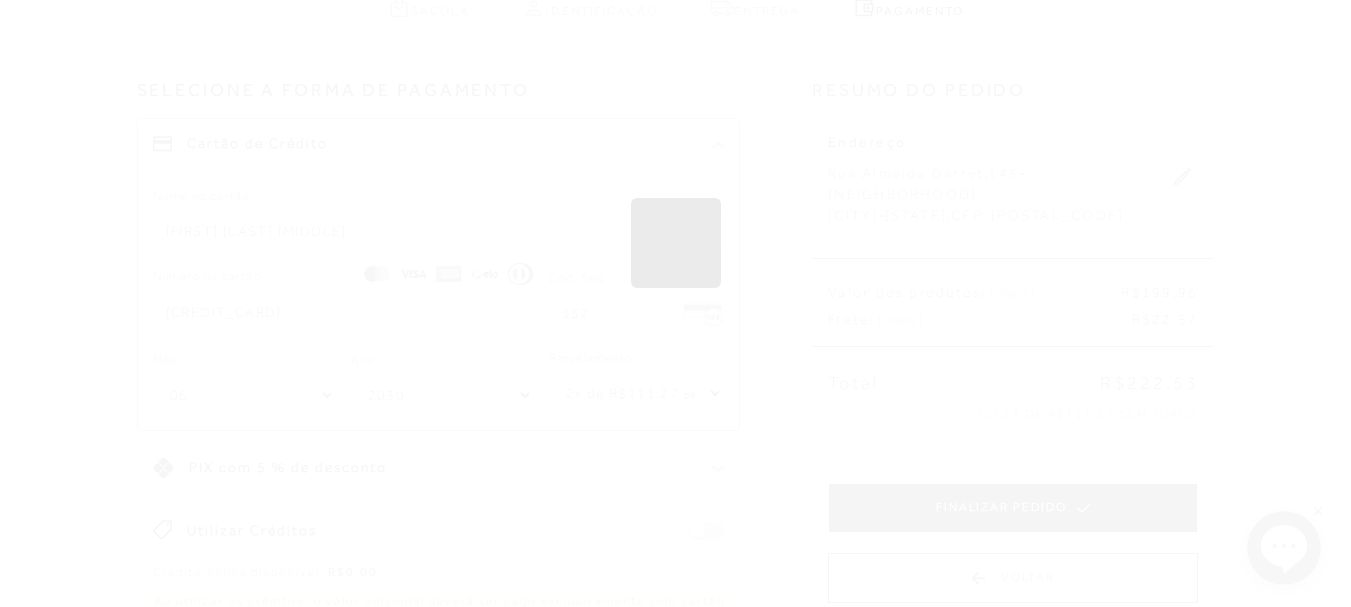 scroll, scrollTop: 0, scrollLeft: 0, axis: both 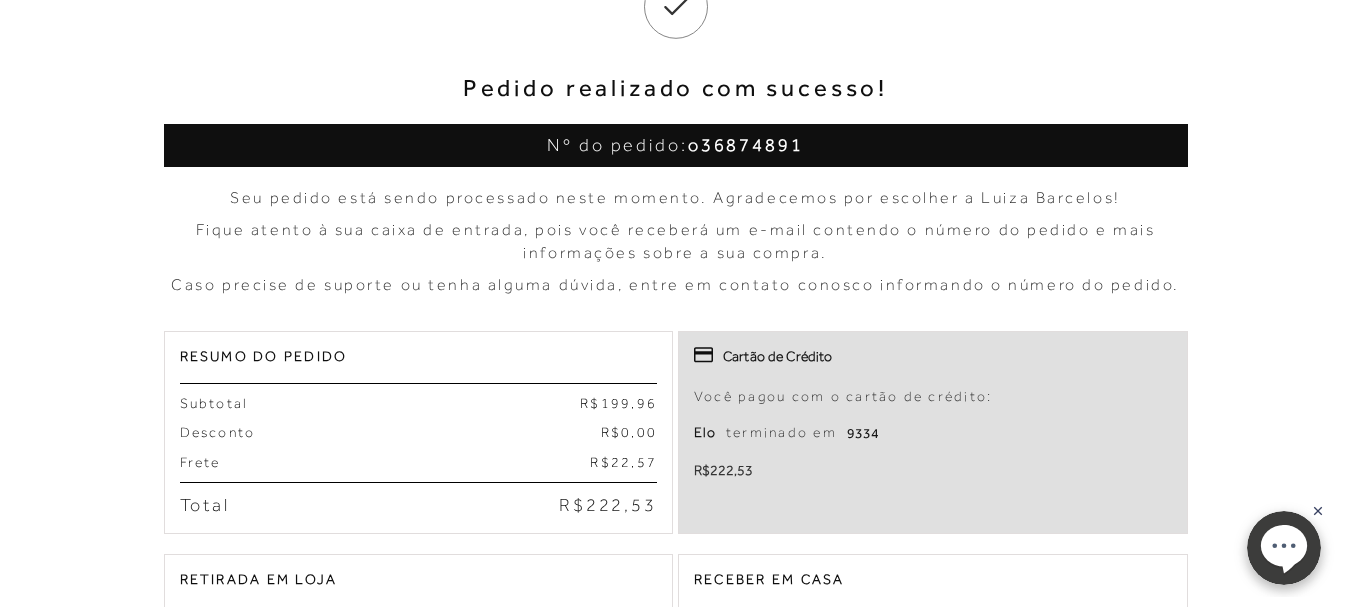 click on "Pedido realizado com sucesso!
Nº do pedido:
o36874891
Seu pedido está sendo processado neste momento. Agradecemos por escolher a Luiza Barcelos! Fique atento à sua caixa de entrada, pois você receberá um e-mail contendo o número do pedido e mais informações sobre a sua compra. Caso precise de suporte ou tenha alguma dúvida, entre em contato conosco informando o número do pedido." at bounding box center [675, 483] 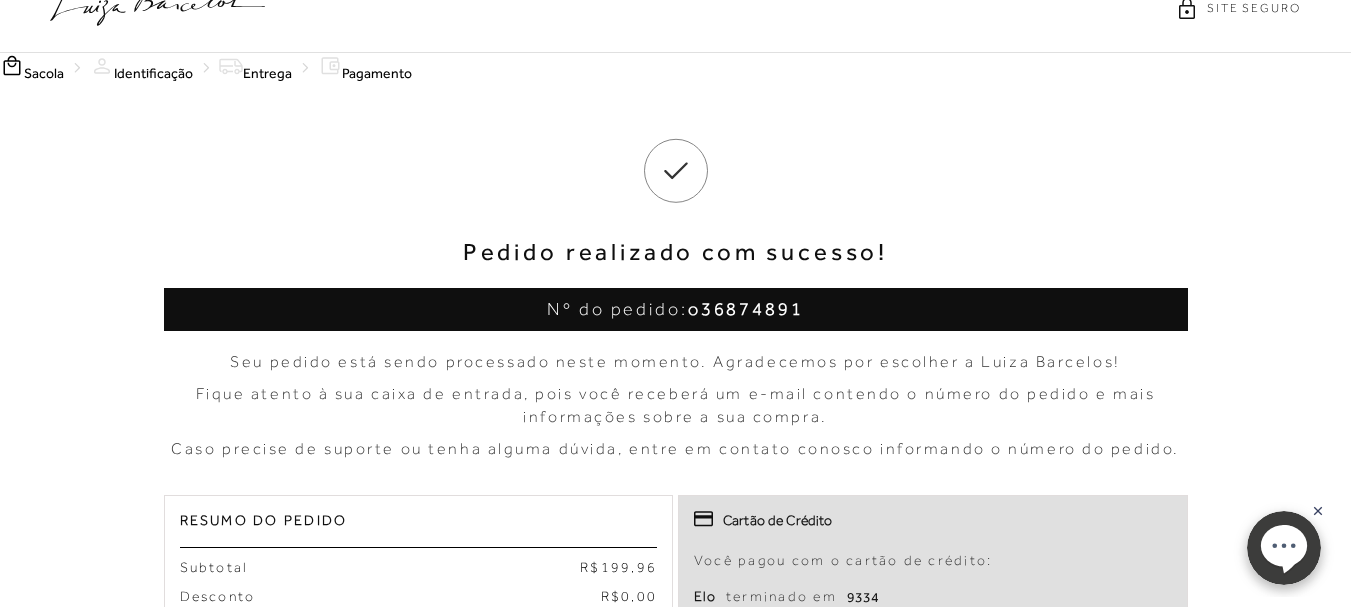 scroll, scrollTop: 0, scrollLeft: 0, axis: both 